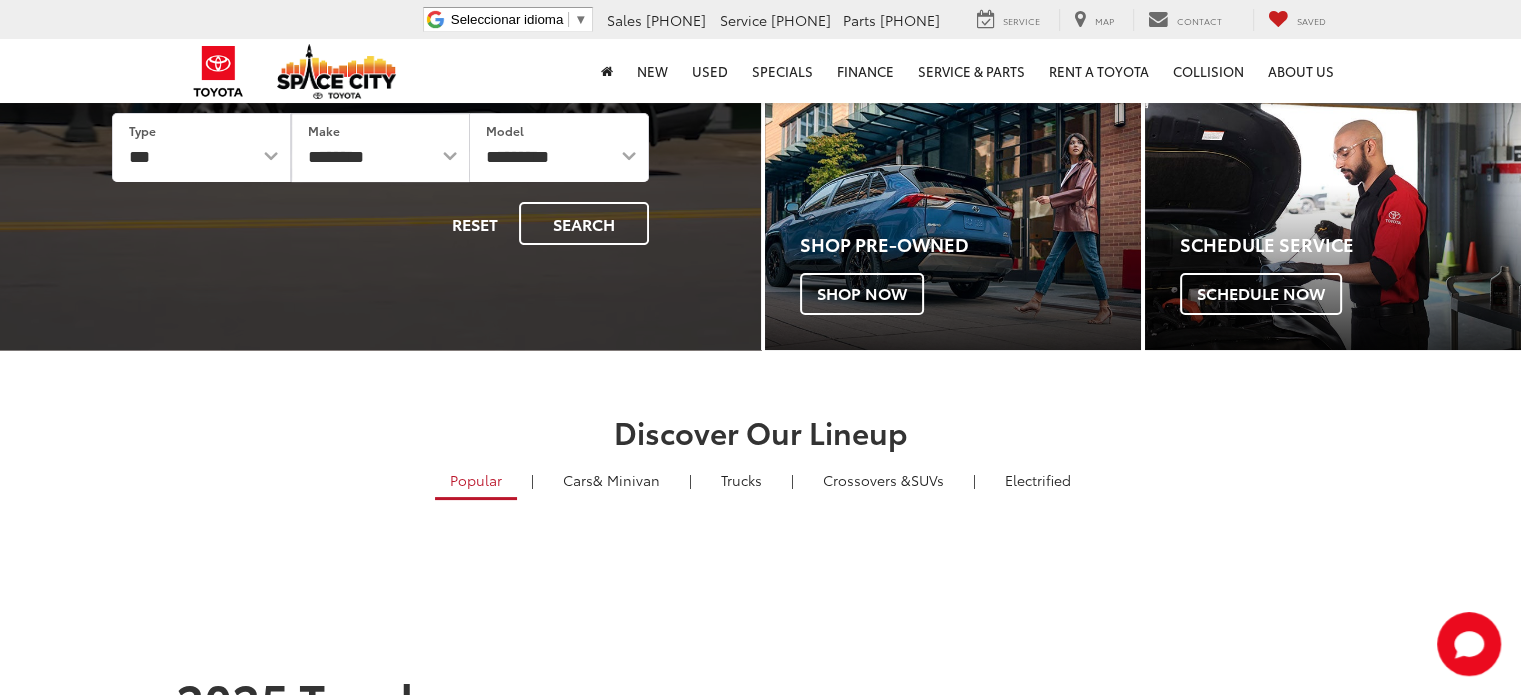 scroll, scrollTop: 300, scrollLeft: 0, axis: vertical 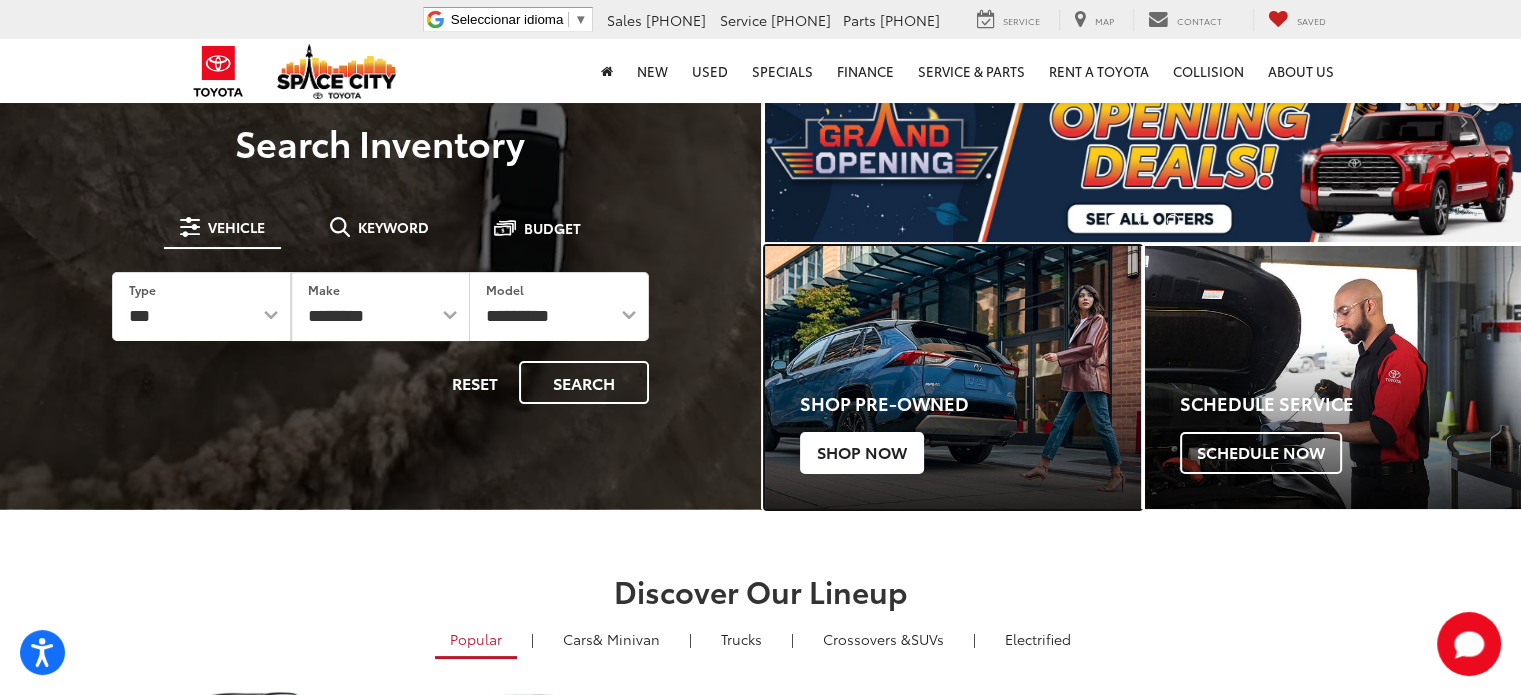click on "Shop Now" at bounding box center [862, 453] 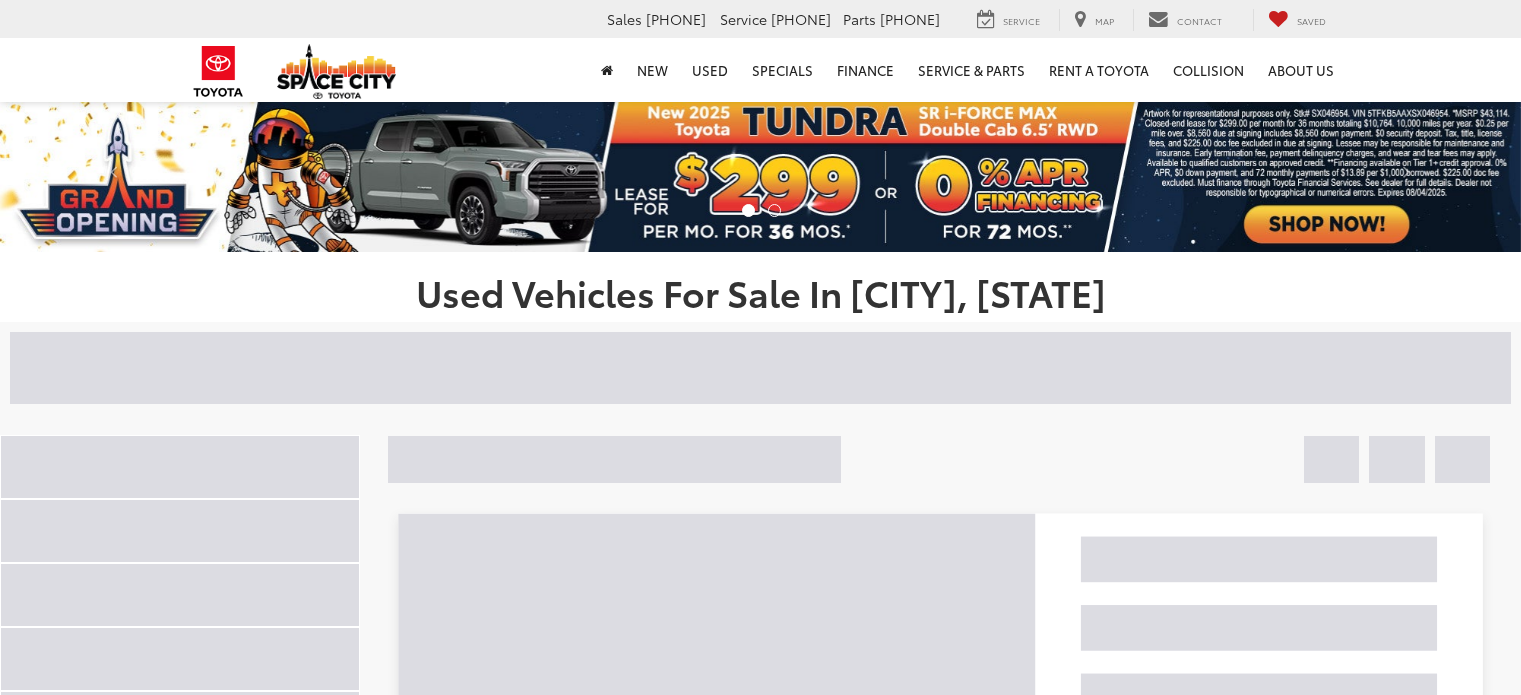 scroll, scrollTop: 0, scrollLeft: 0, axis: both 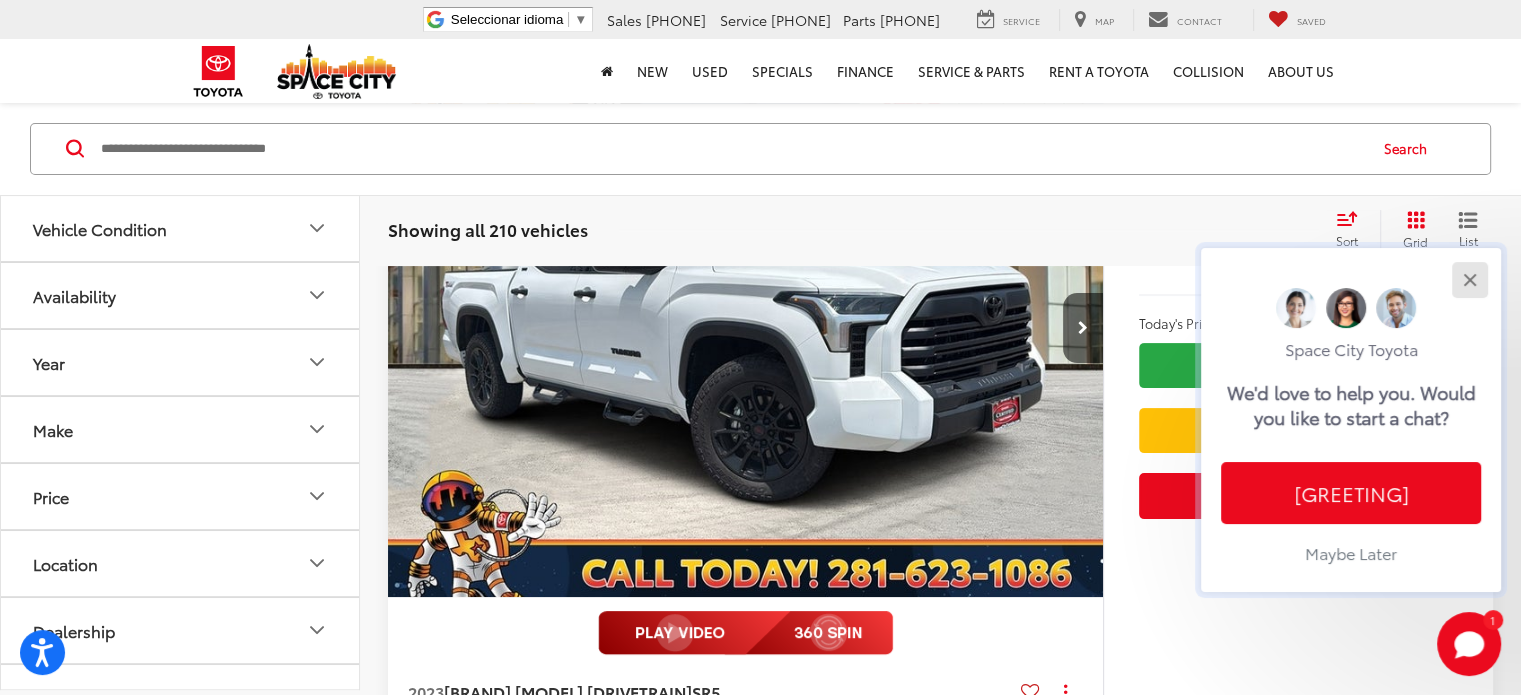 click at bounding box center [1469, 279] 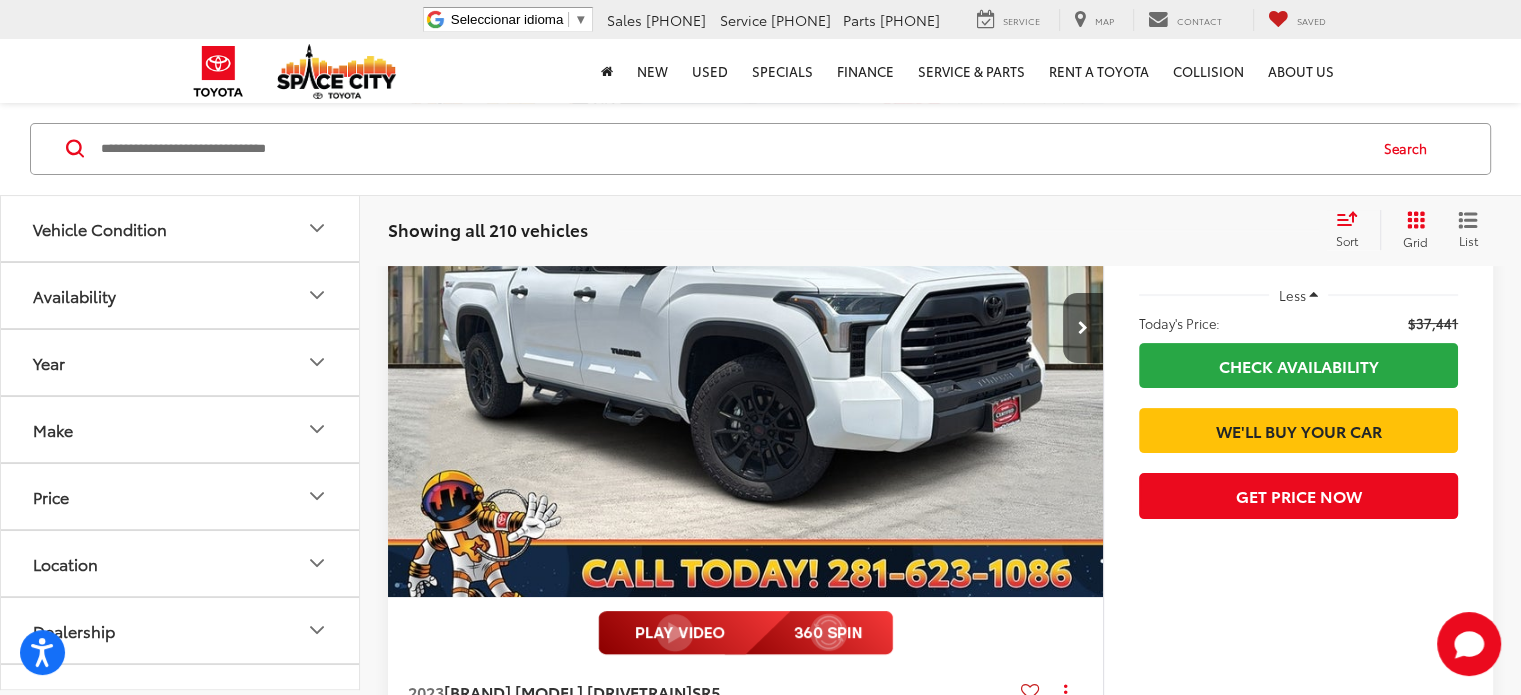 click on "Sort" at bounding box center [1347, 240] 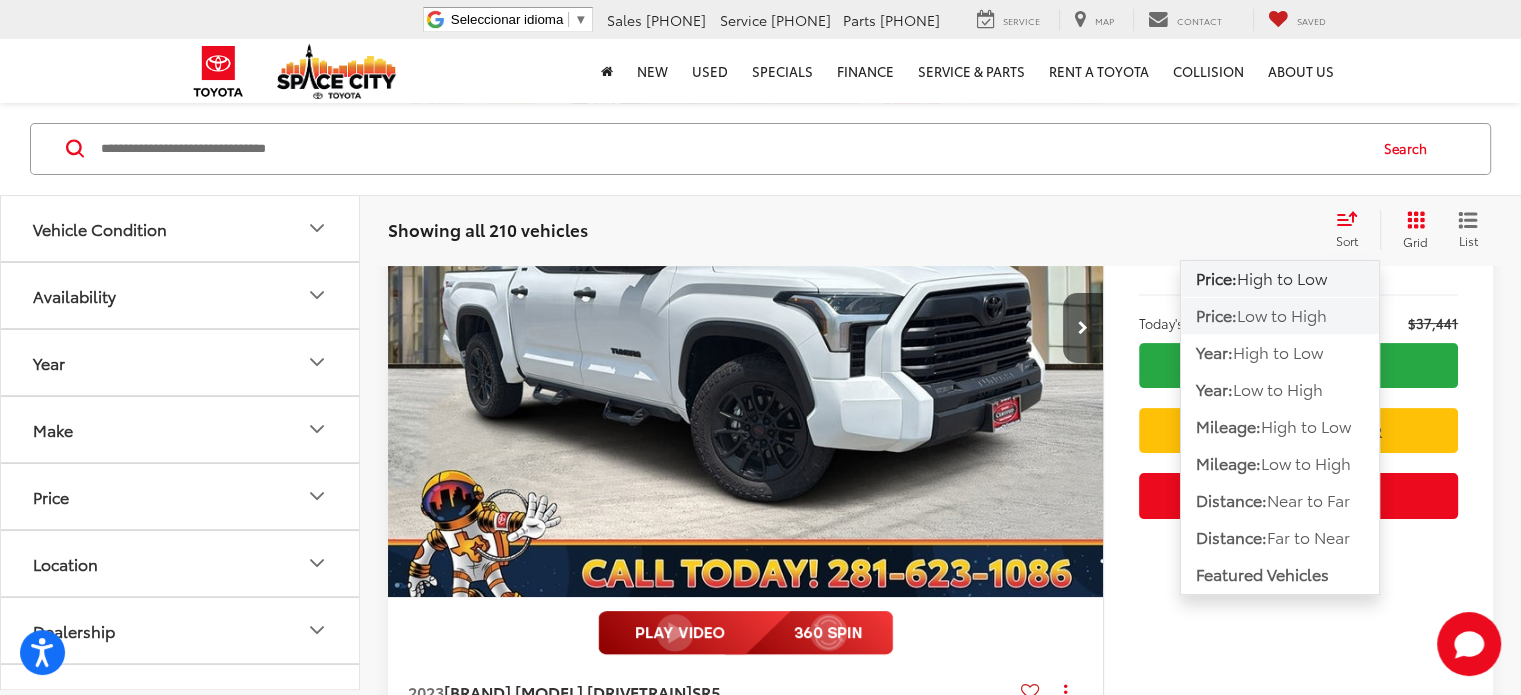 click on "Low to High" at bounding box center [1282, 277] 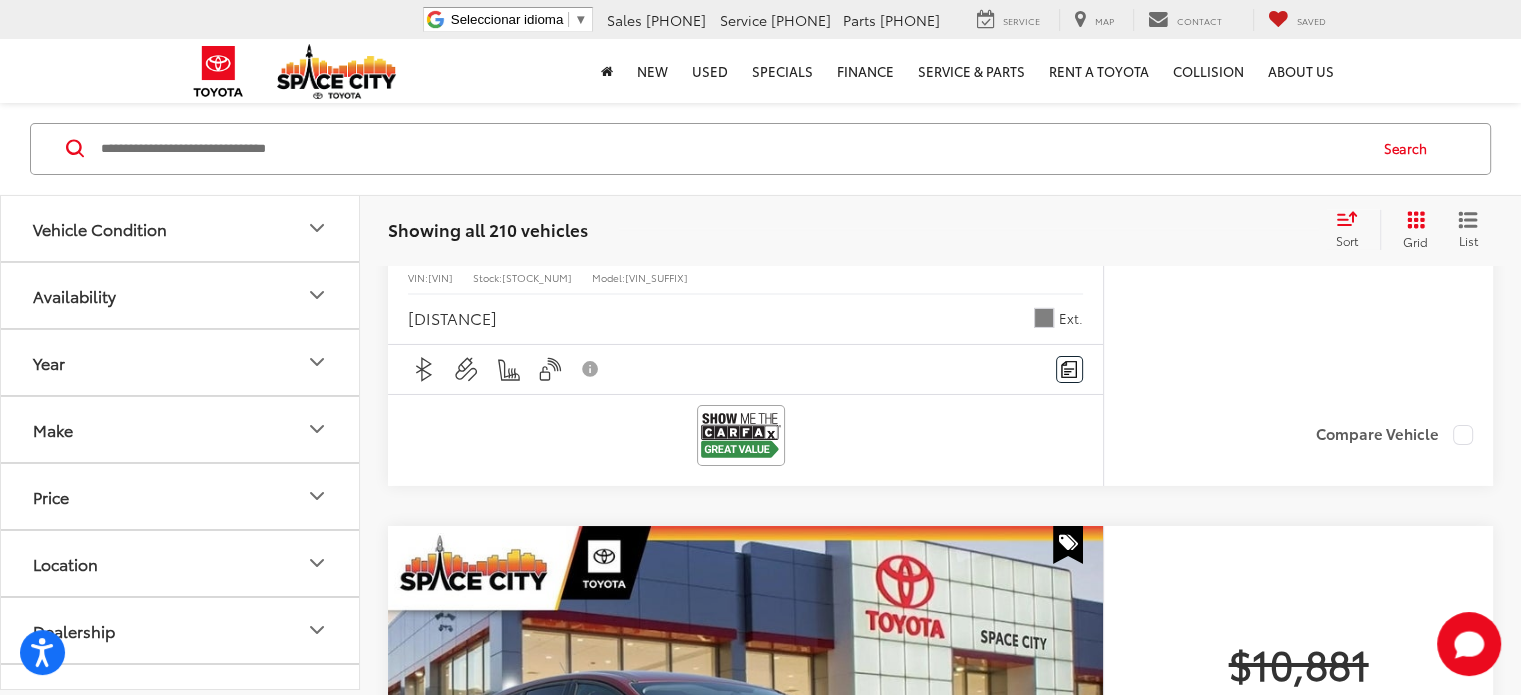 scroll, scrollTop: 6905, scrollLeft: 0, axis: vertical 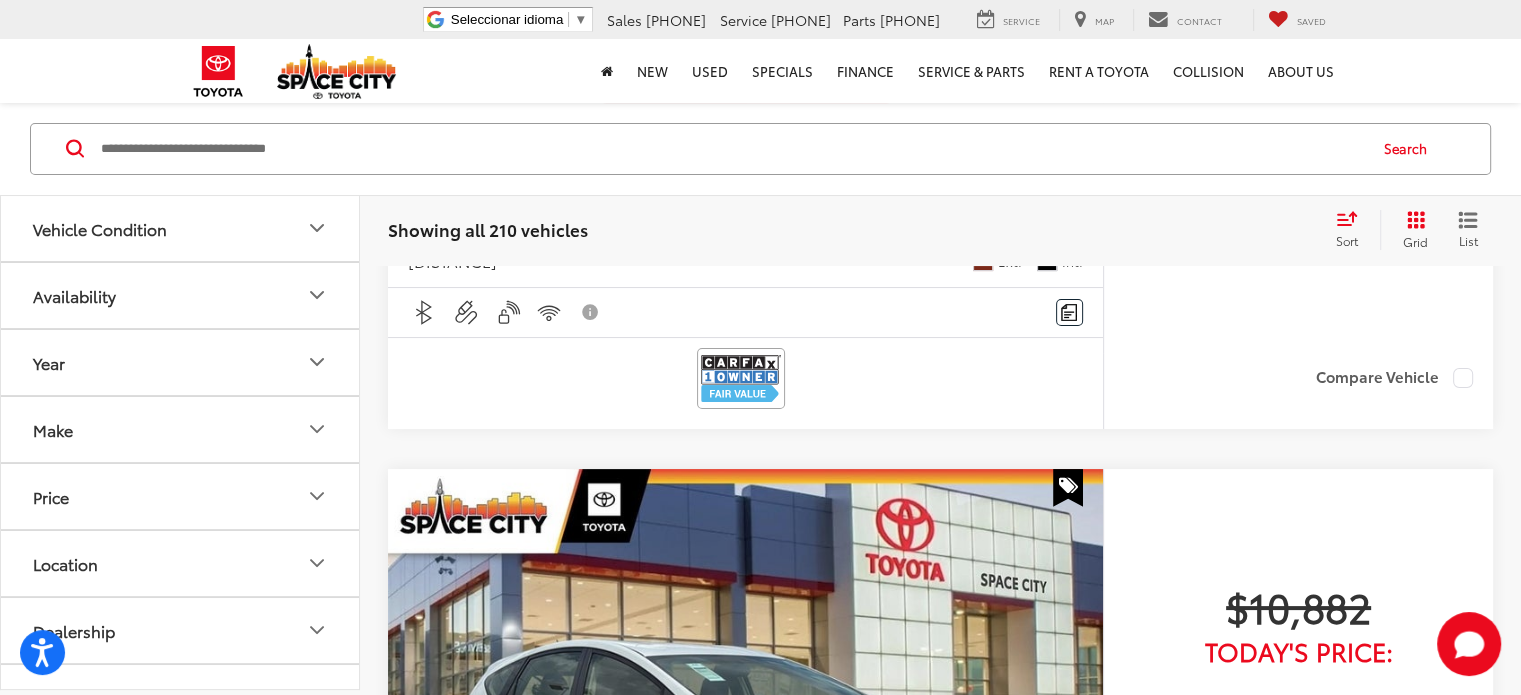 click on "2" at bounding box center [1118, 3245] 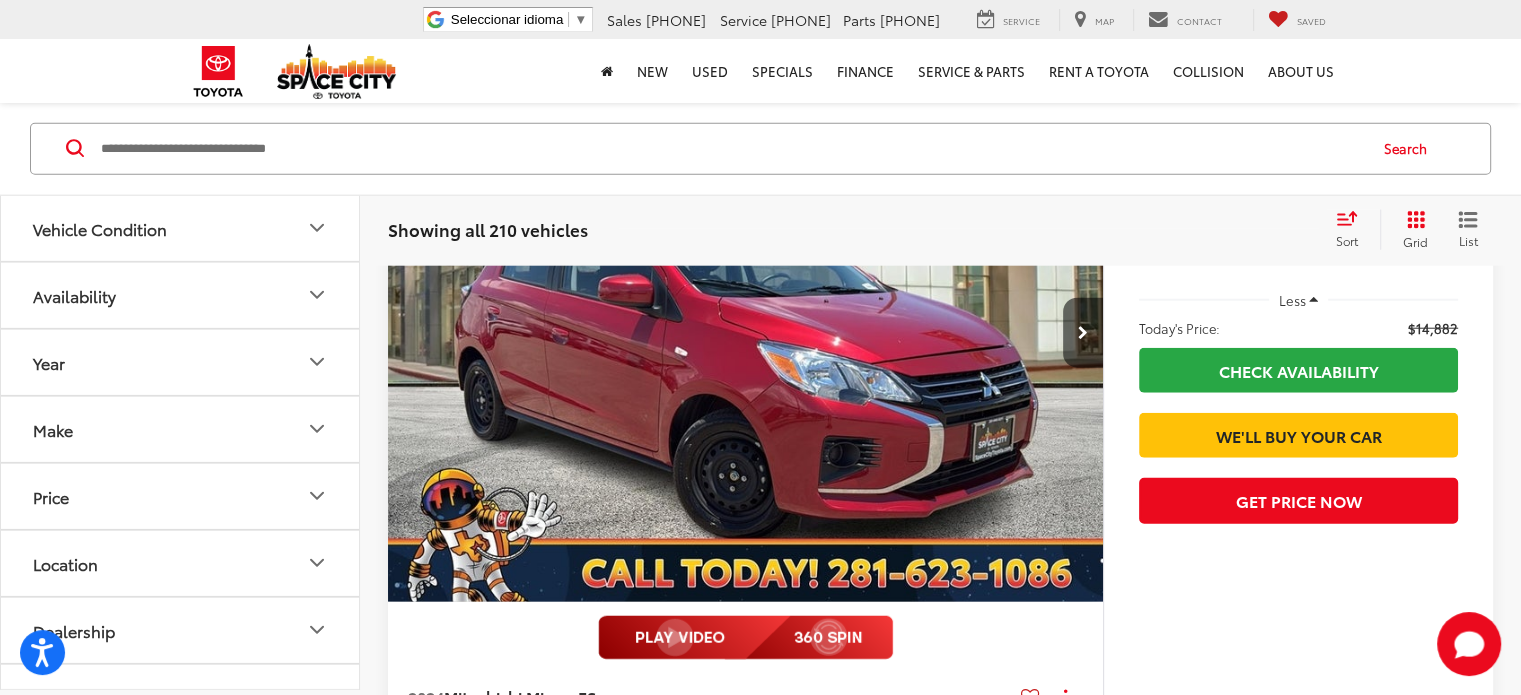 scroll, scrollTop: 5012, scrollLeft: 0, axis: vertical 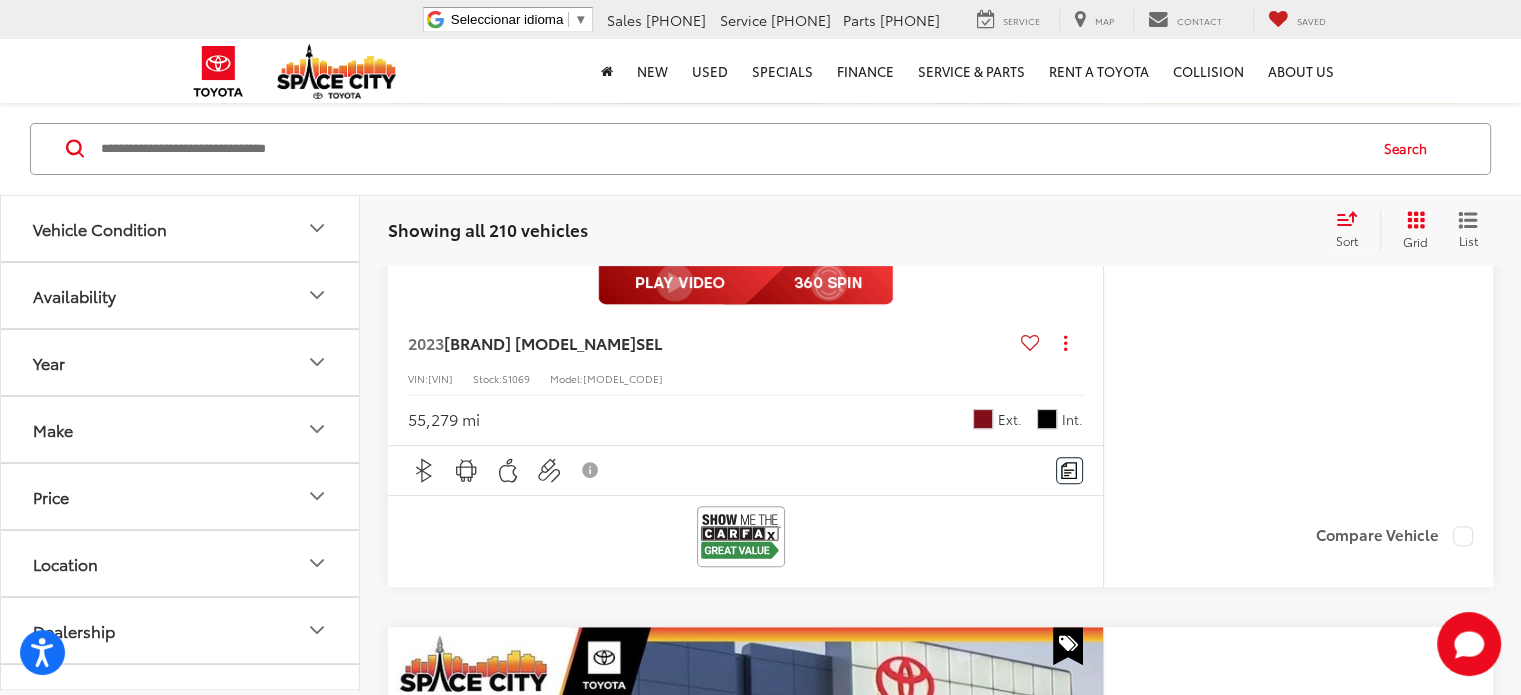 click on "3" at bounding box center (1118, 3377) 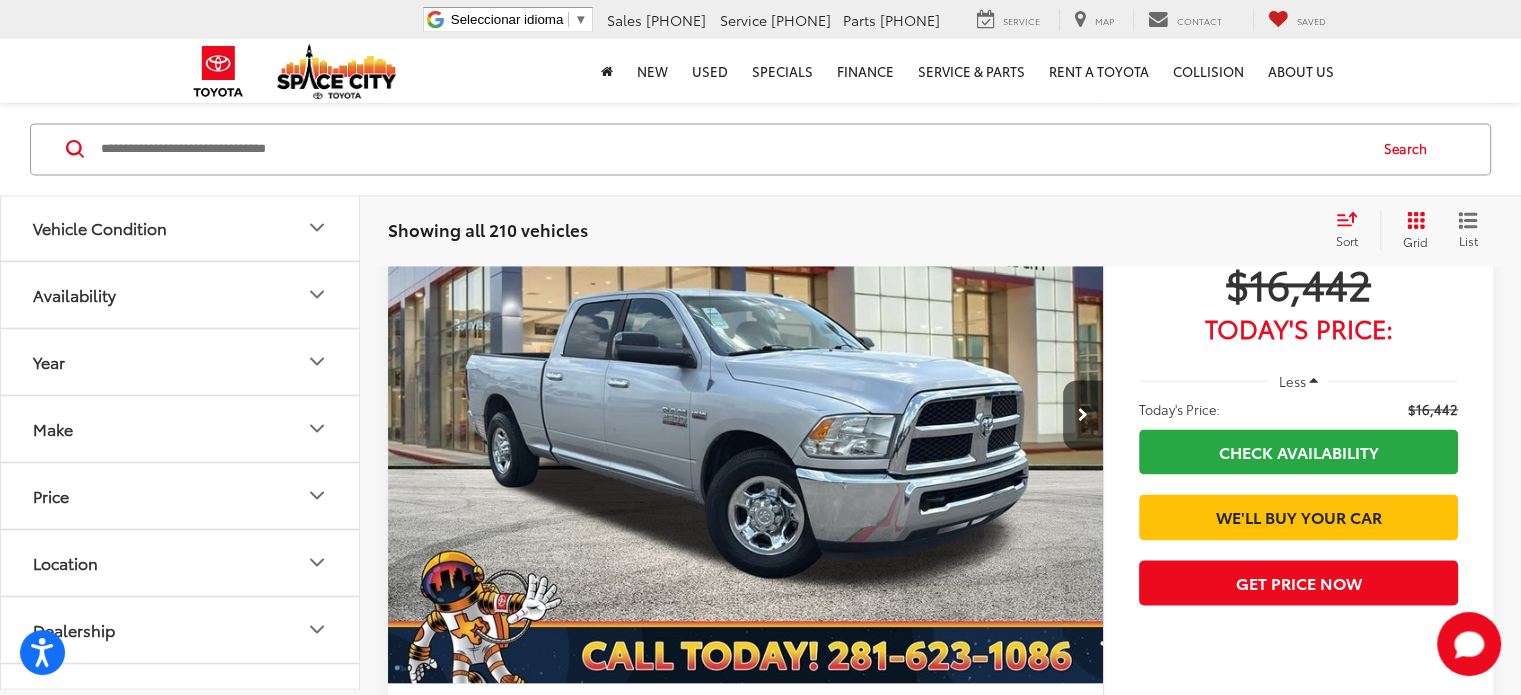 scroll, scrollTop: 3119, scrollLeft: 0, axis: vertical 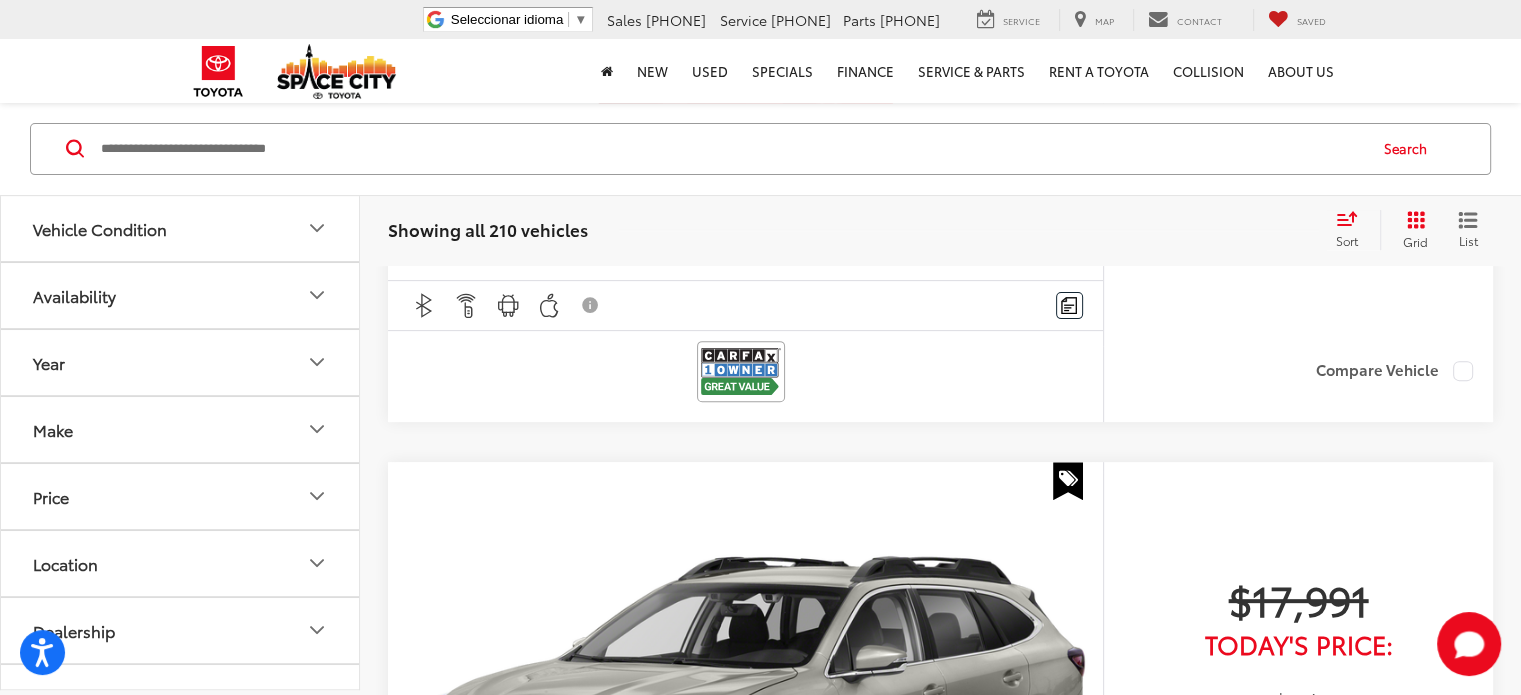 click on "4" at bounding box center (1118, 3212) 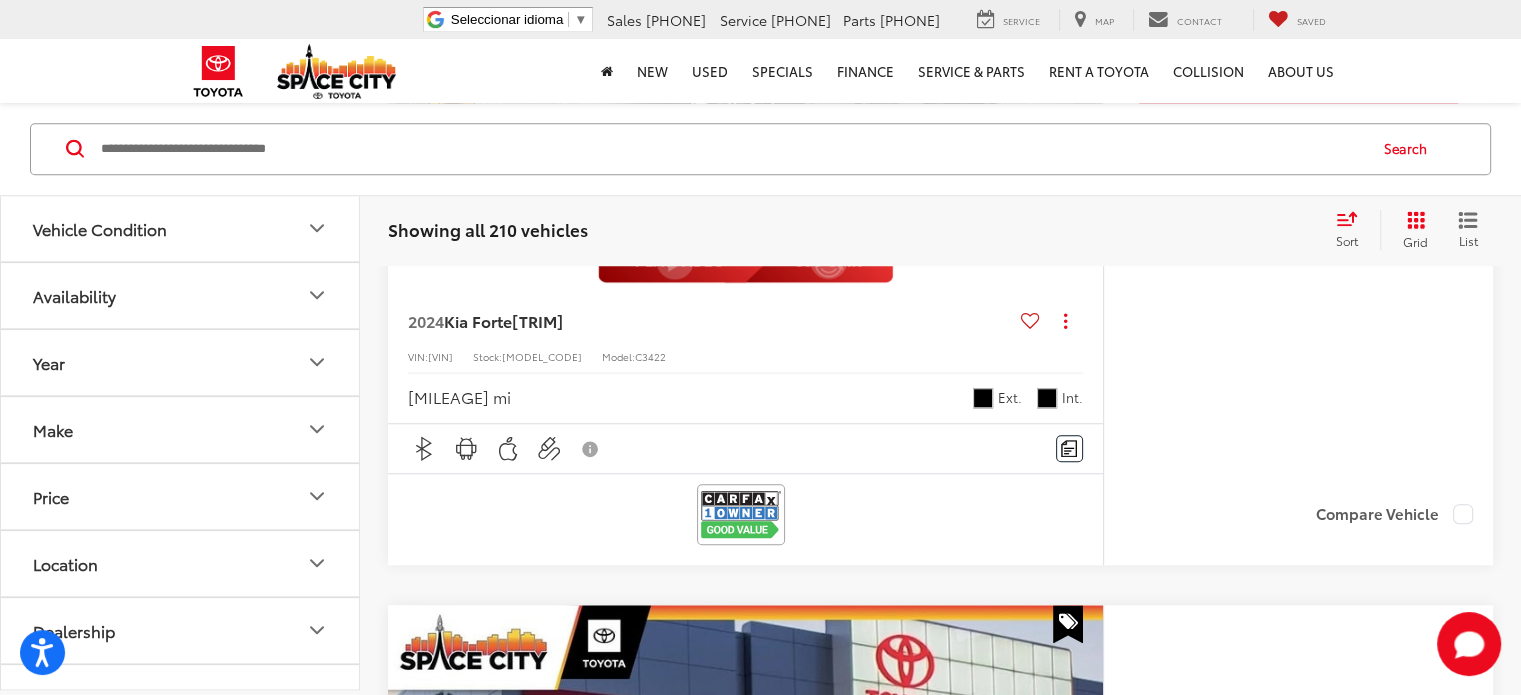 scroll, scrollTop: 1619, scrollLeft: 0, axis: vertical 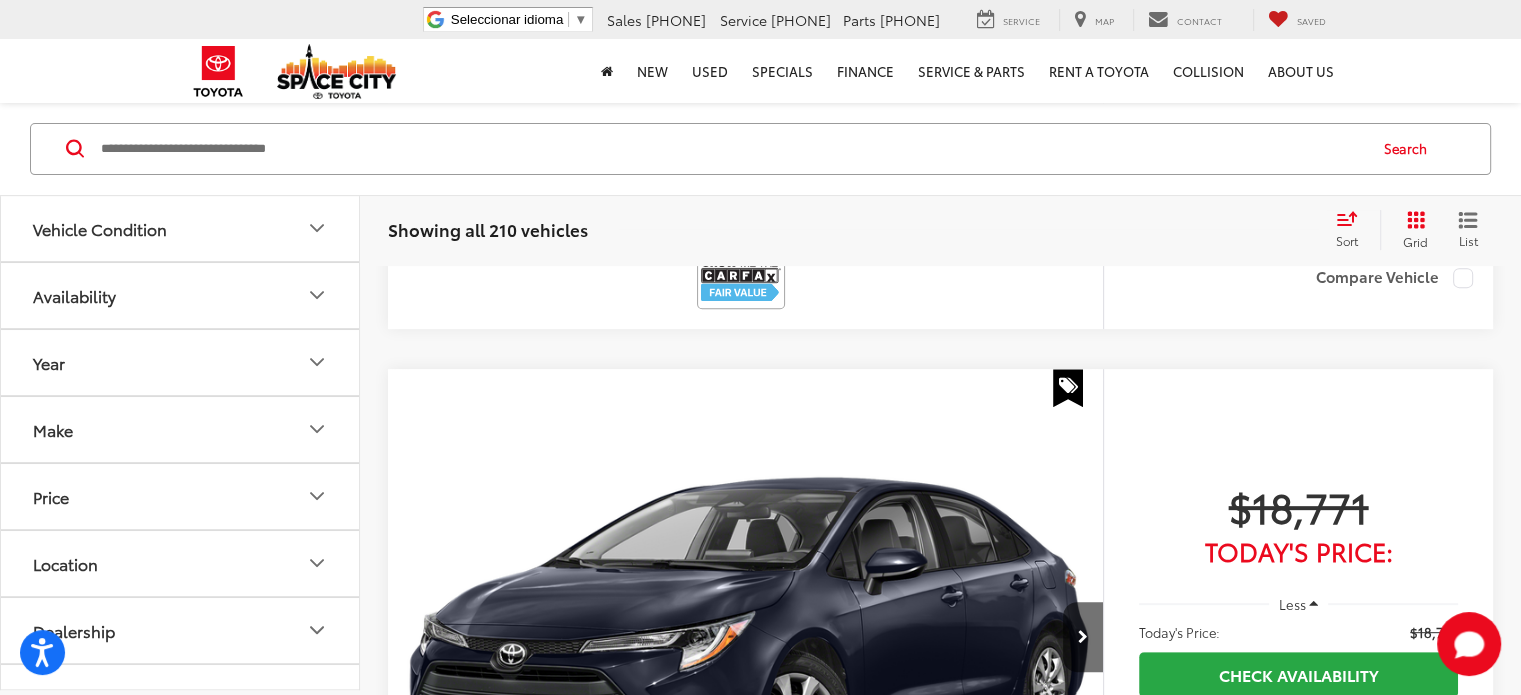 click on "5" at bounding box center (1117, 3119) 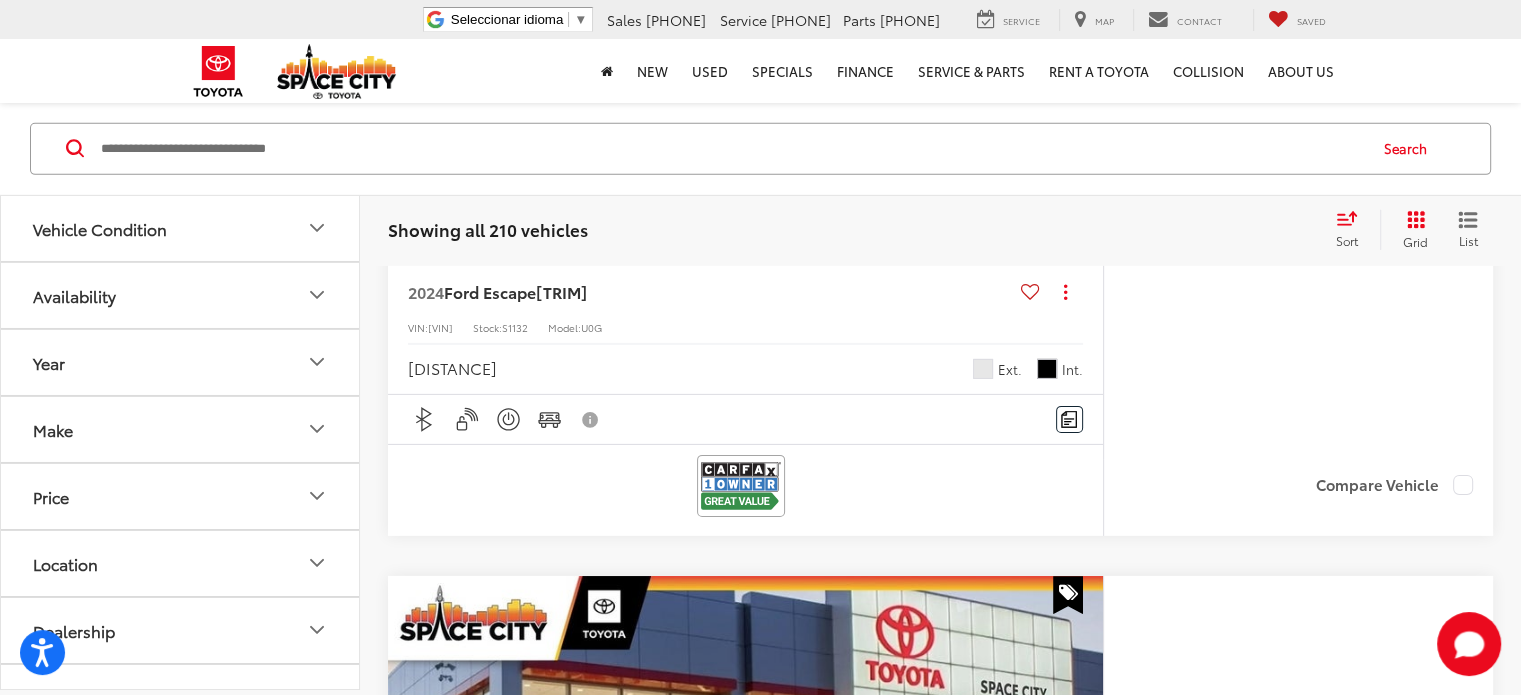 scroll, scrollTop: 6477, scrollLeft: 0, axis: vertical 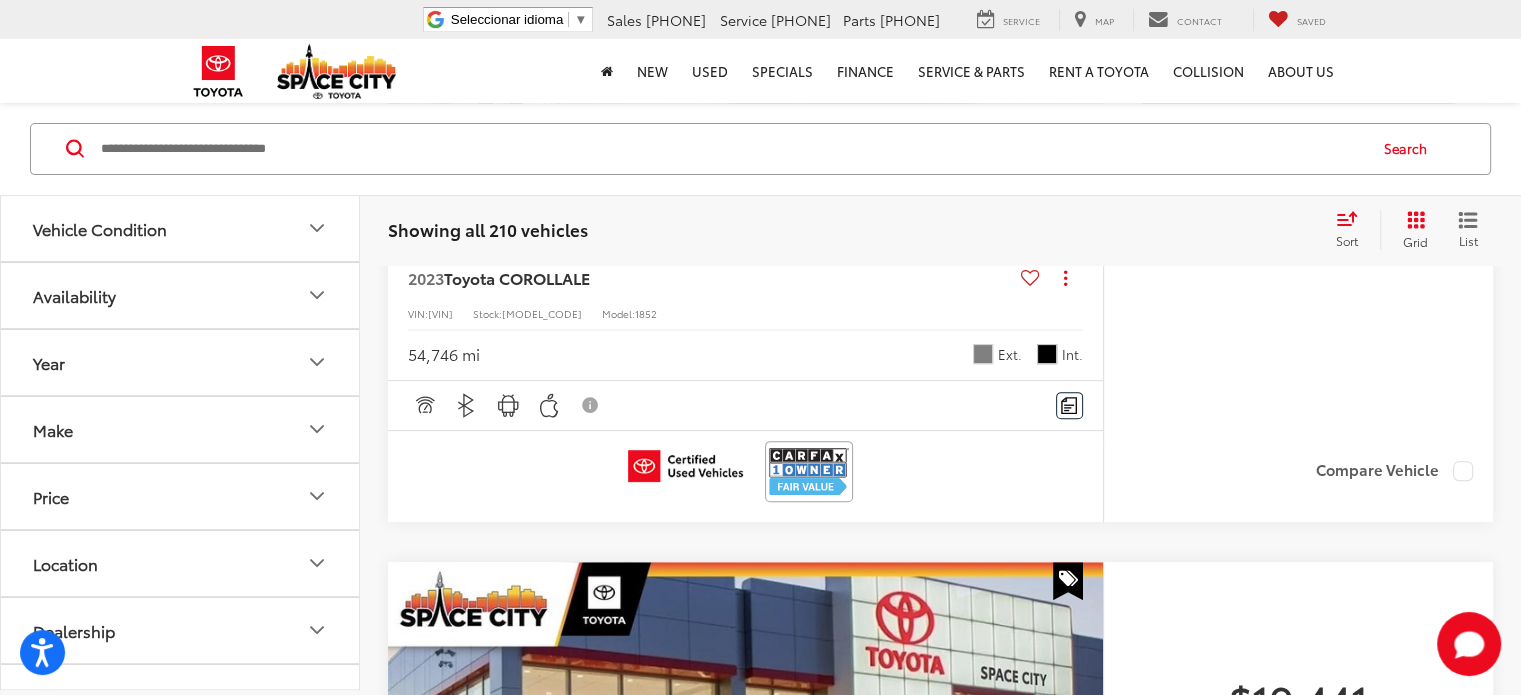 click on "6" at bounding box center [1117, 3370] 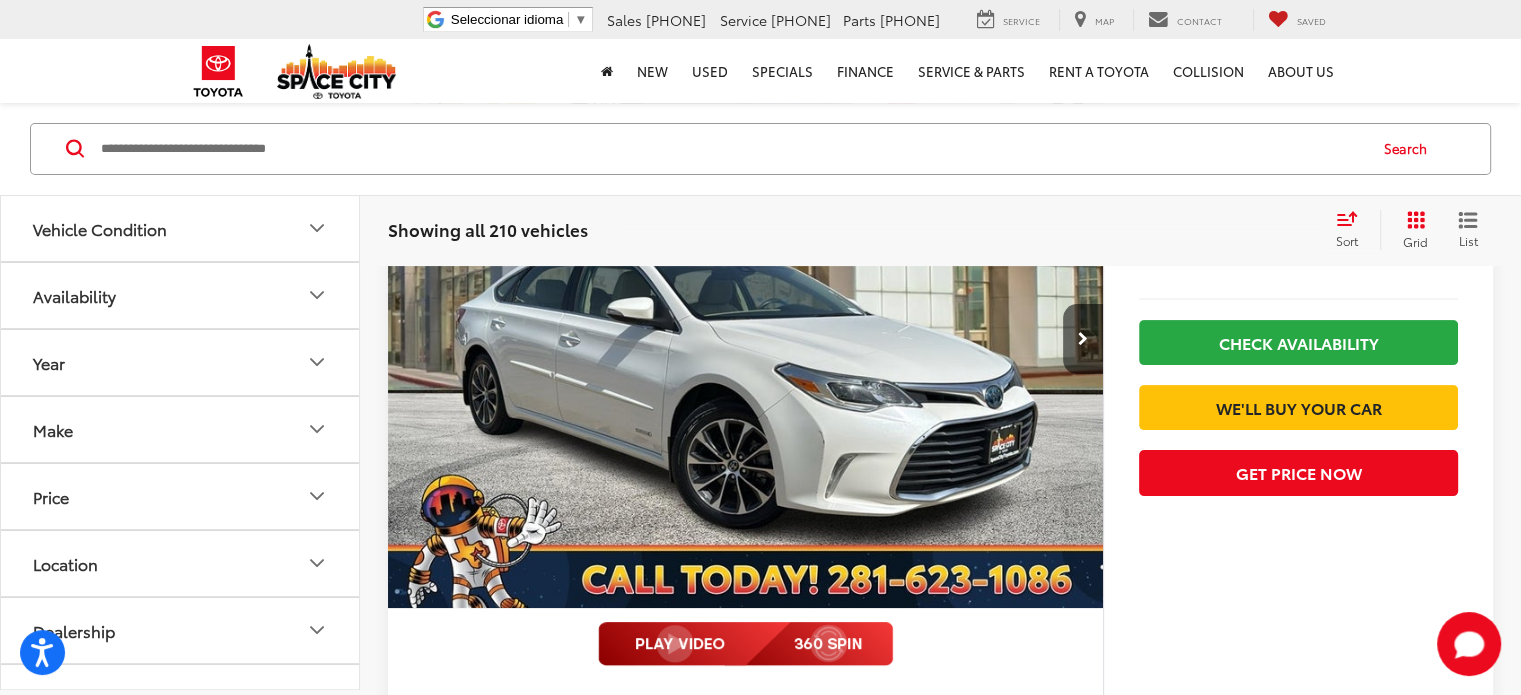 scroll, scrollTop: 419, scrollLeft: 0, axis: vertical 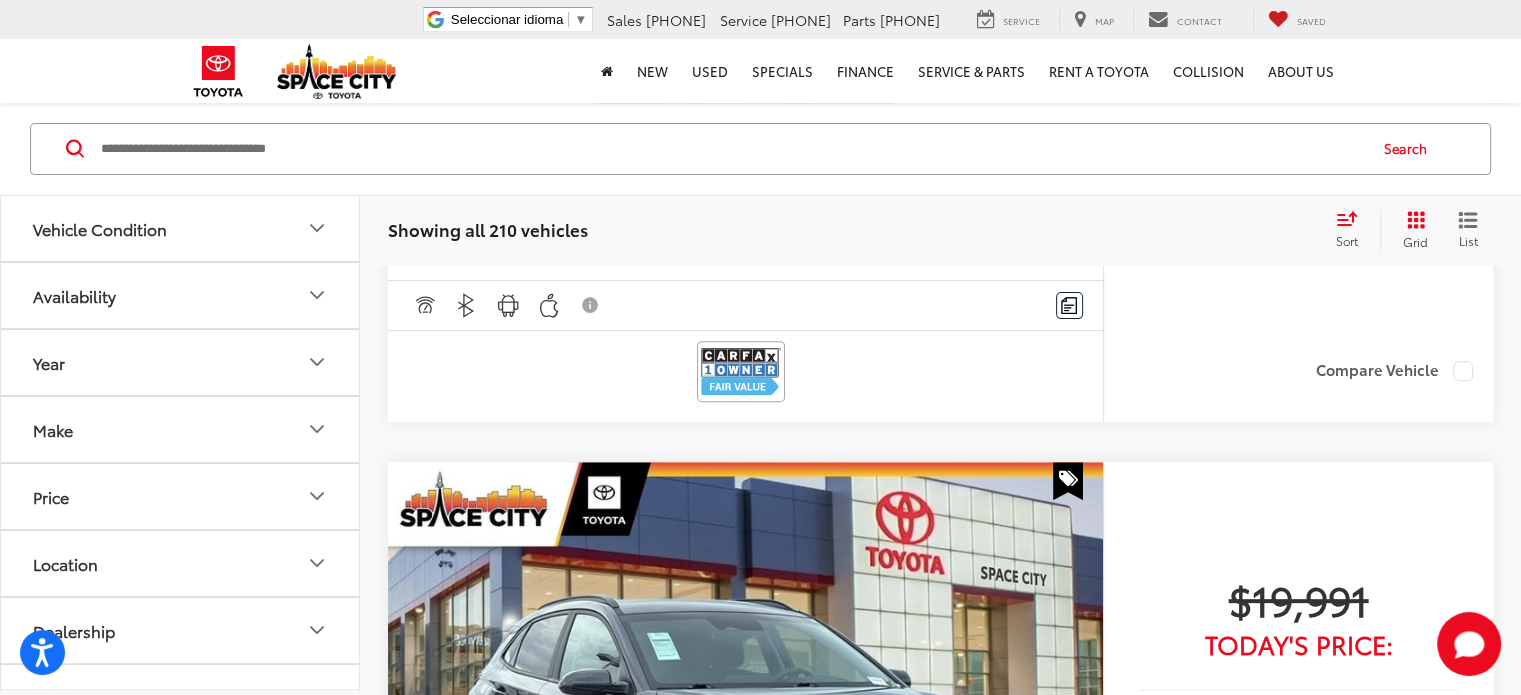 click on "7" at bounding box center (1117, 3270) 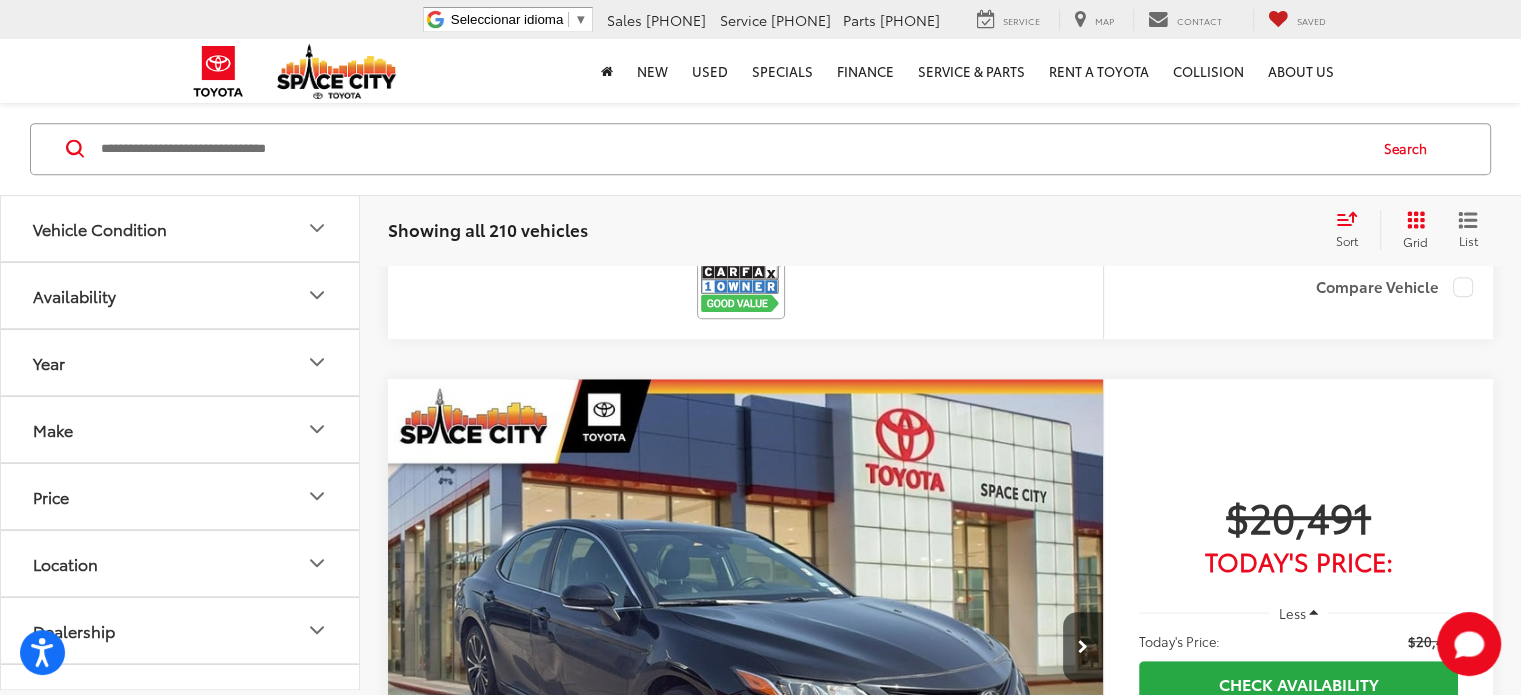 scroll, scrollTop: 1019, scrollLeft: 0, axis: vertical 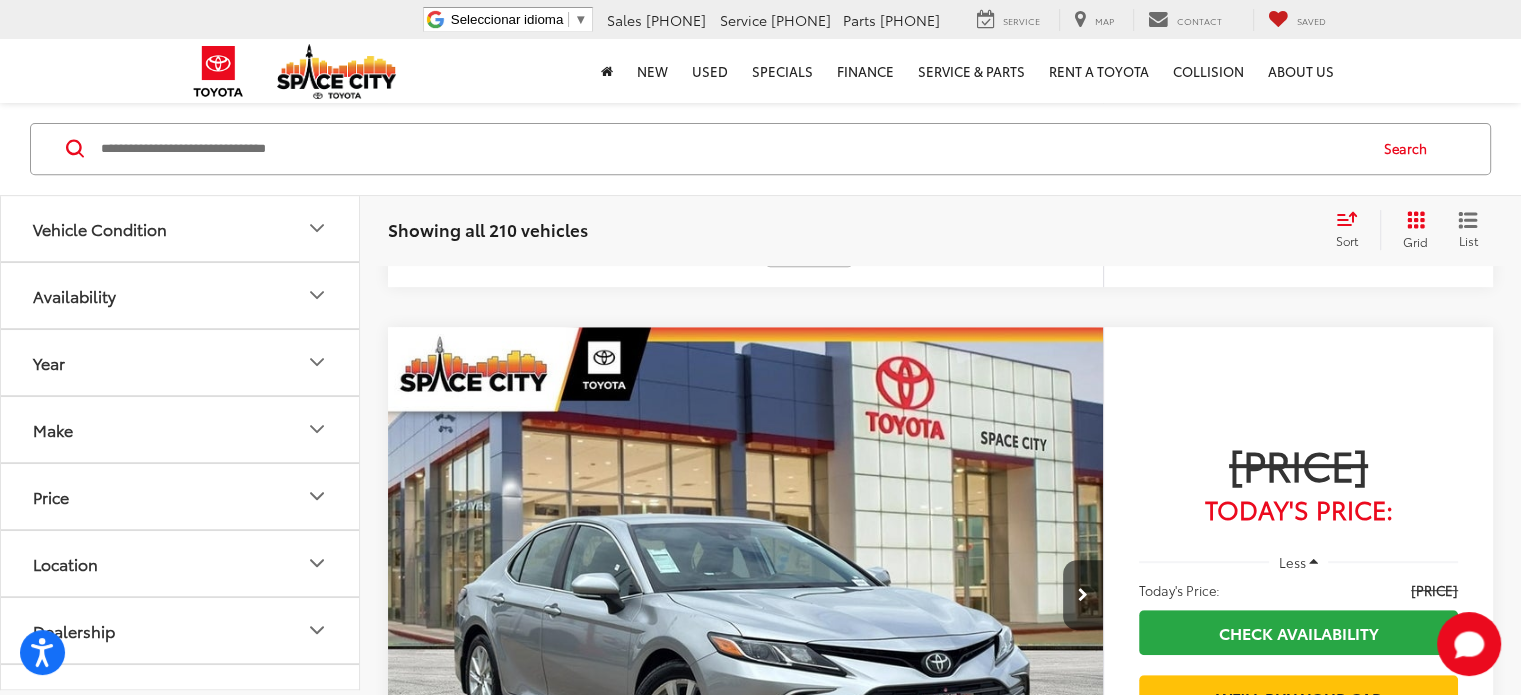 click on "8" at bounding box center [1117, 3135] 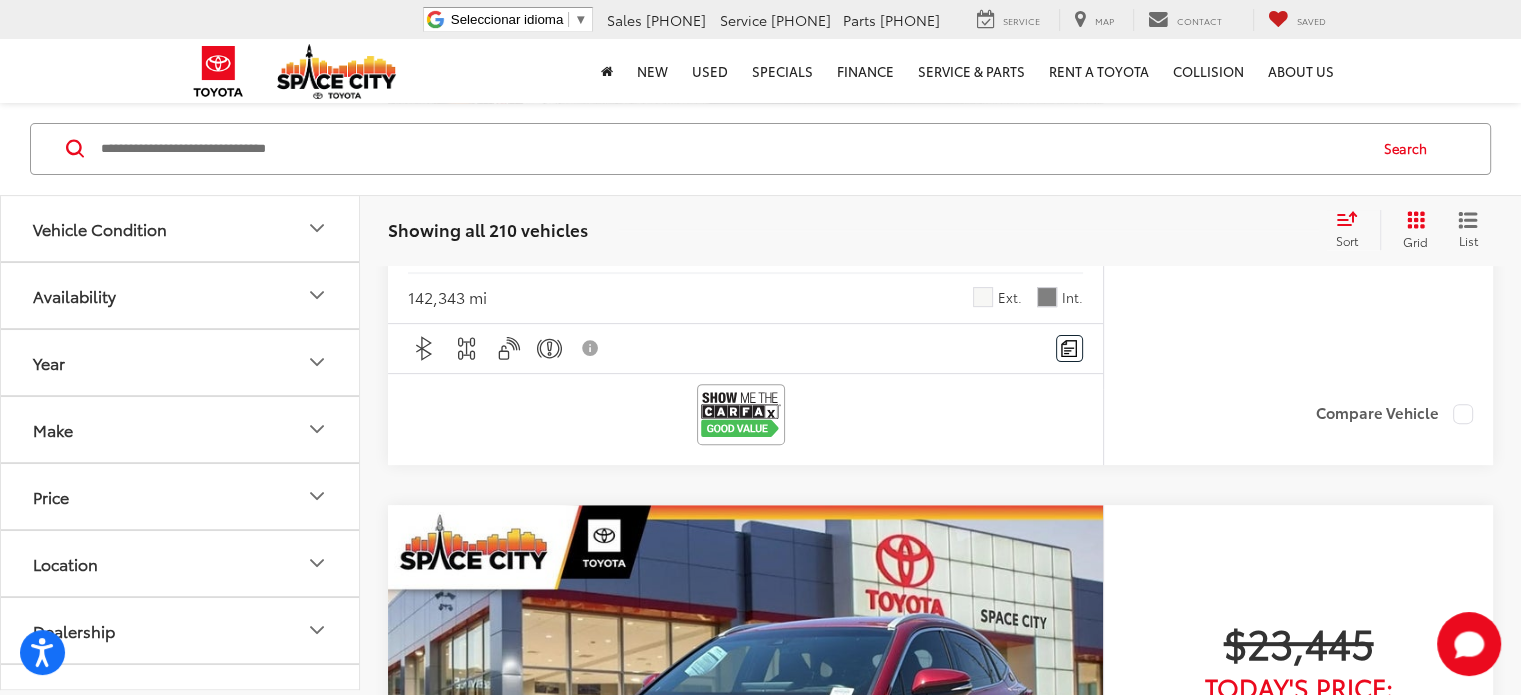 scroll, scrollTop: 8170, scrollLeft: 0, axis: vertical 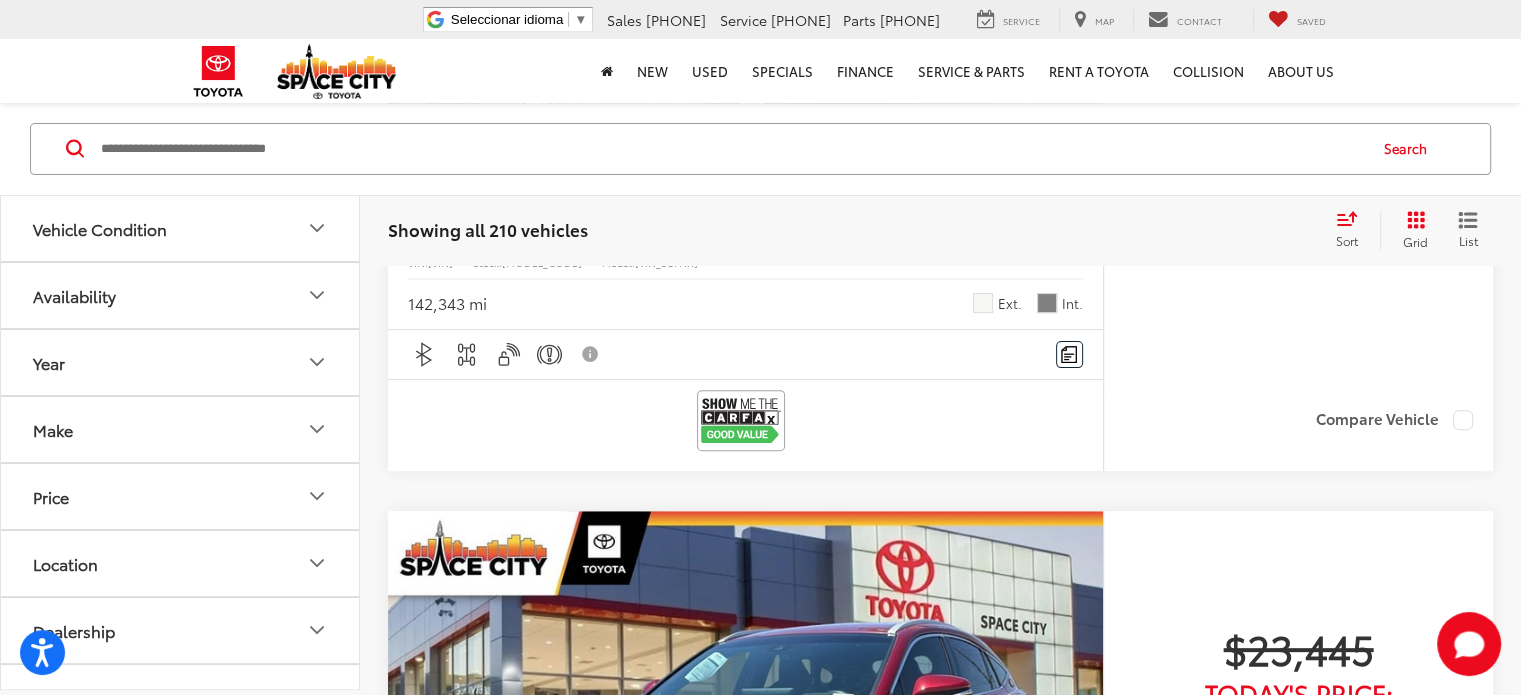 click on "10" at bounding box center [1110, 3319] 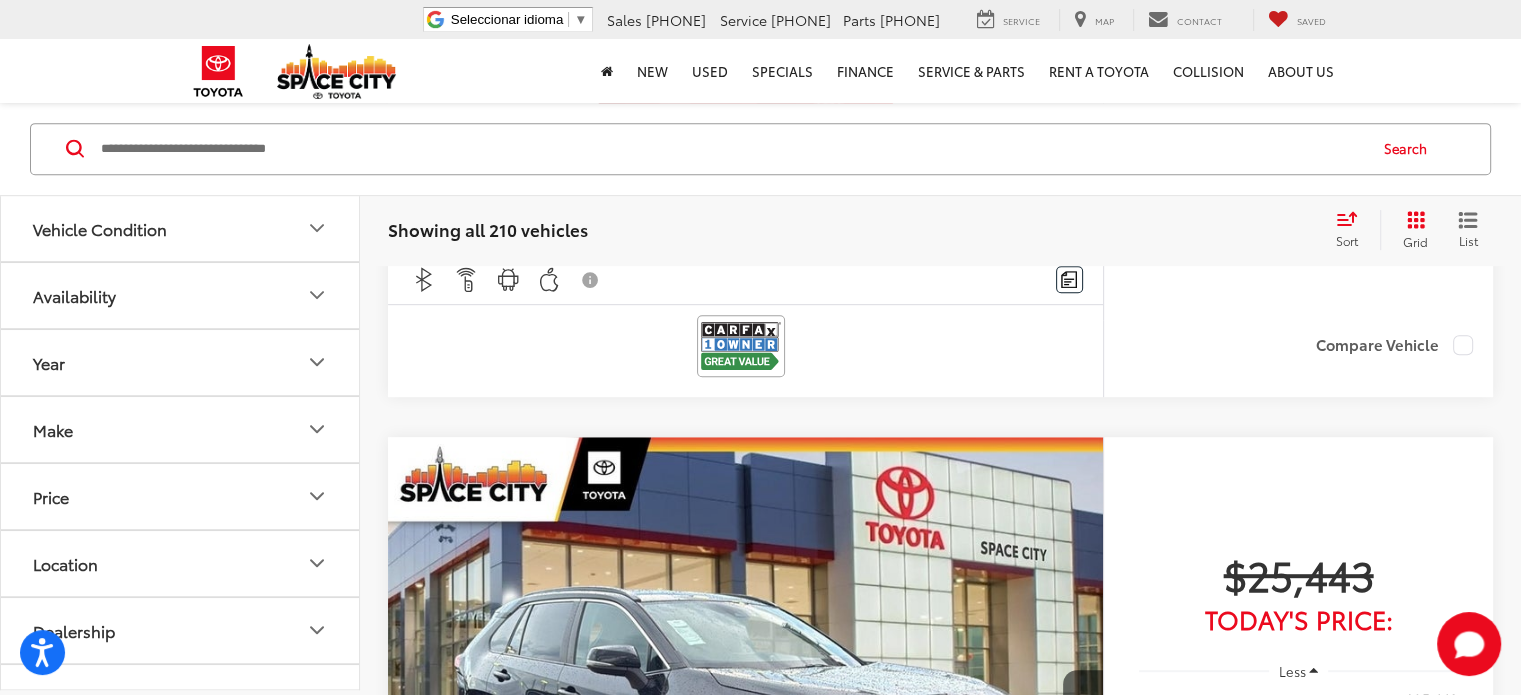 scroll, scrollTop: 976, scrollLeft: 0, axis: vertical 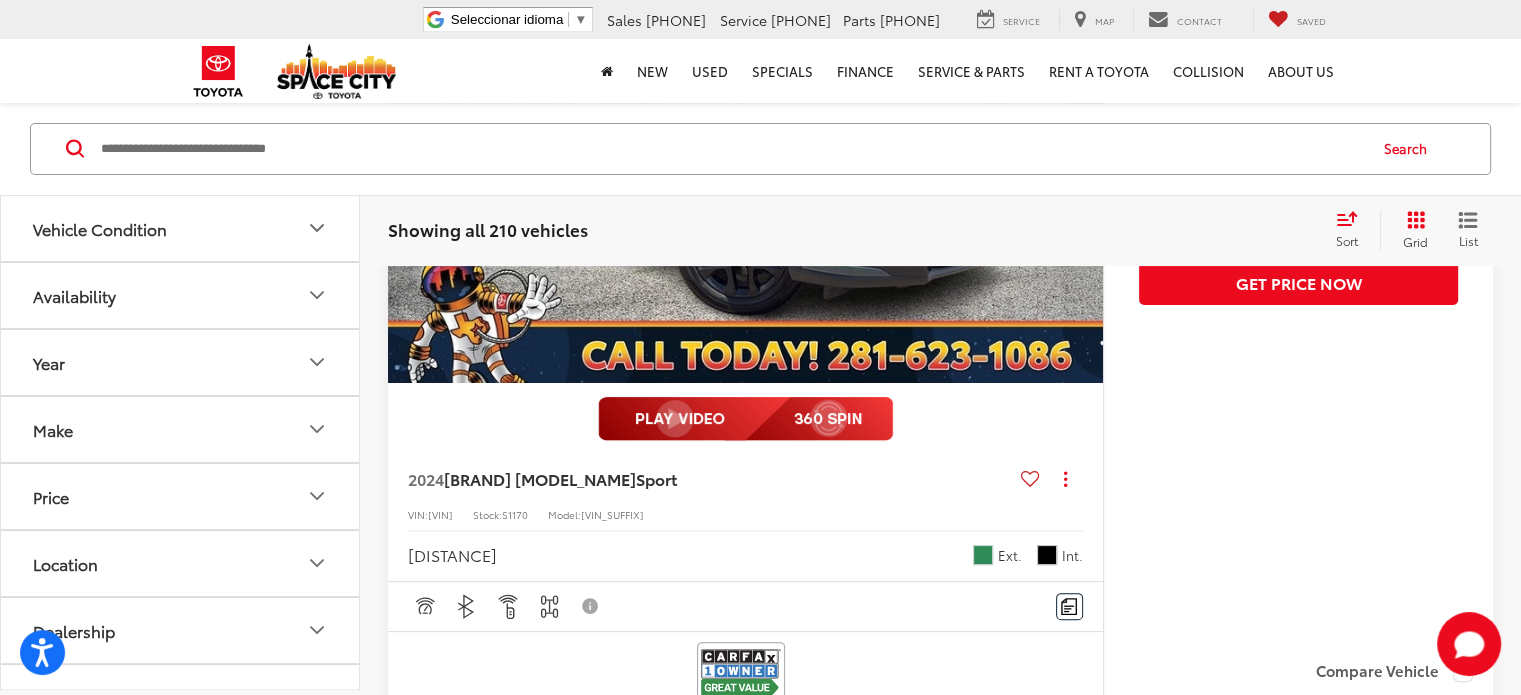 click at bounding box center [732, 149] 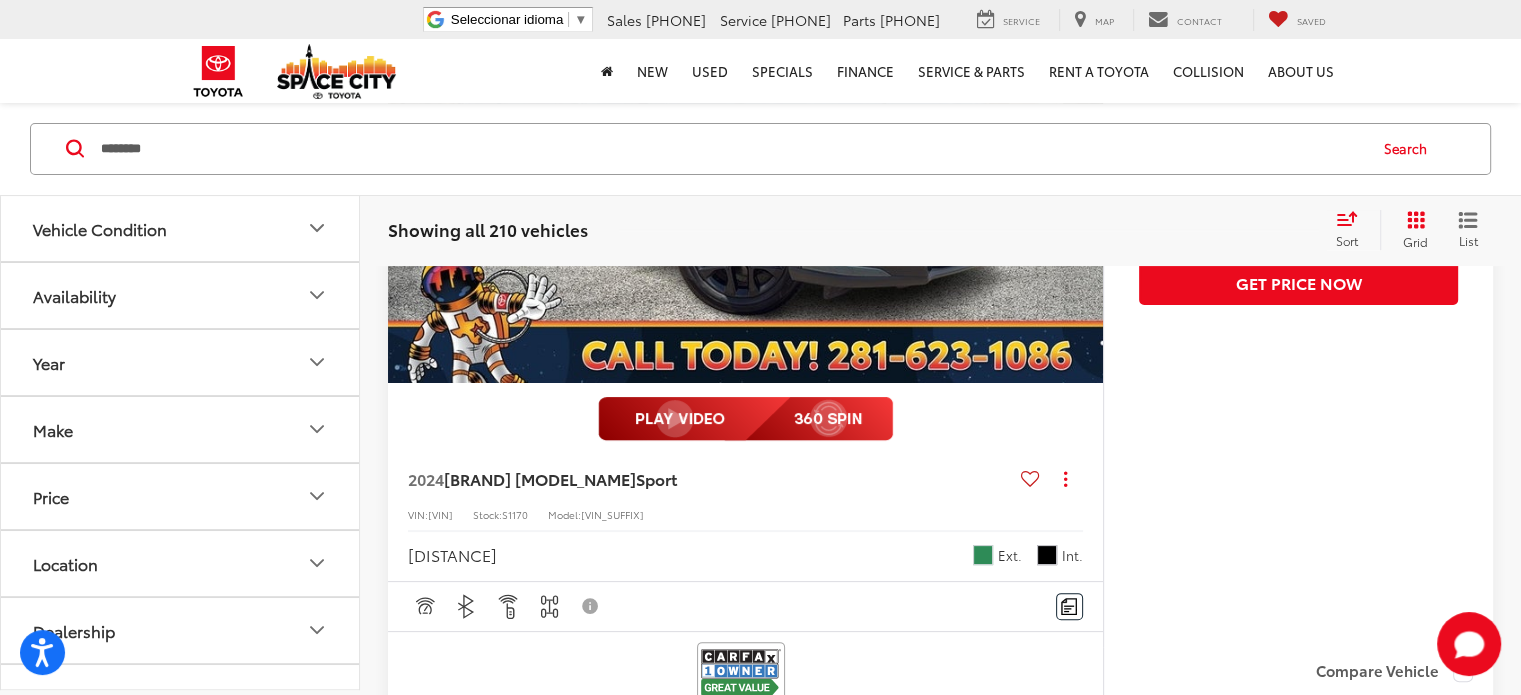 click on "Search" at bounding box center [1410, 149] 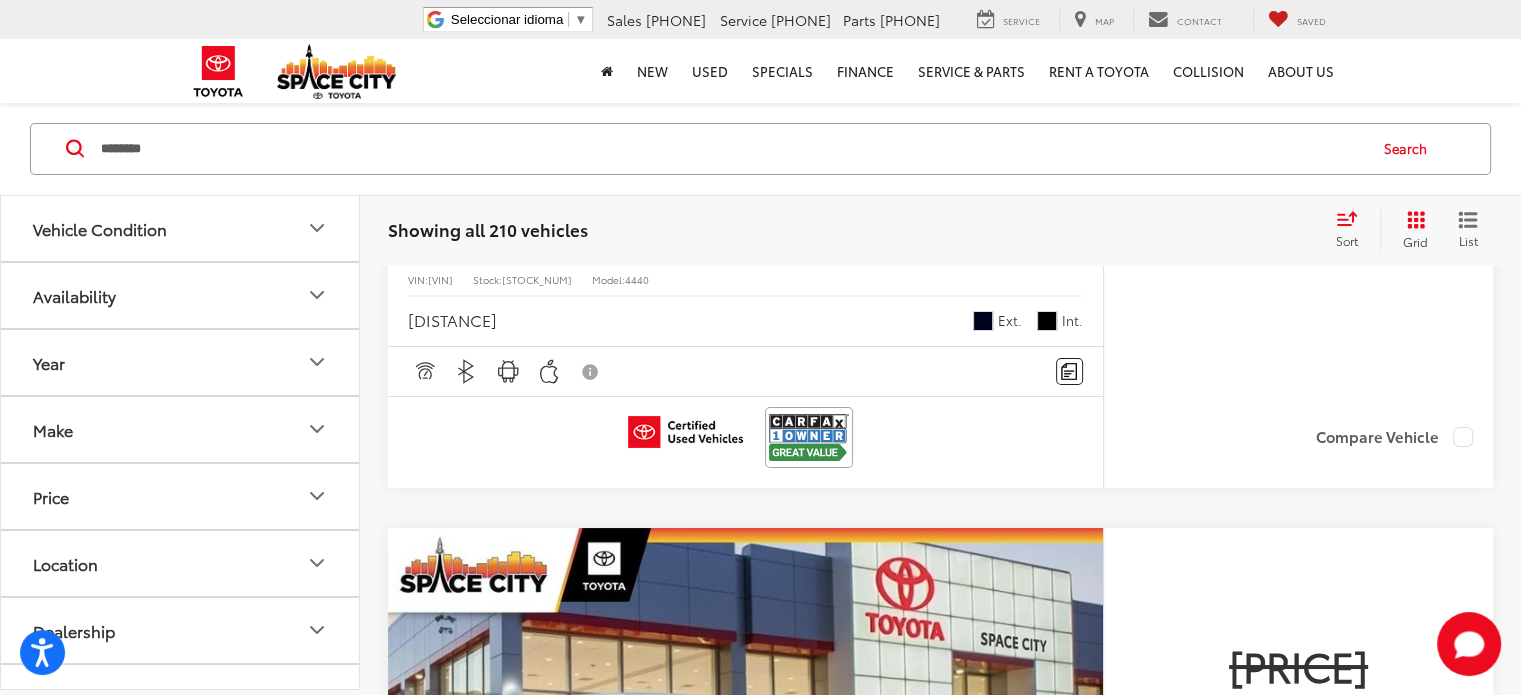 scroll, scrollTop: 7176, scrollLeft: 0, axis: vertical 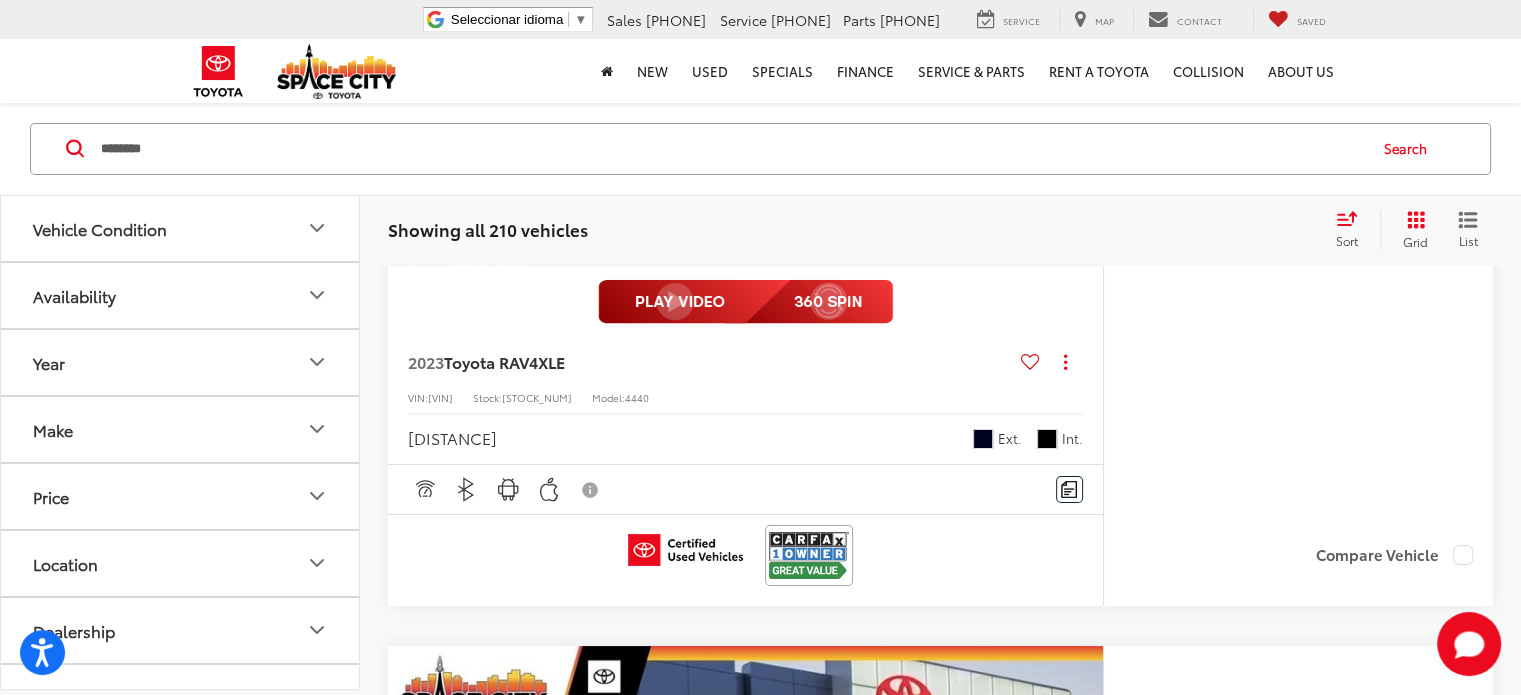 drag, startPoint x: 149, startPoint y: 148, endPoint x: 133, endPoint y: 149, distance: 16.03122 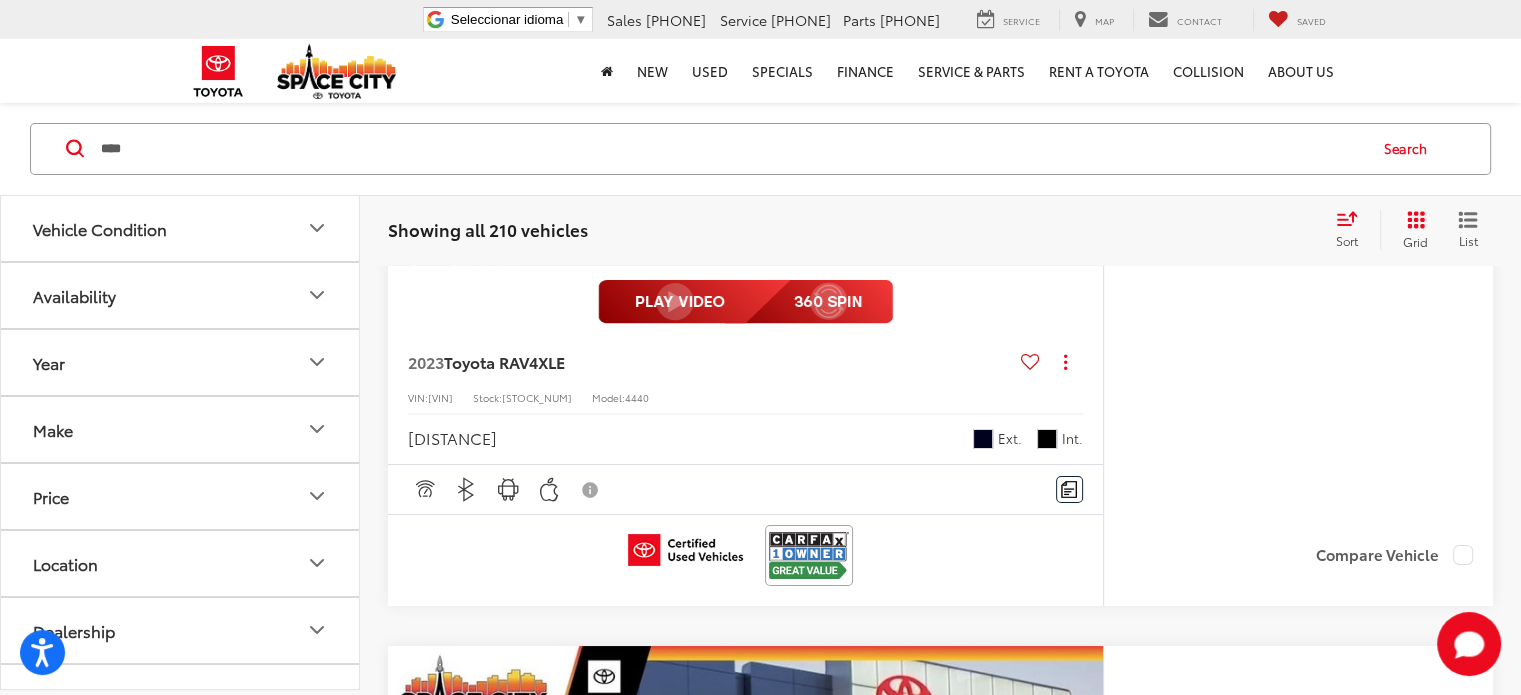 type on "****" 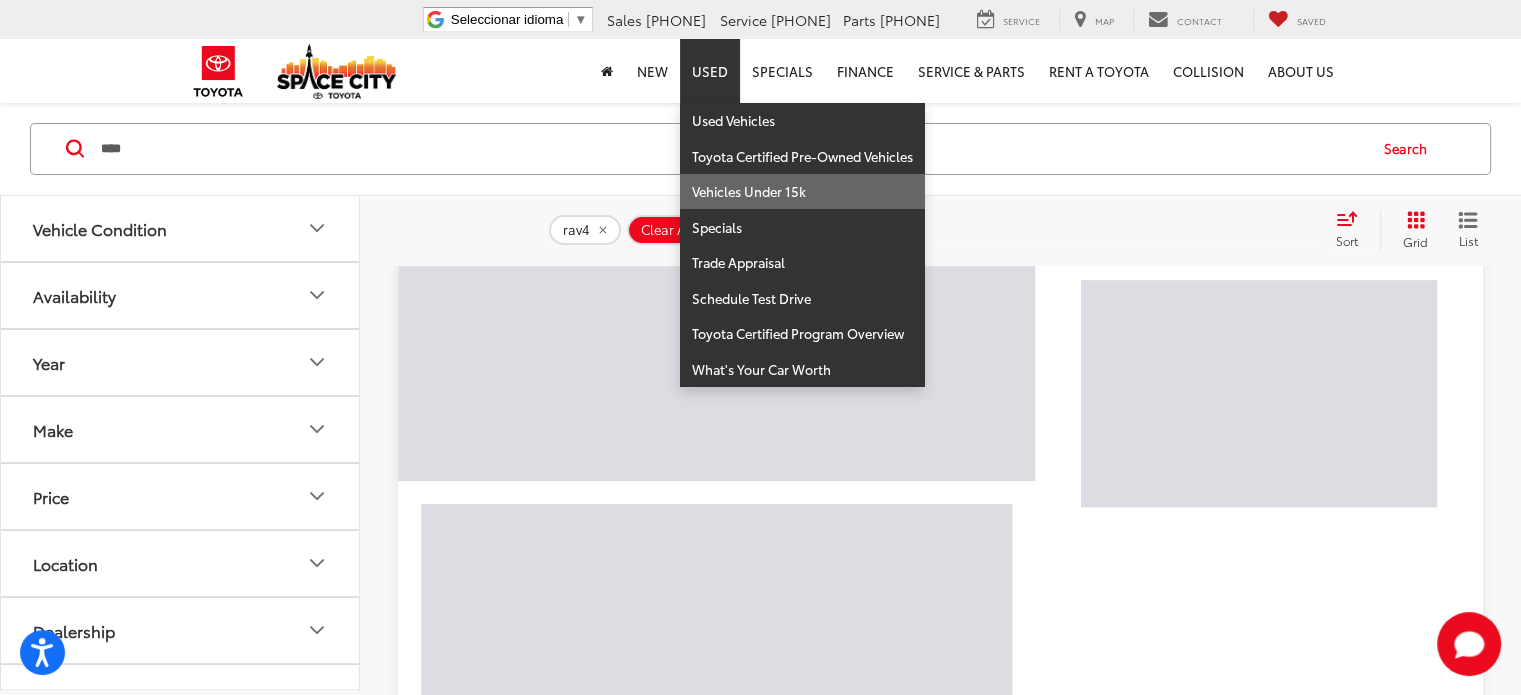 scroll, scrollTop: 219, scrollLeft: 0, axis: vertical 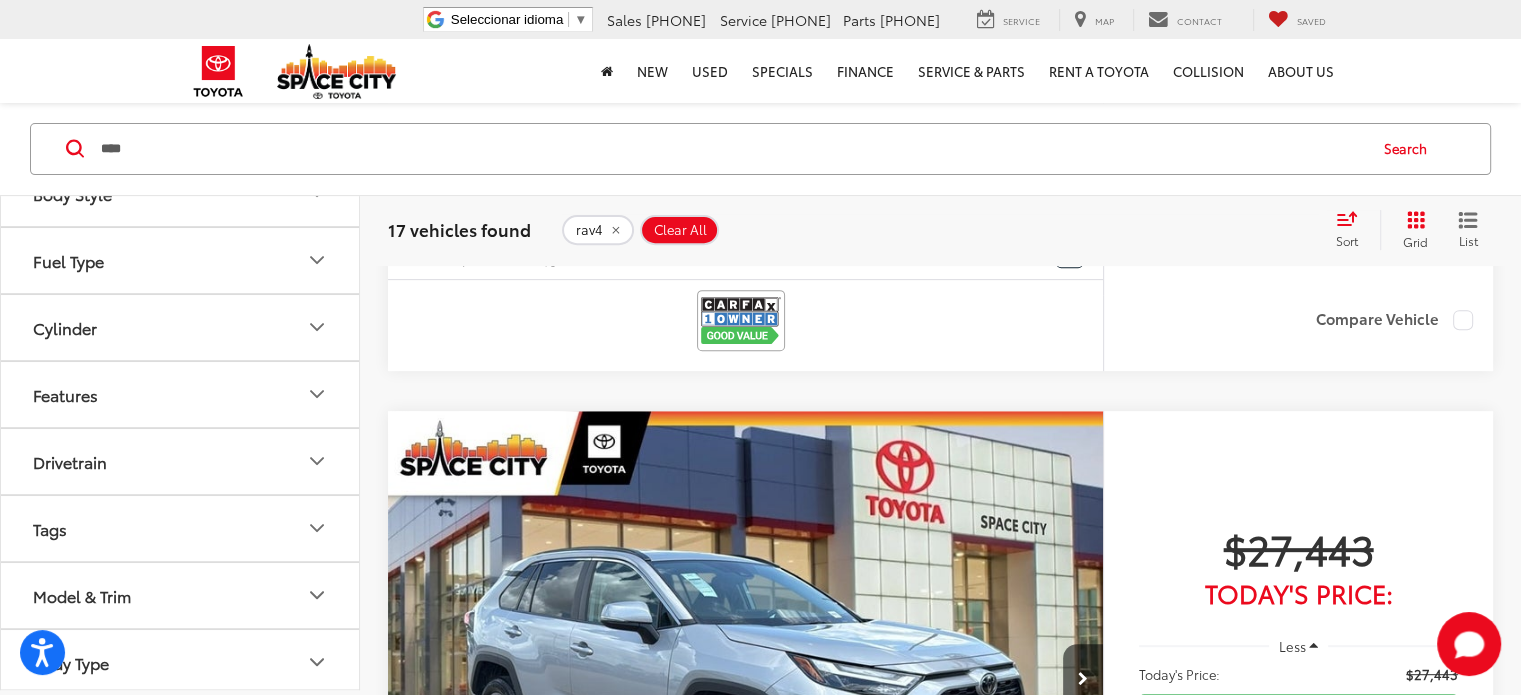 click on "2" at bounding box center [1208, 3045] 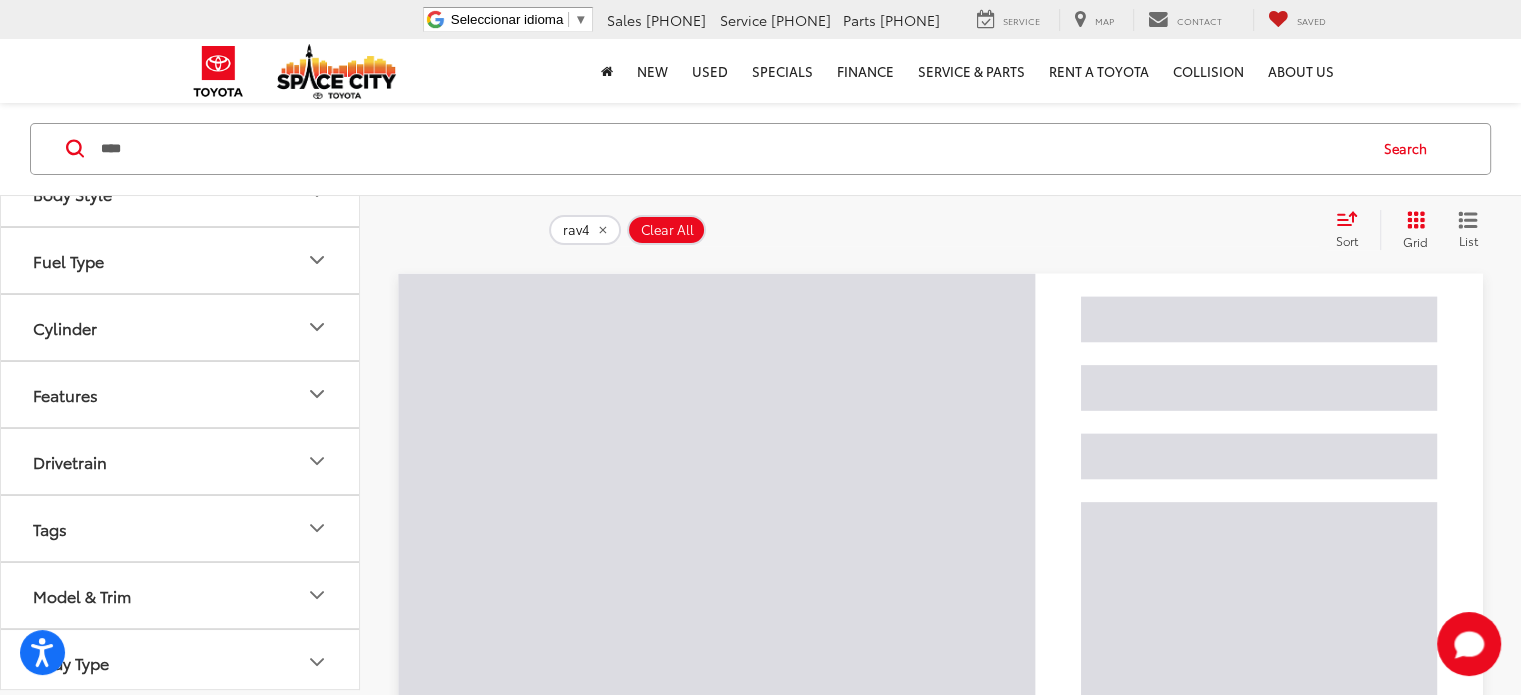 scroll, scrollTop: 219, scrollLeft: 0, axis: vertical 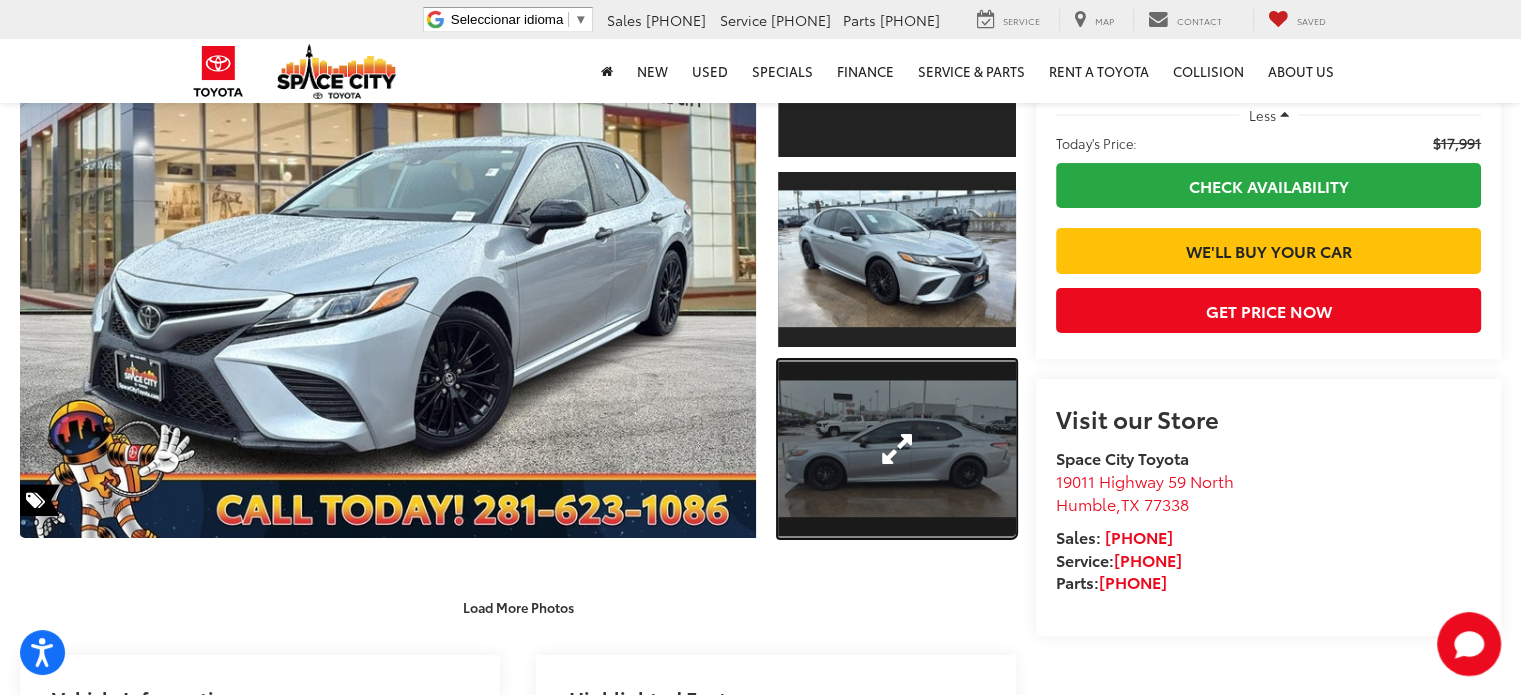 click at bounding box center (897, 449) 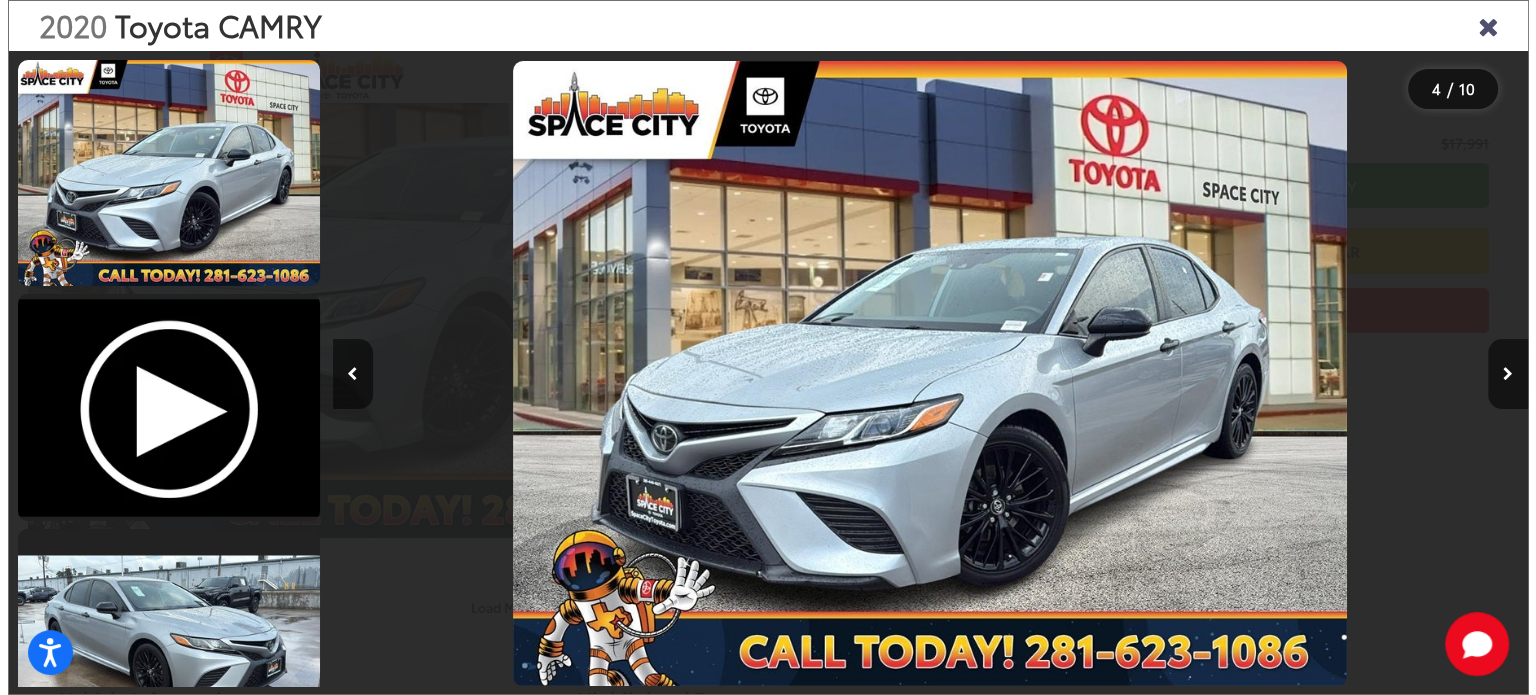scroll, scrollTop: 208, scrollLeft: 0, axis: vertical 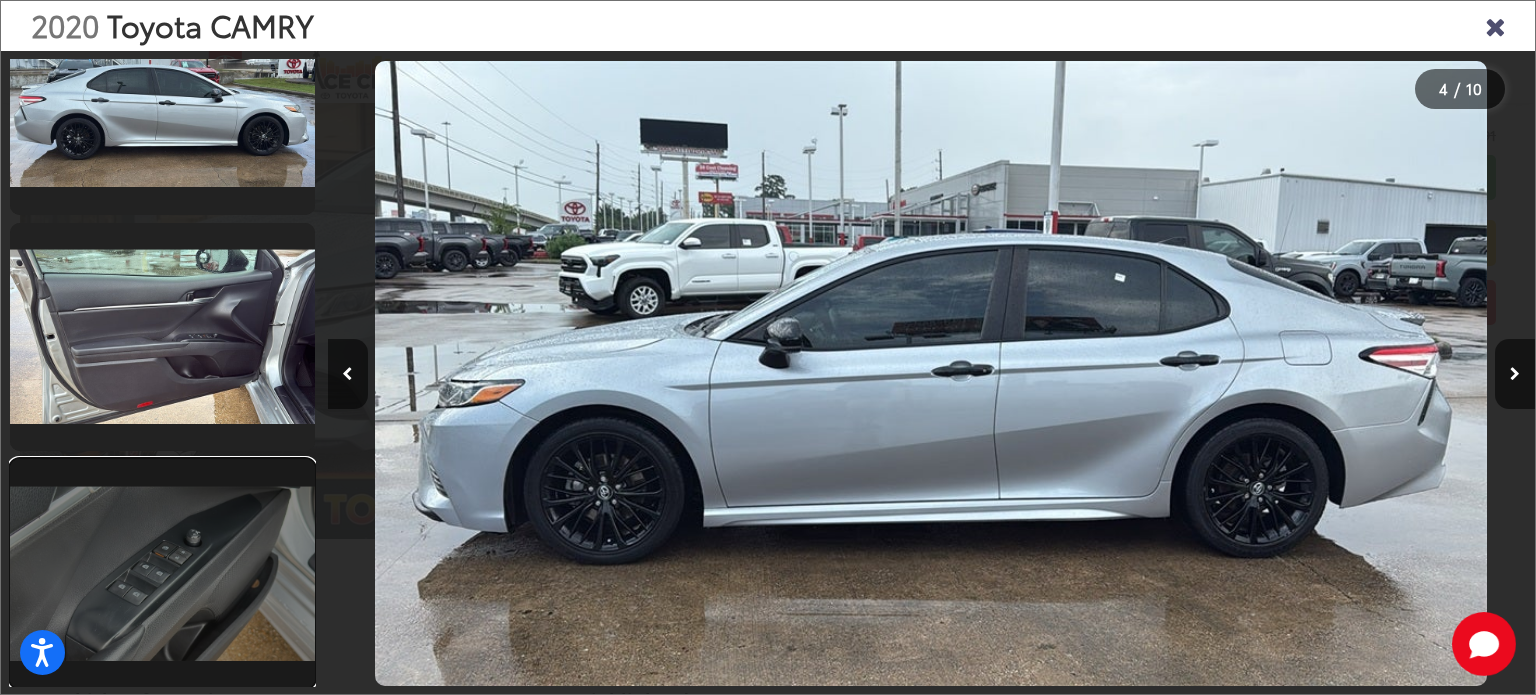 click at bounding box center [162, 573] 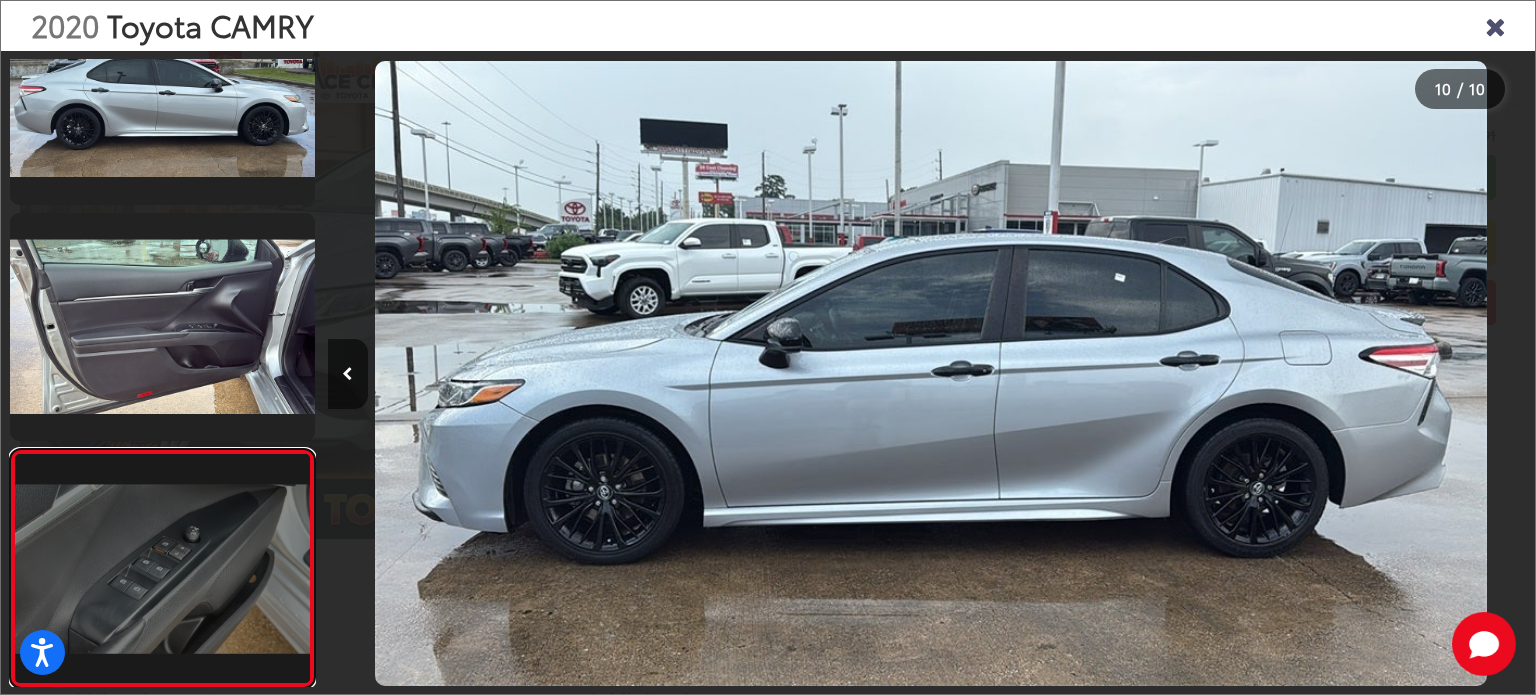 scroll, scrollTop: 1740, scrollLeft: 0, axis: vertical 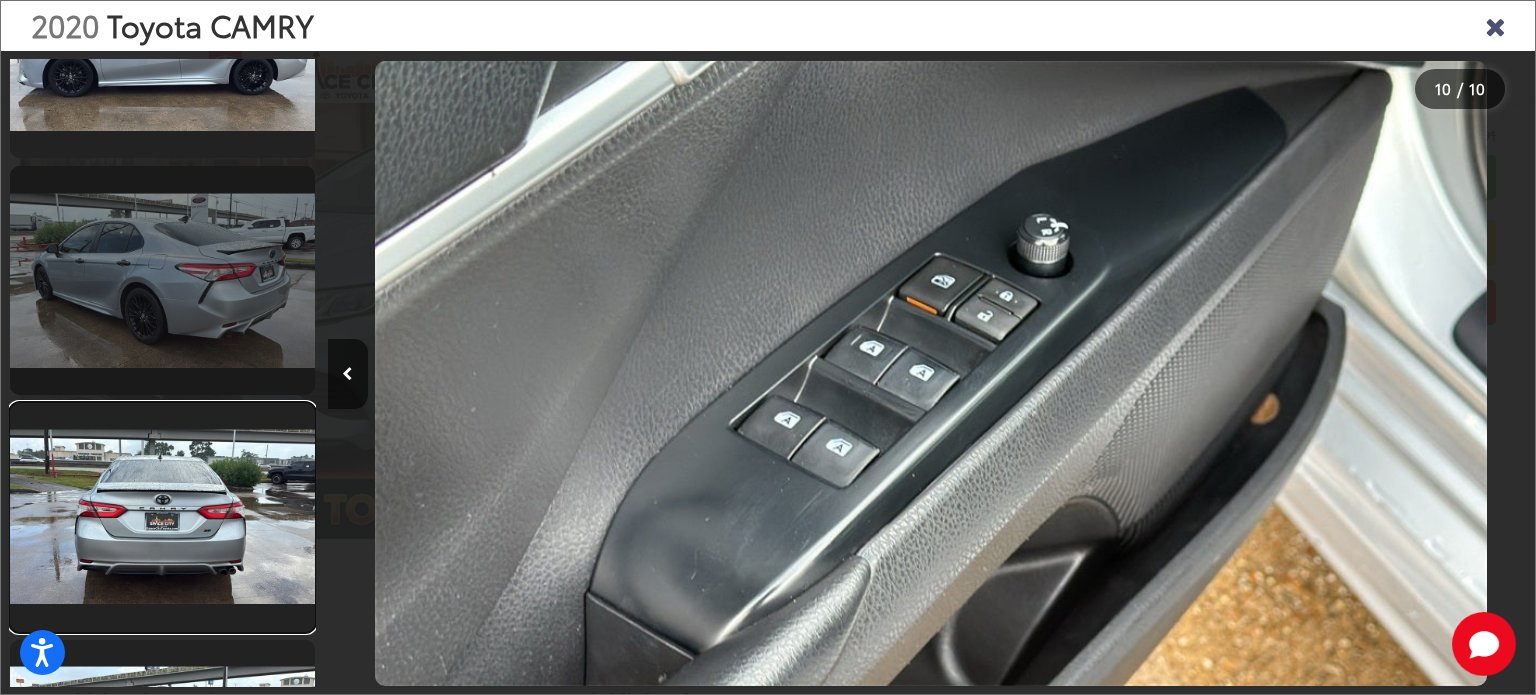 click at bounding box center (162, 517) 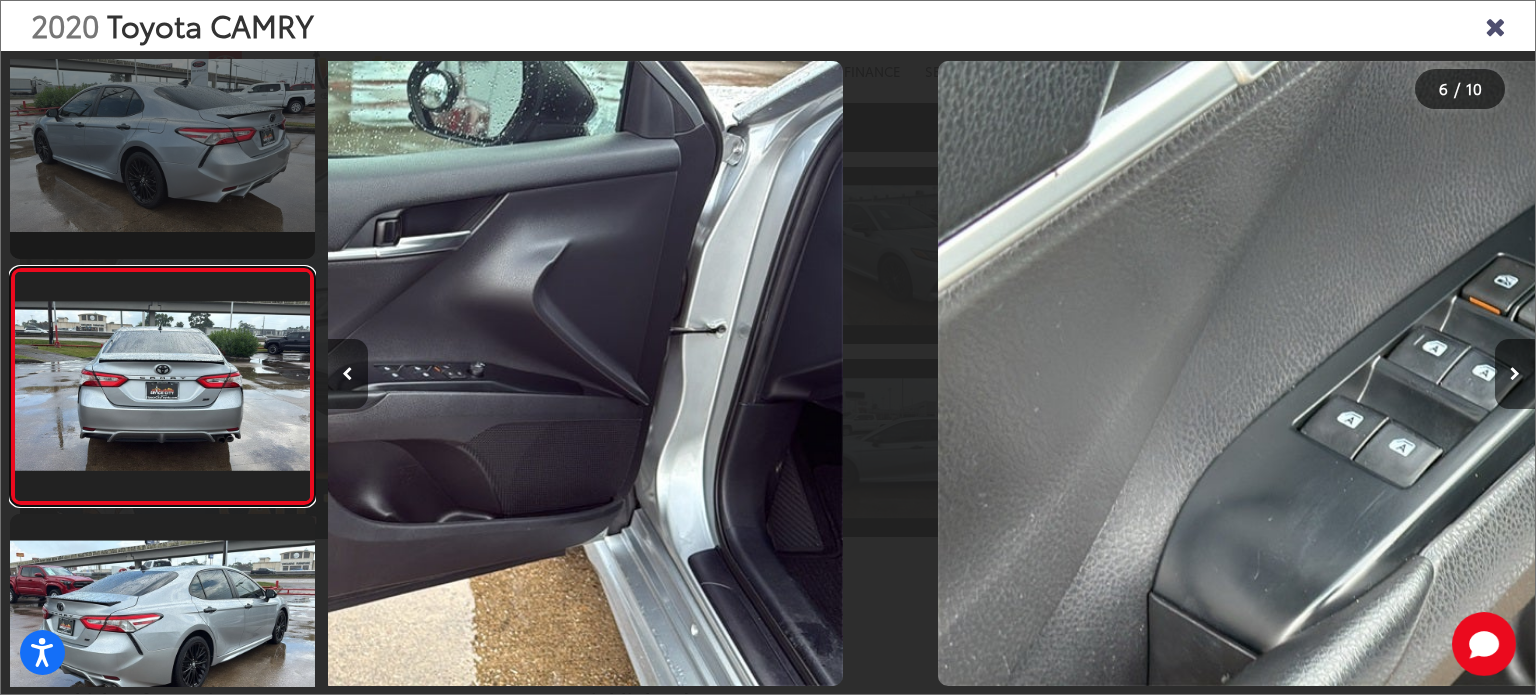 scroll, scrollTop: 1047, scrollLeft: 0, axis: vertical 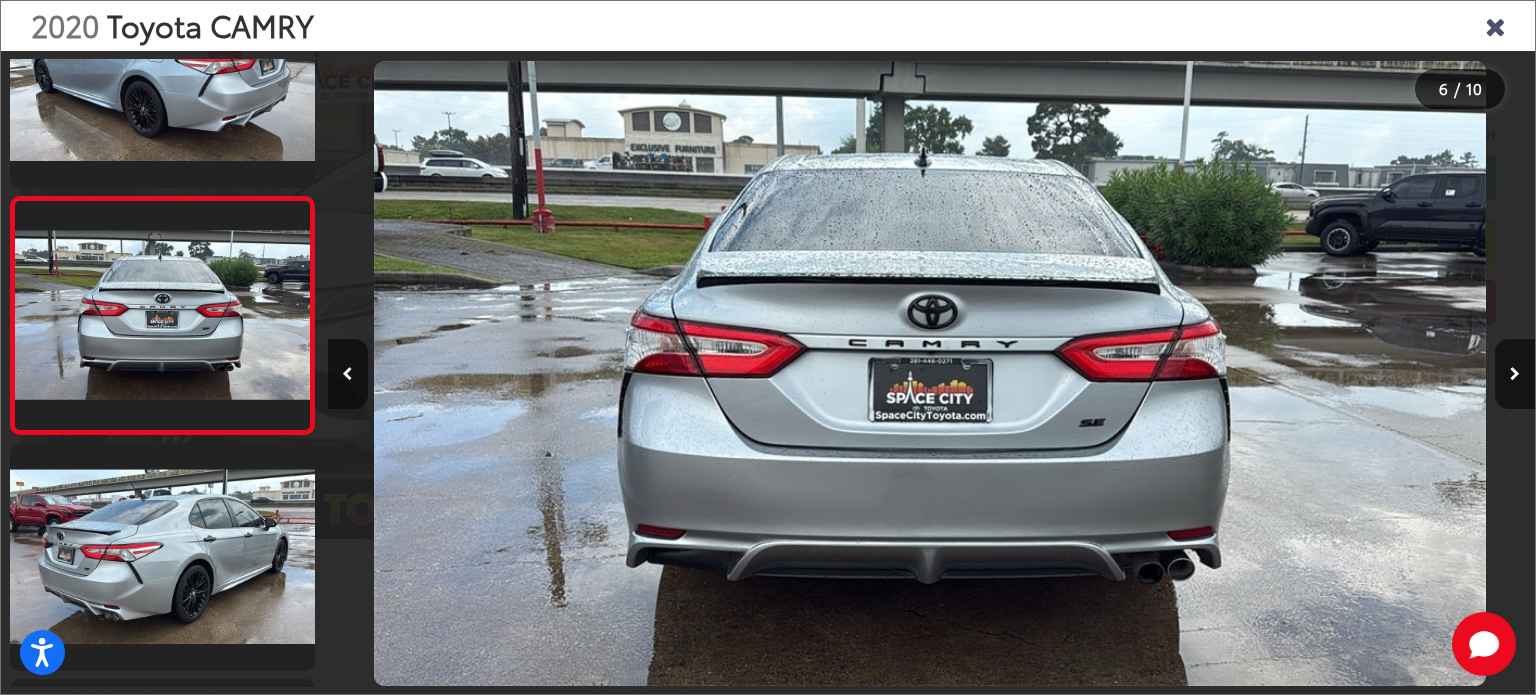 click at bounding box center [1495, 25] 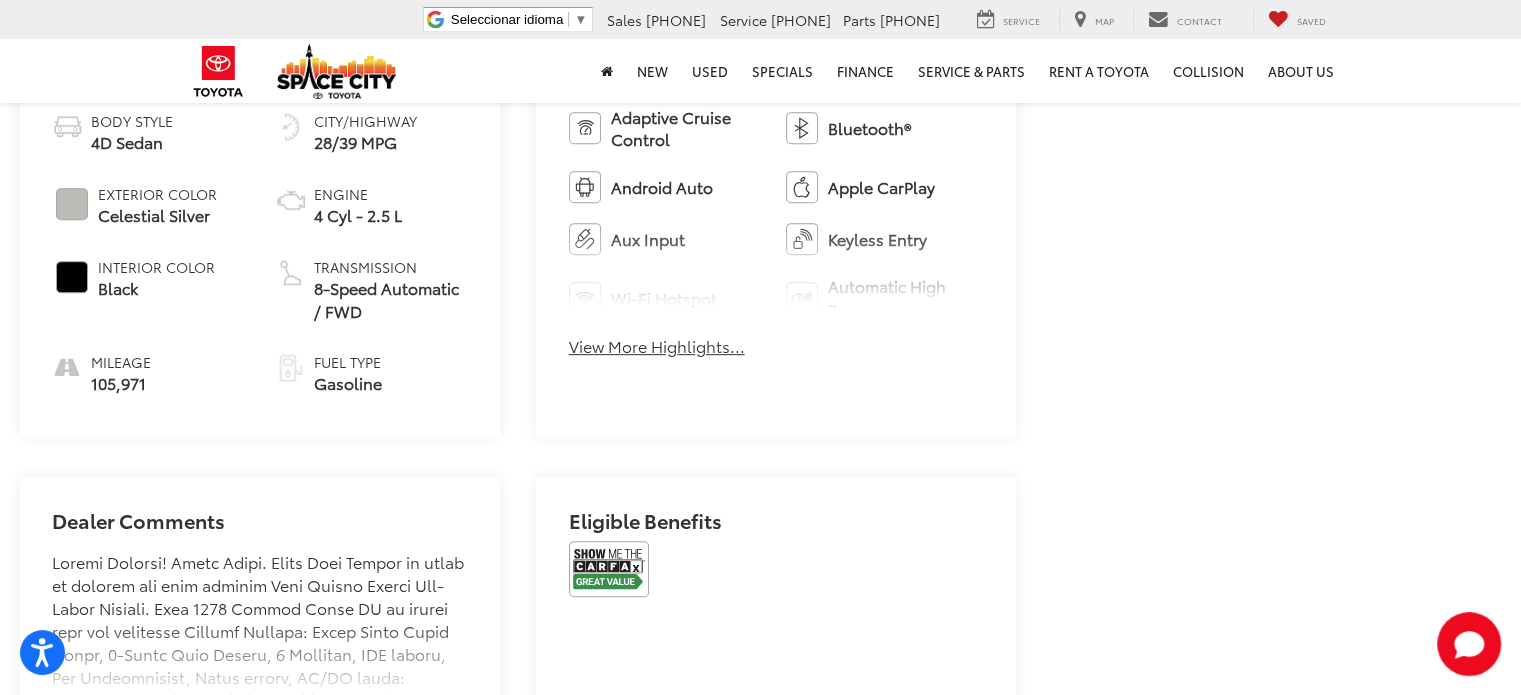scroll, scrollTop: 900, scrollLeft: 0, axis: vertical 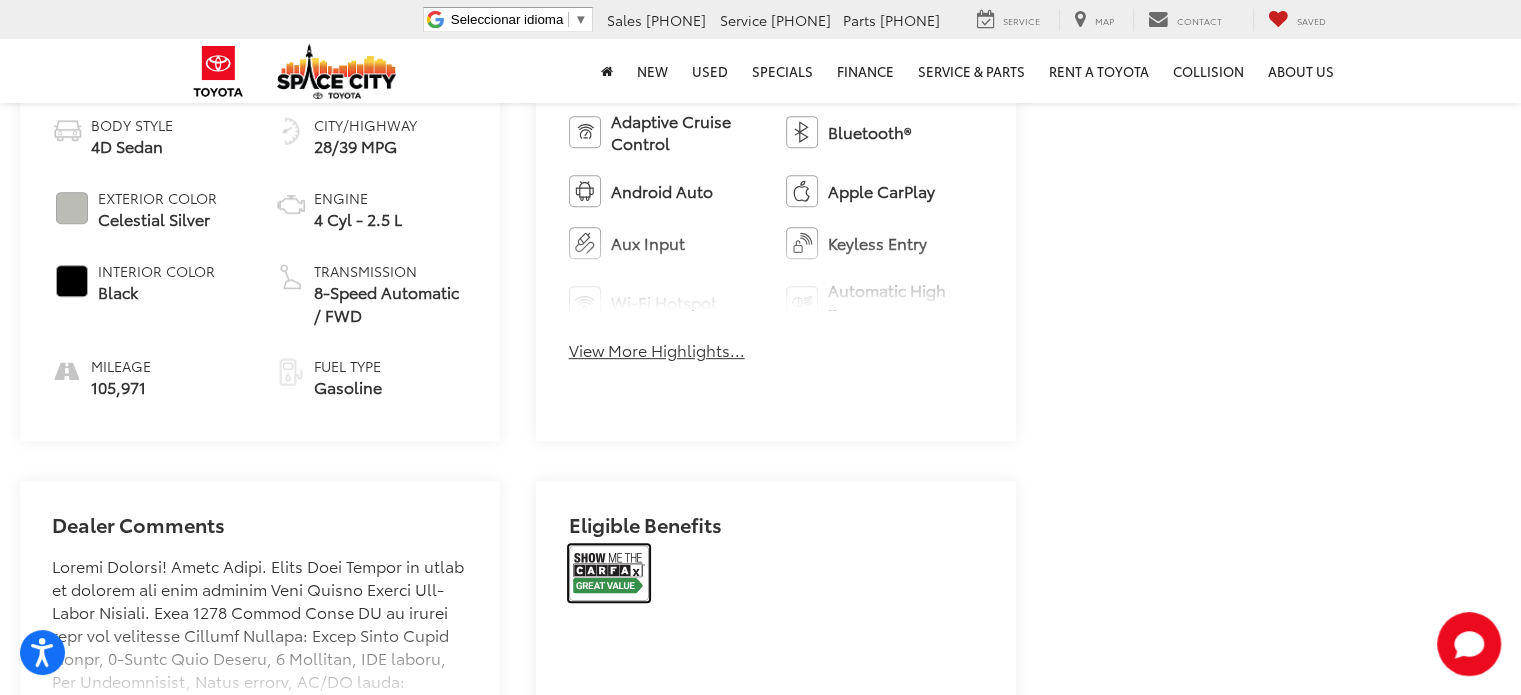 click at bounding box center (609, 573) 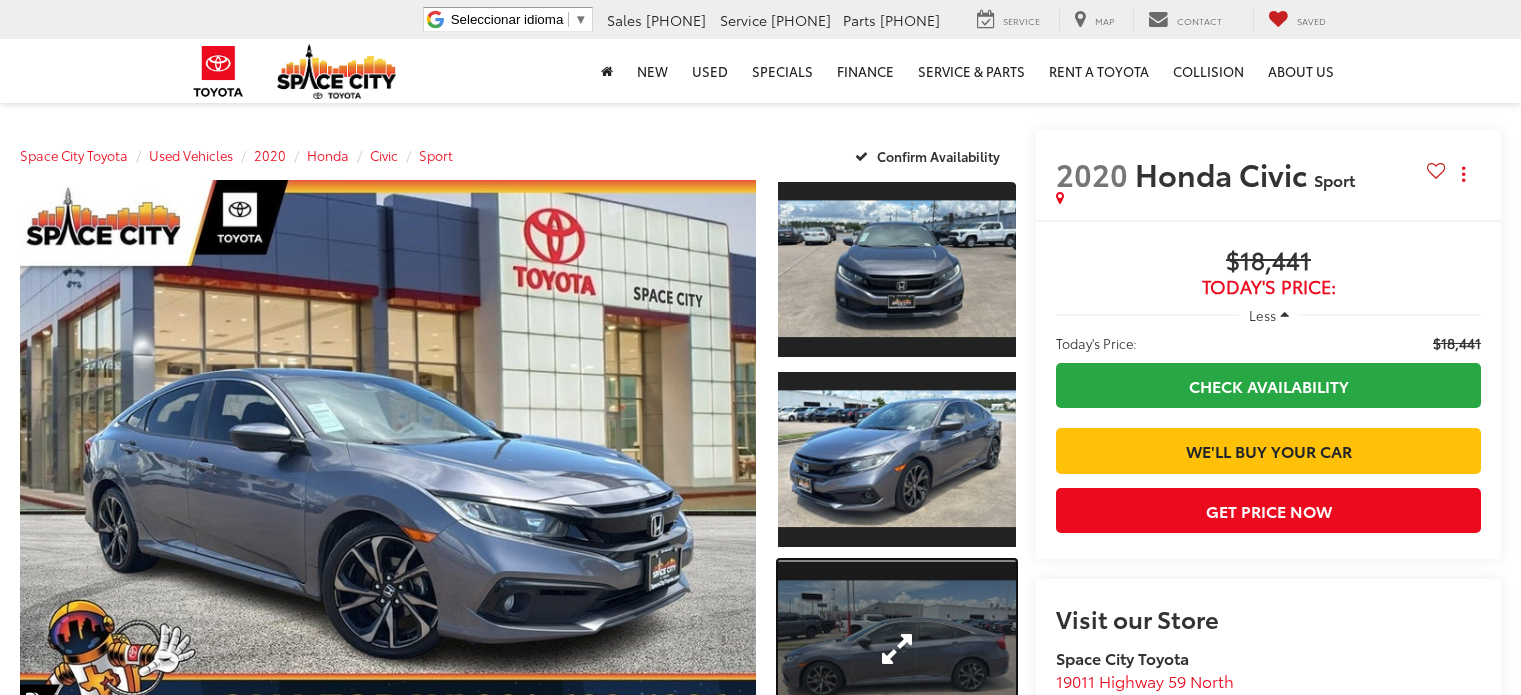 click at bounding box center (897, 649) 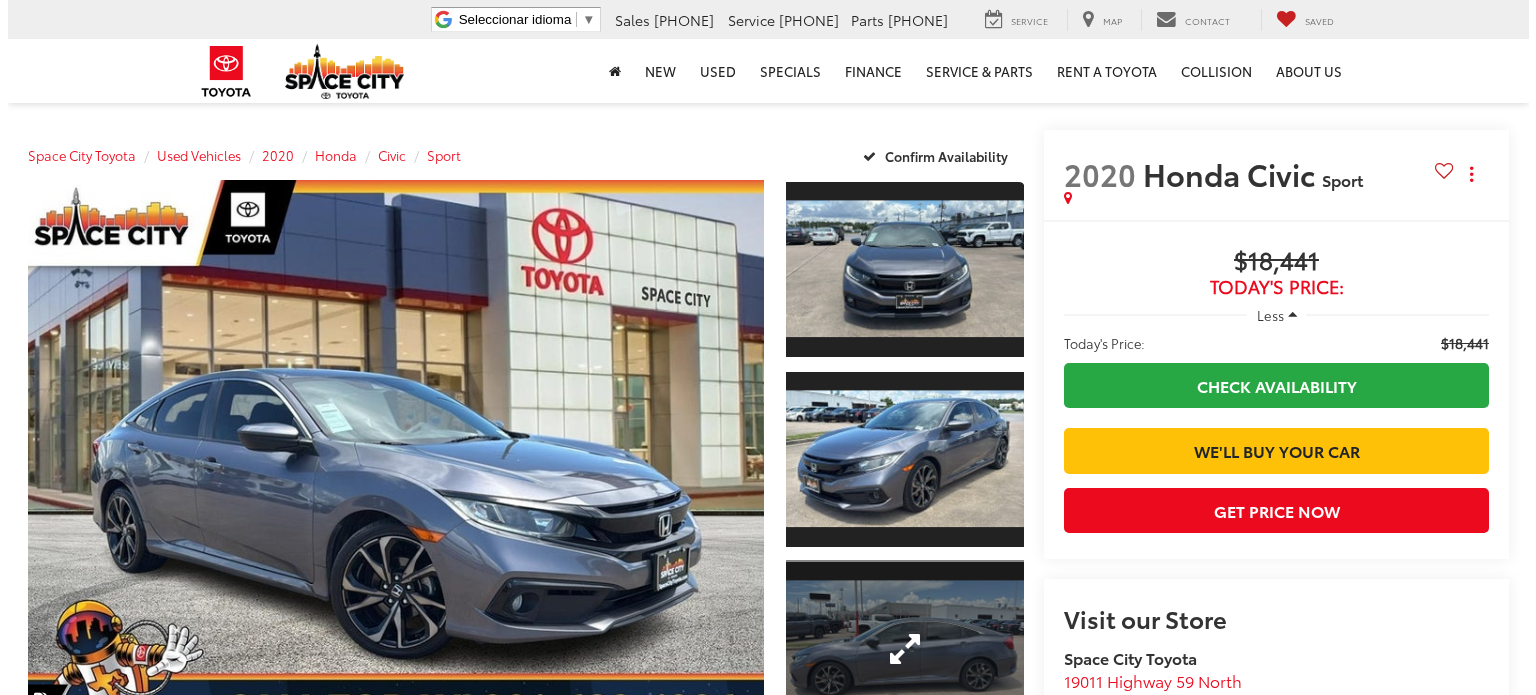 scroll, scrollTop: 100, scrollLeft: 0, axis: vertical 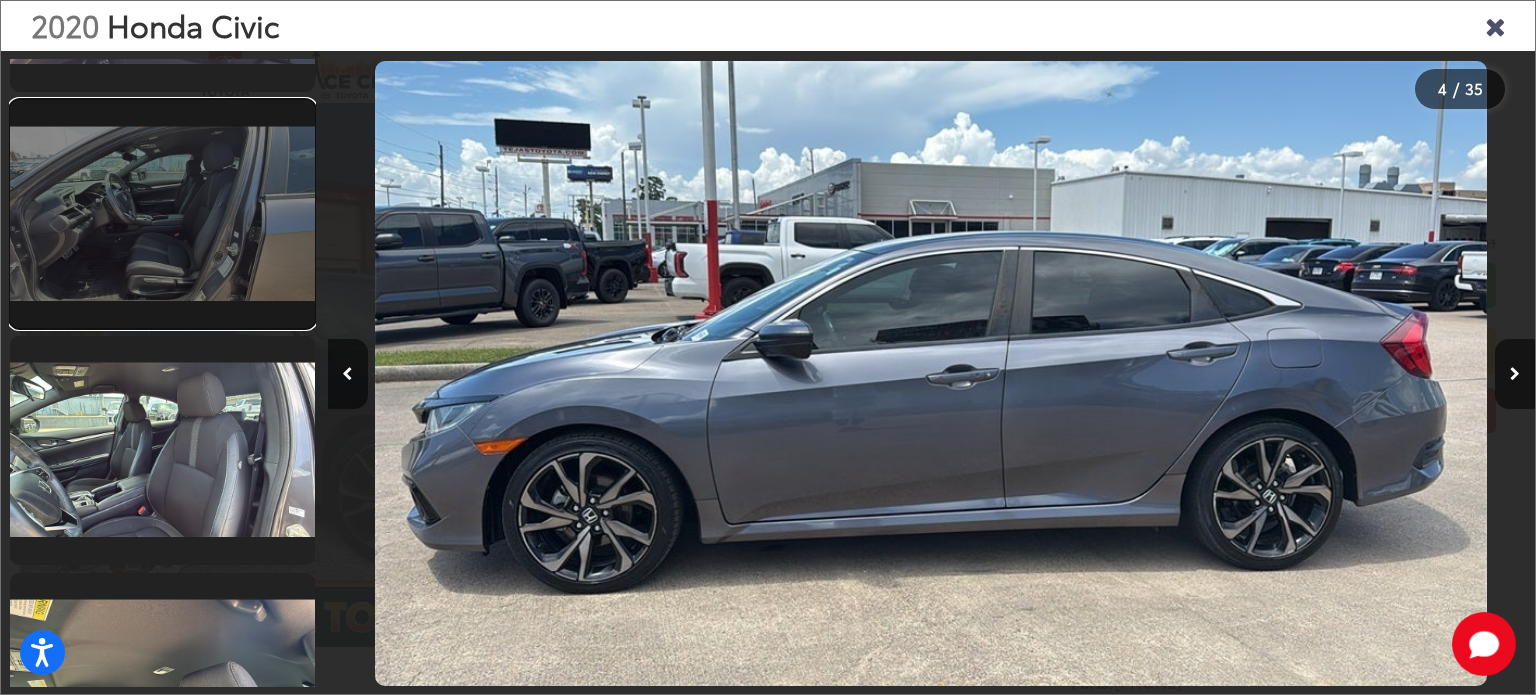 click at bounding box center [162, 214] 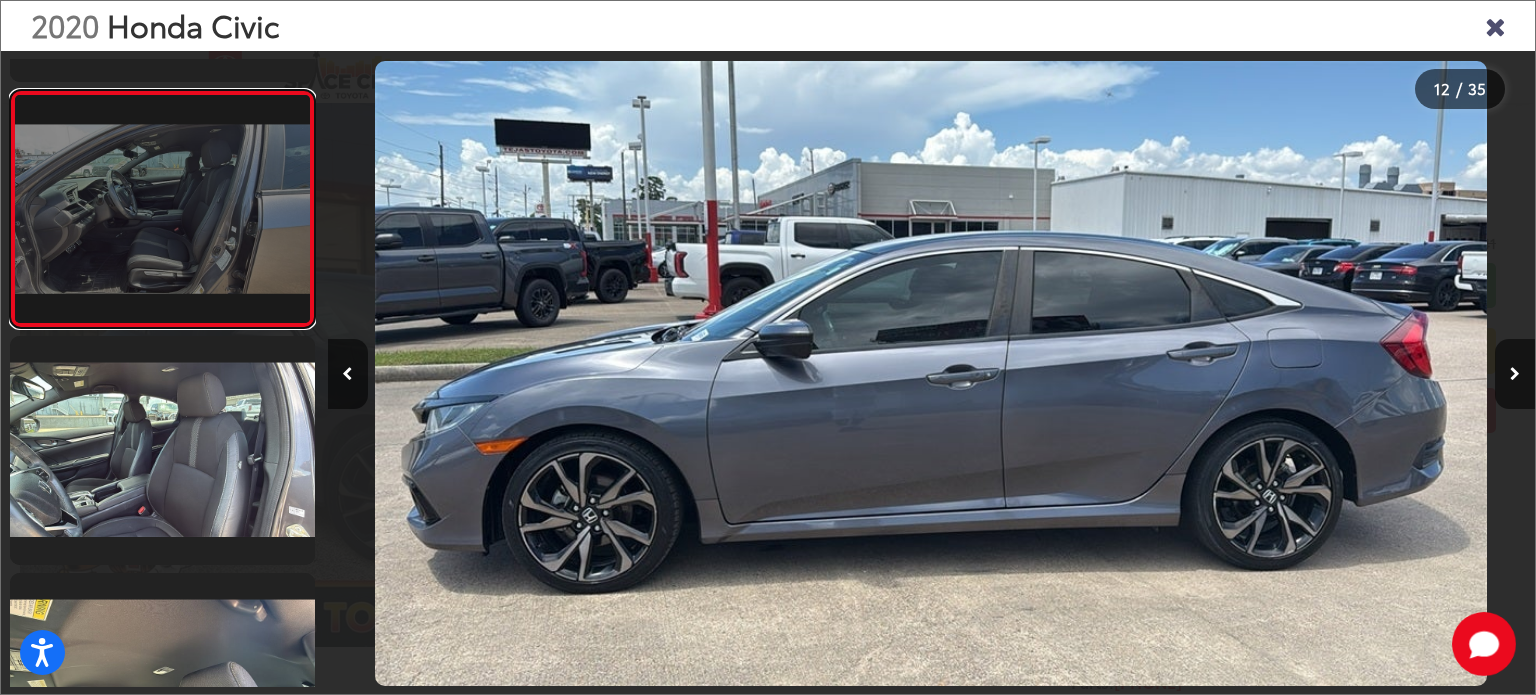 scroll, scrollTop: 2488, scrollLeft: 0, axis: vertical 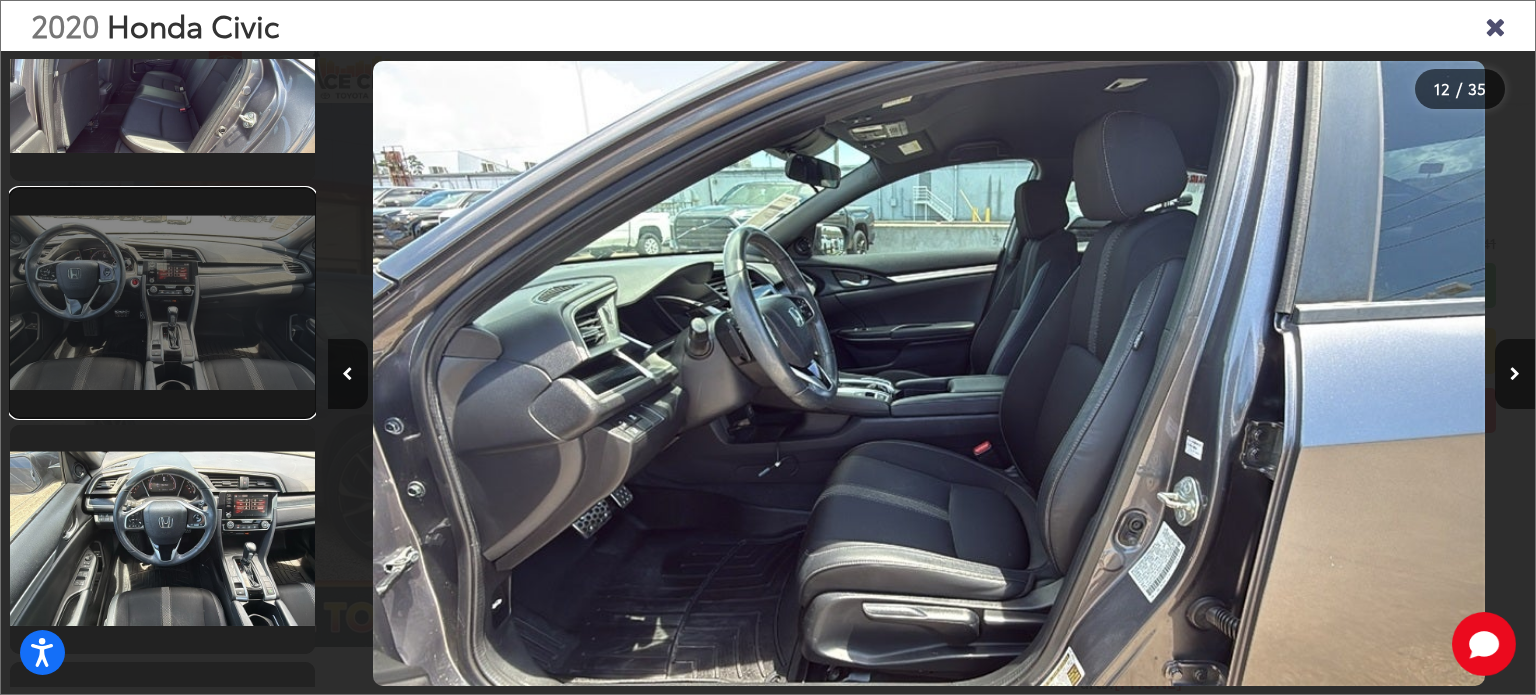 click at bounding box center [162, 303] 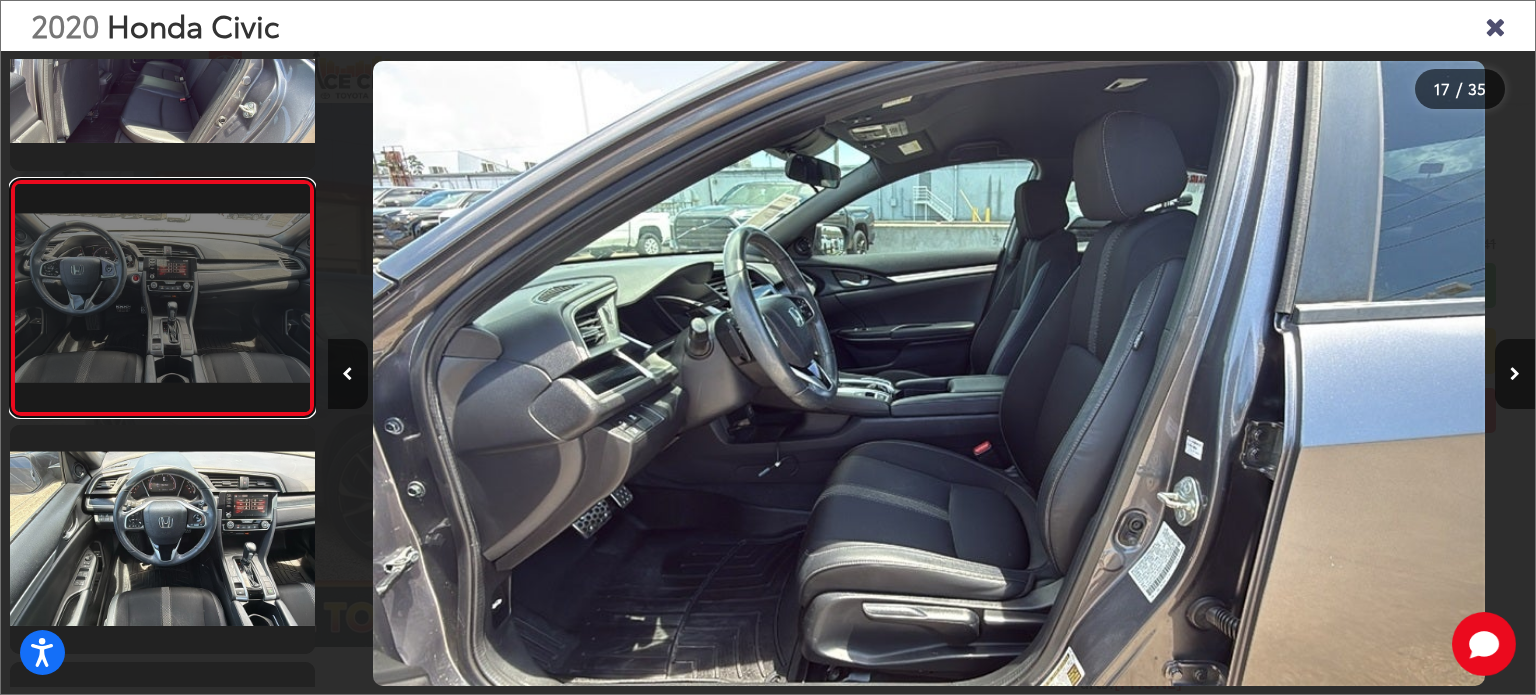 scroll, scrollTop: 3649, scrollLeft: 0, axis: vertical 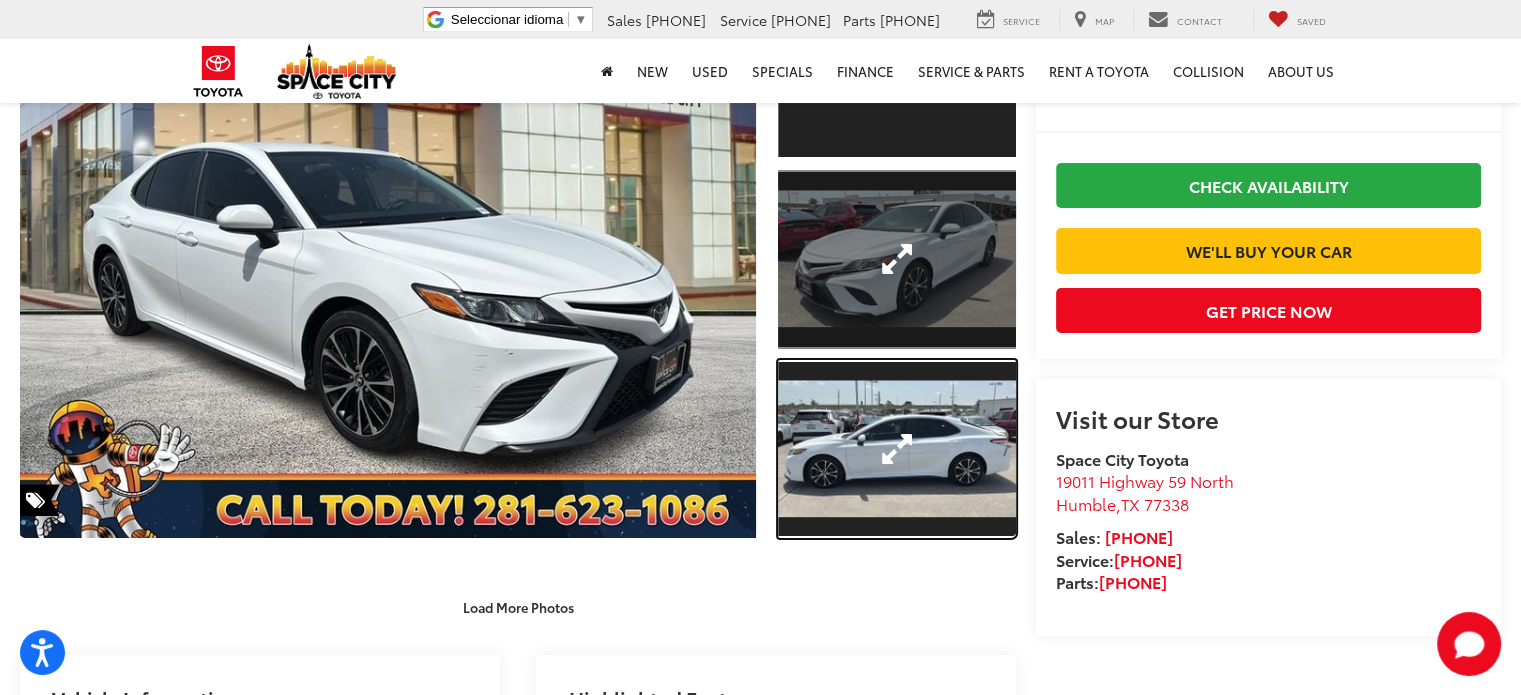 click at bounding box center (897, 449) 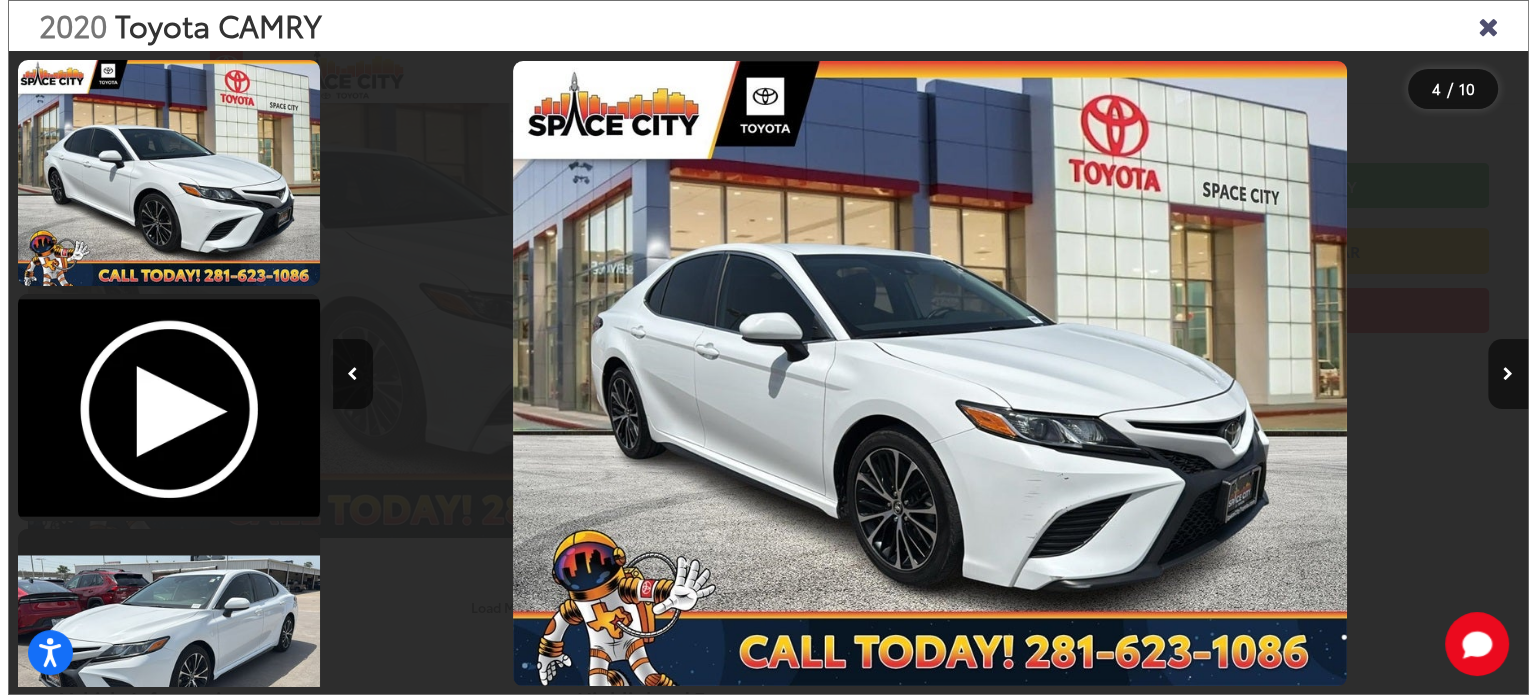 scroll, scrollTop: 208, scrollLeft: 0, axis: vertical 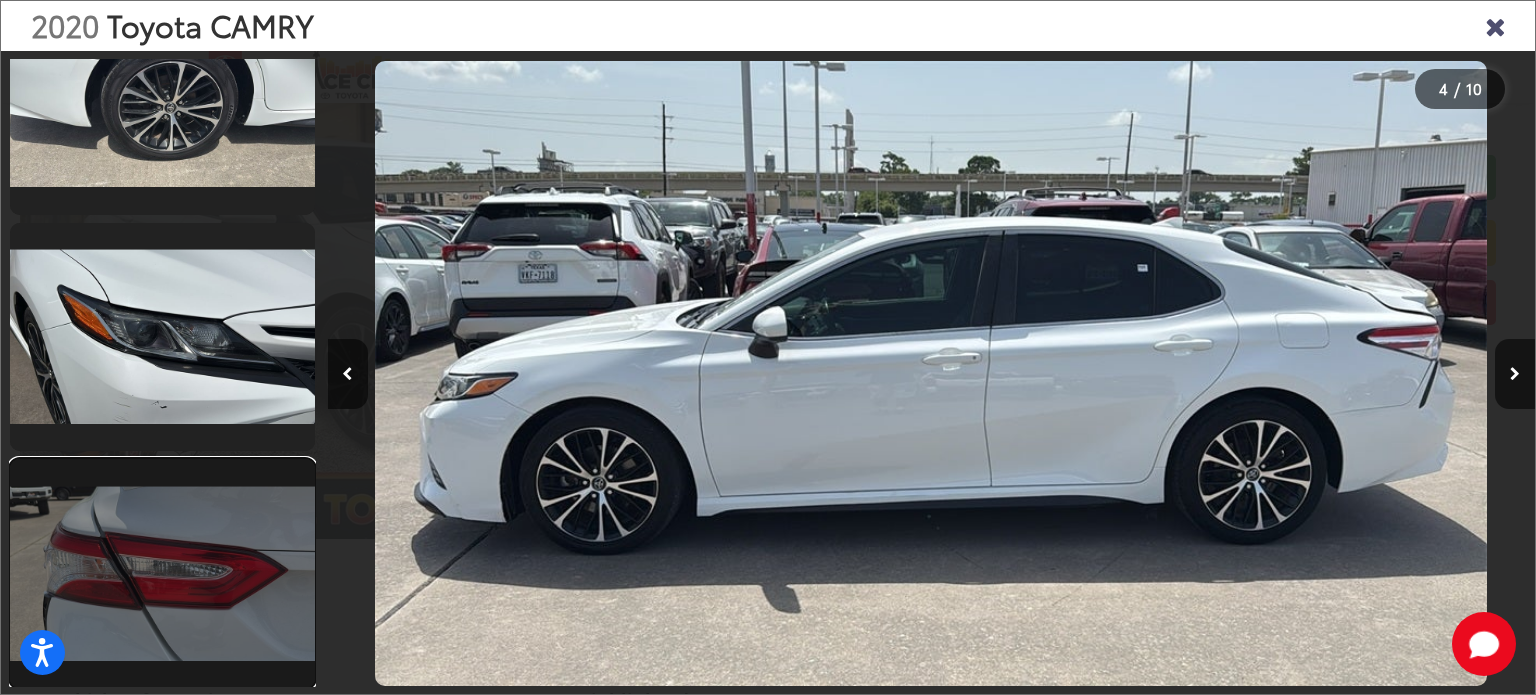click at bounding box center (162, 573) 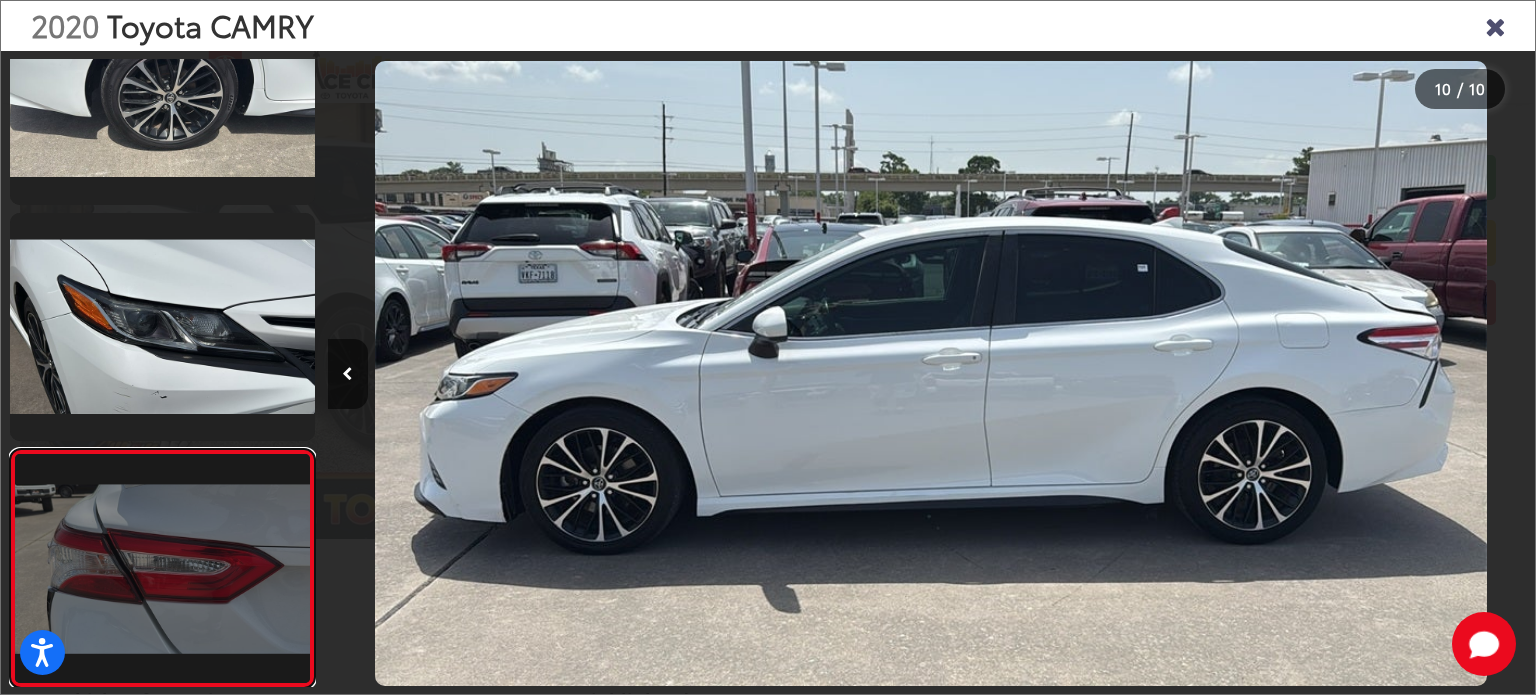 scroll, scrollTop: 1740, scrollLeft: 0, axis: vertical 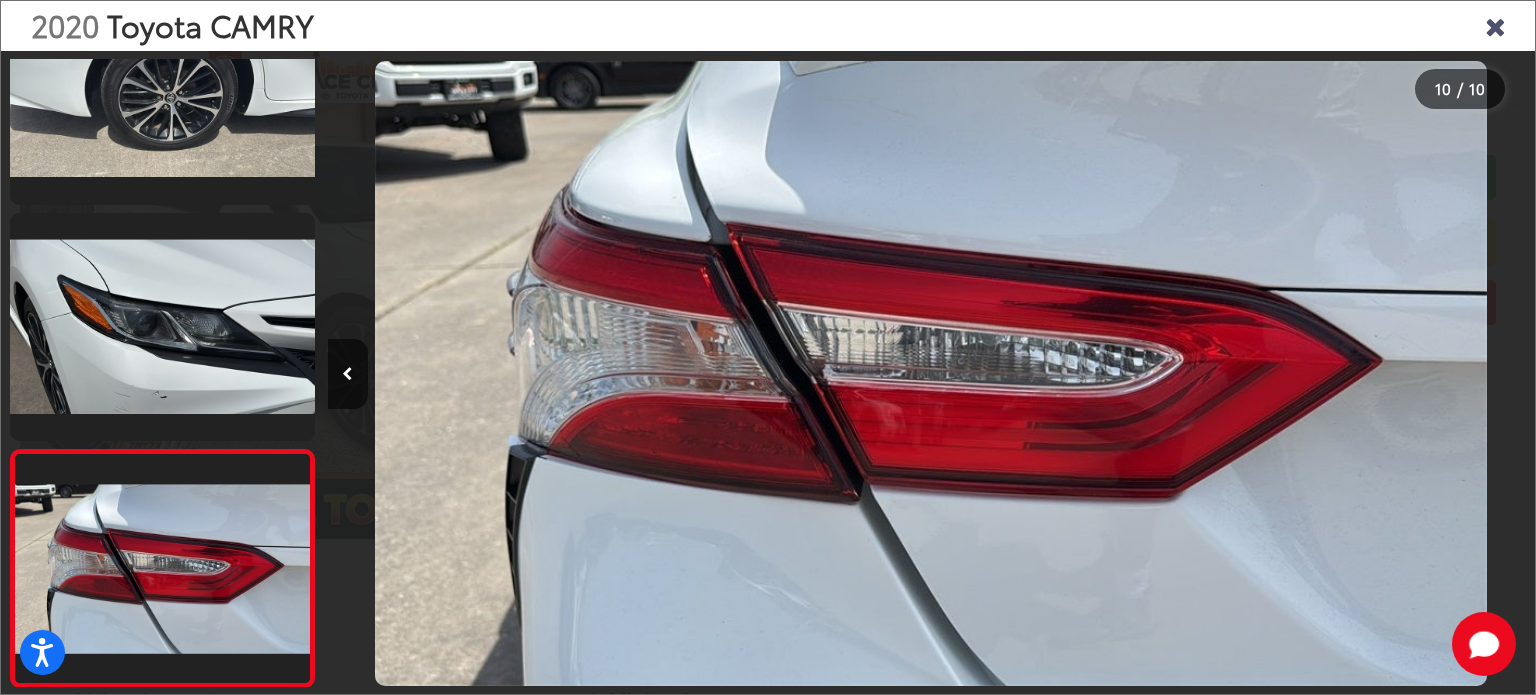 click at bounding box center [1495, 25] 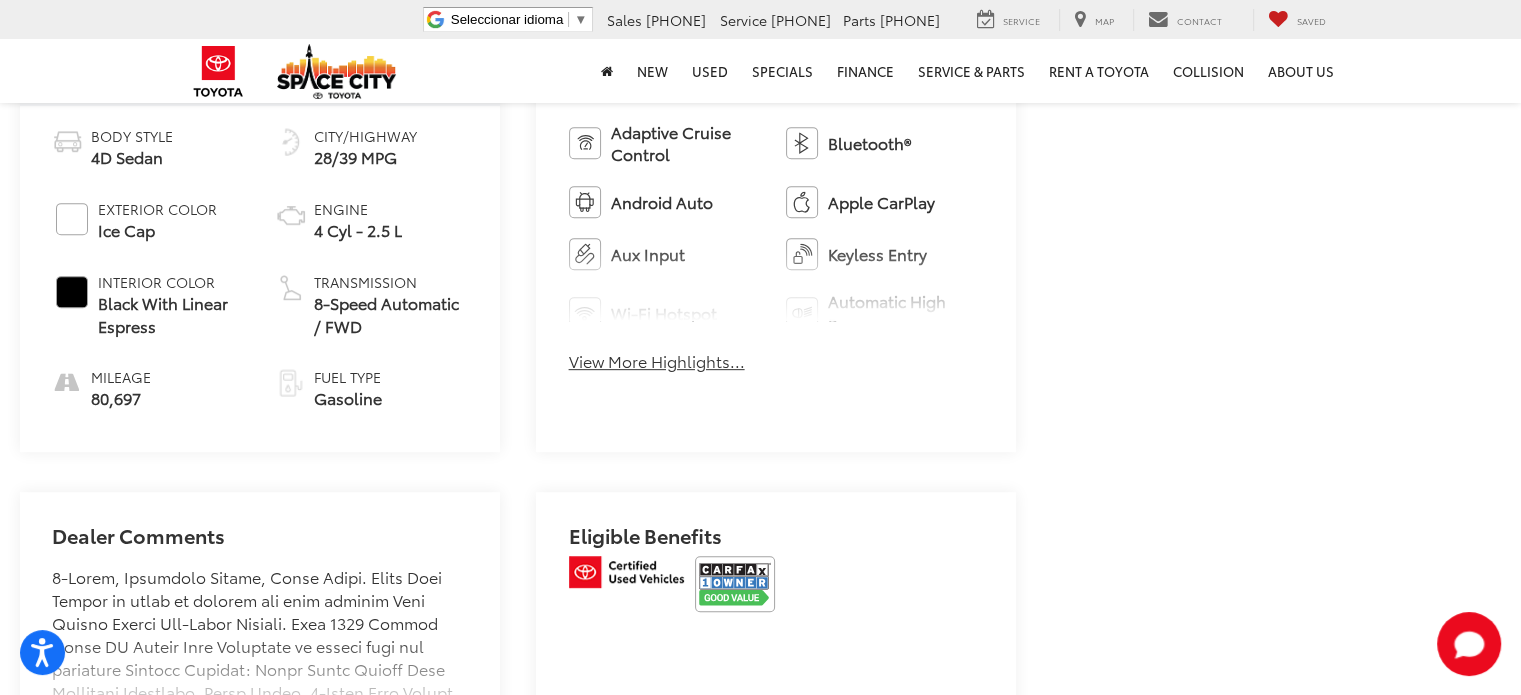 scroll, scrollTop: 900, scrollLeft: 0, axis: vertical 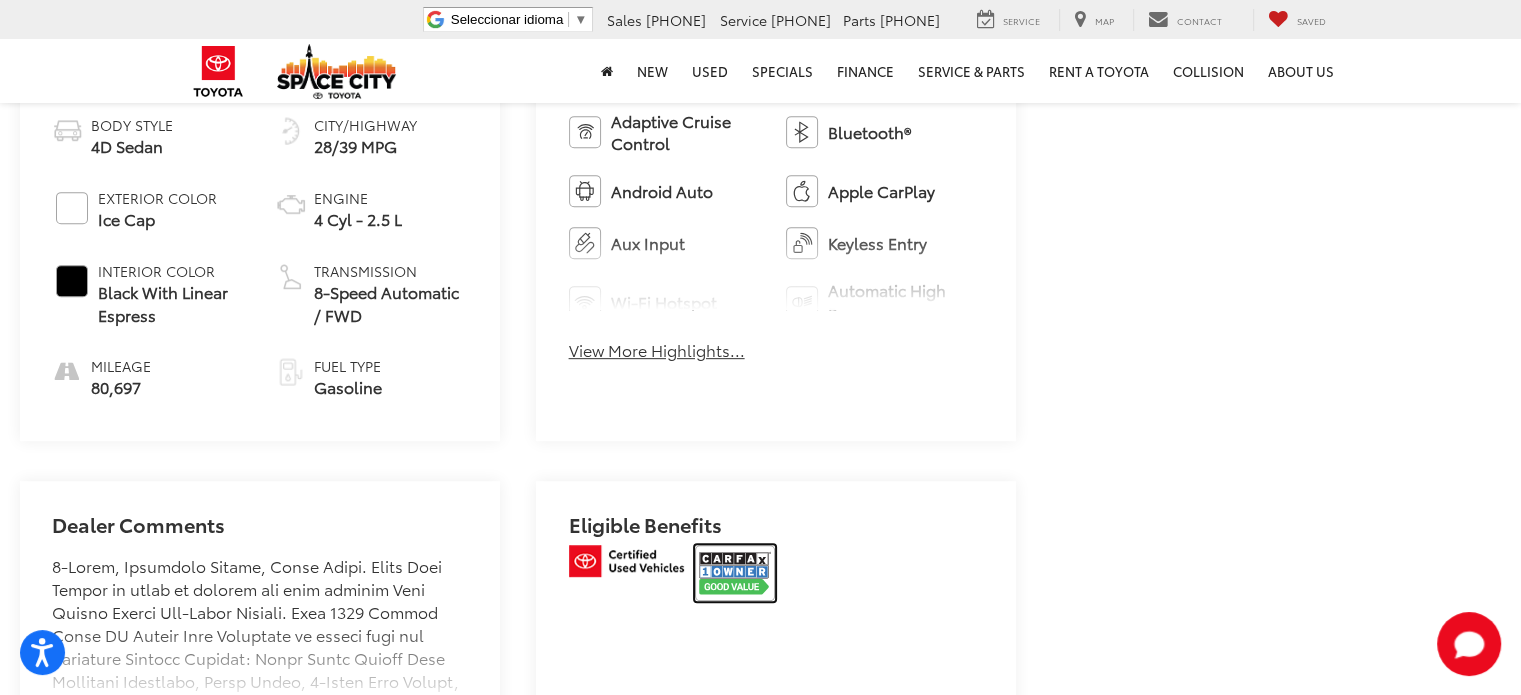 click at bounding box center (735, 573) 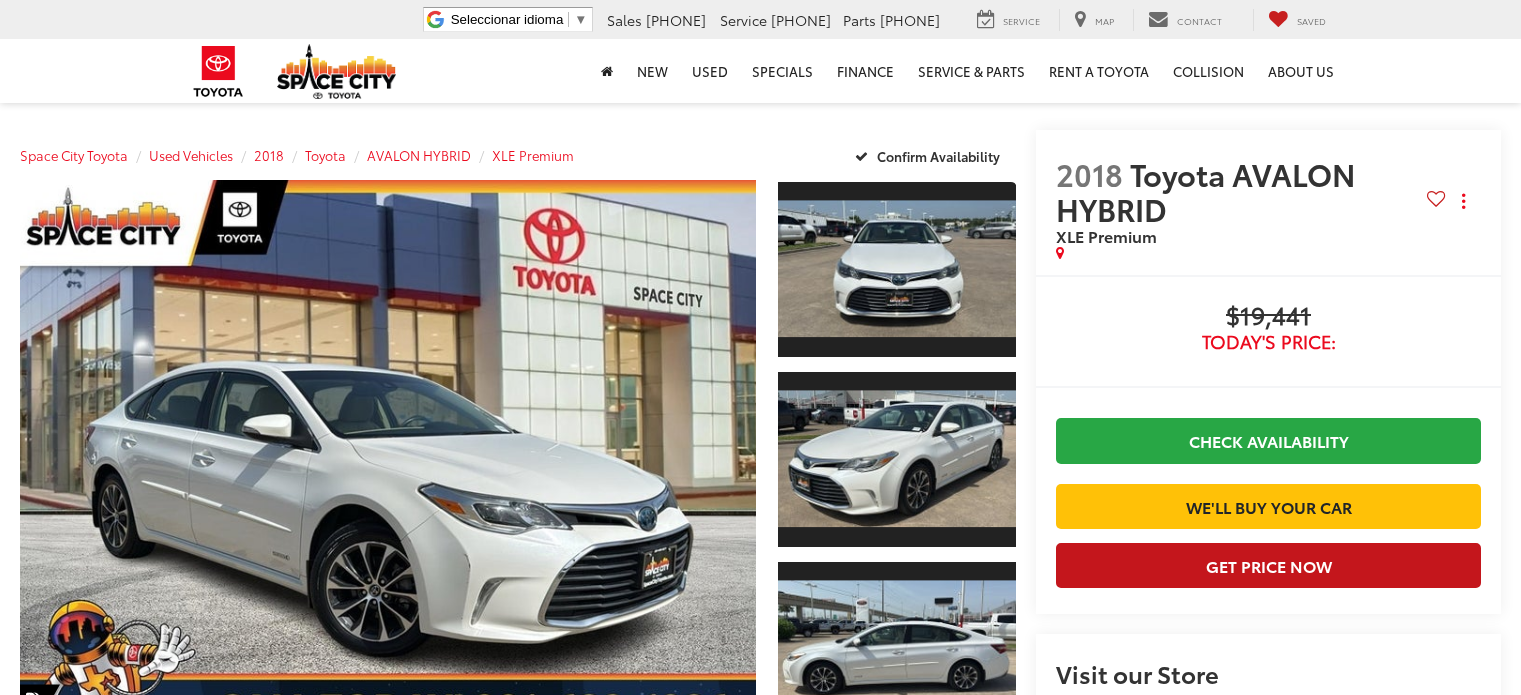 scroll, scrollTop: 0, scrollLeft: 0, axis: both 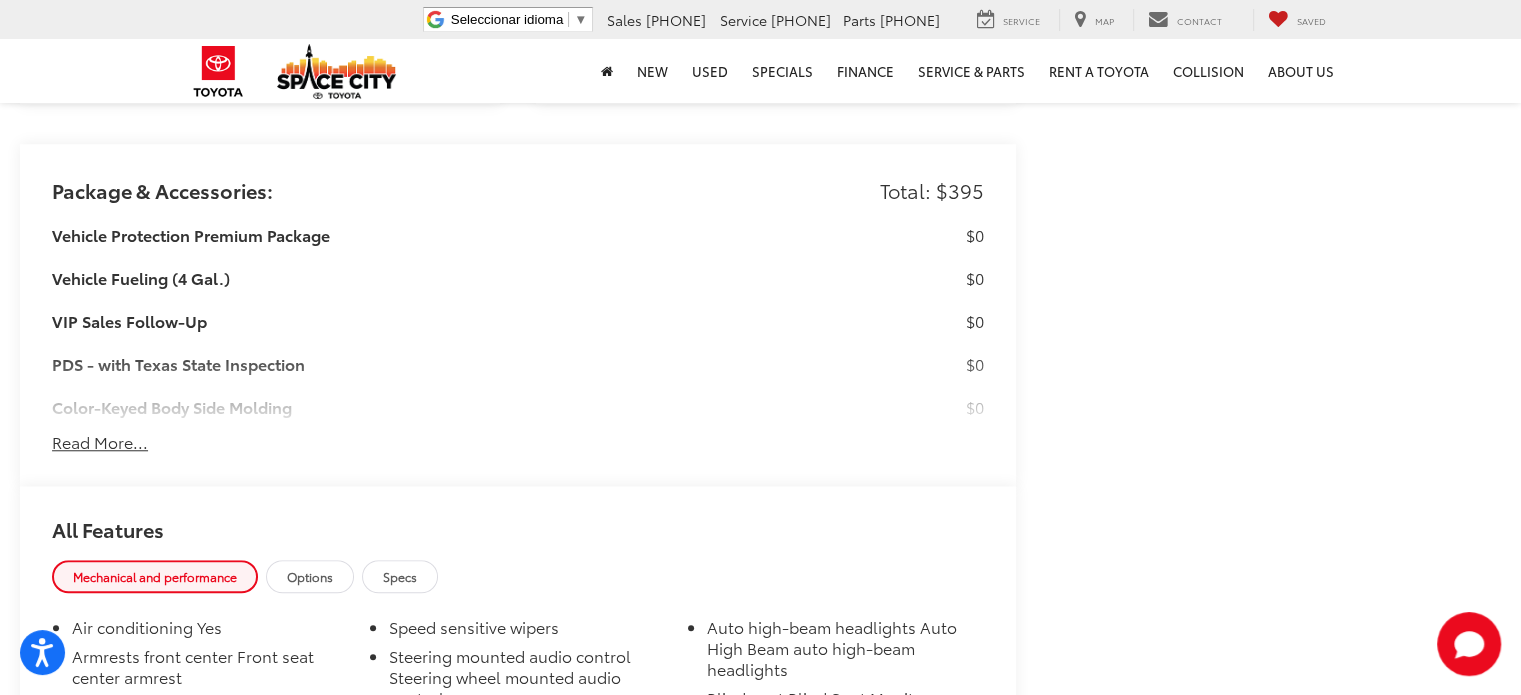 click on "Read More..." at bounding box center [100, 442] 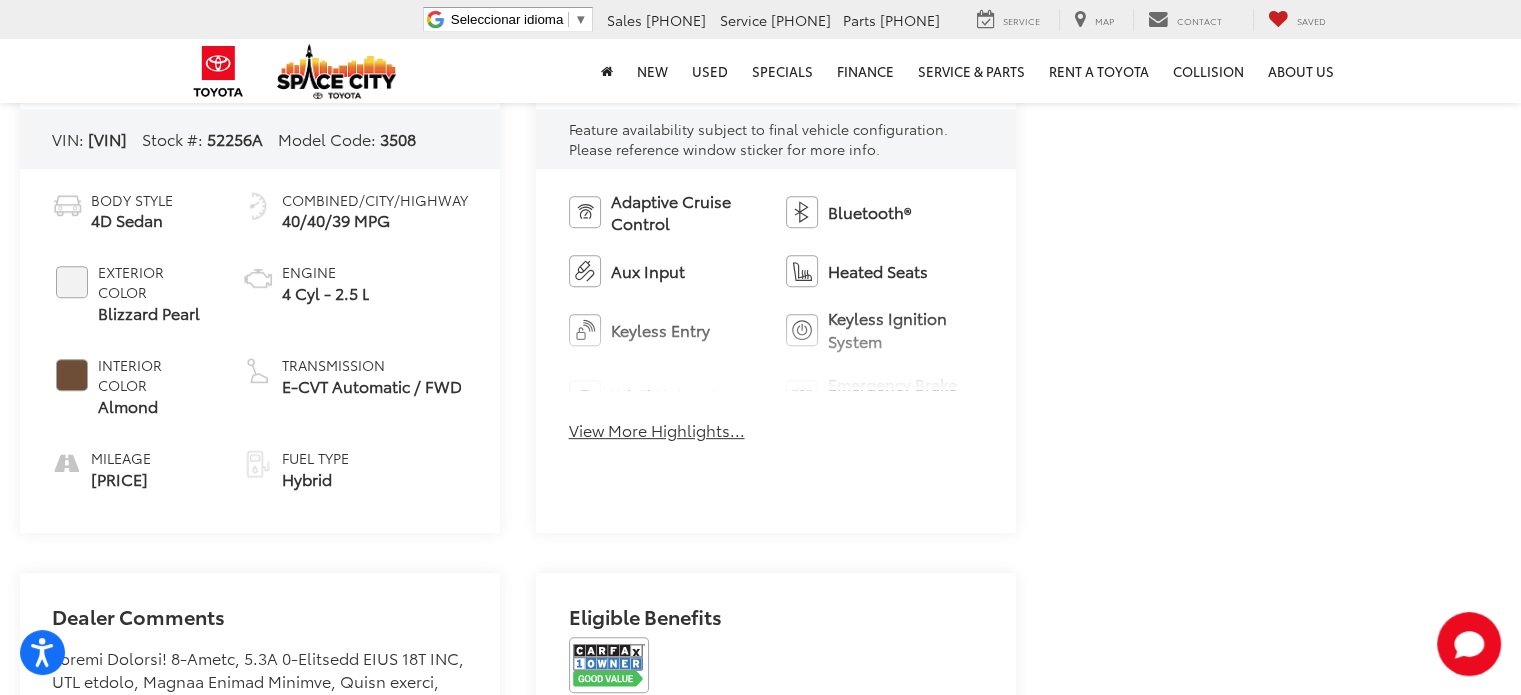 scroll, scrollTop: 1020, scrollLeft: 0, axis: vertical 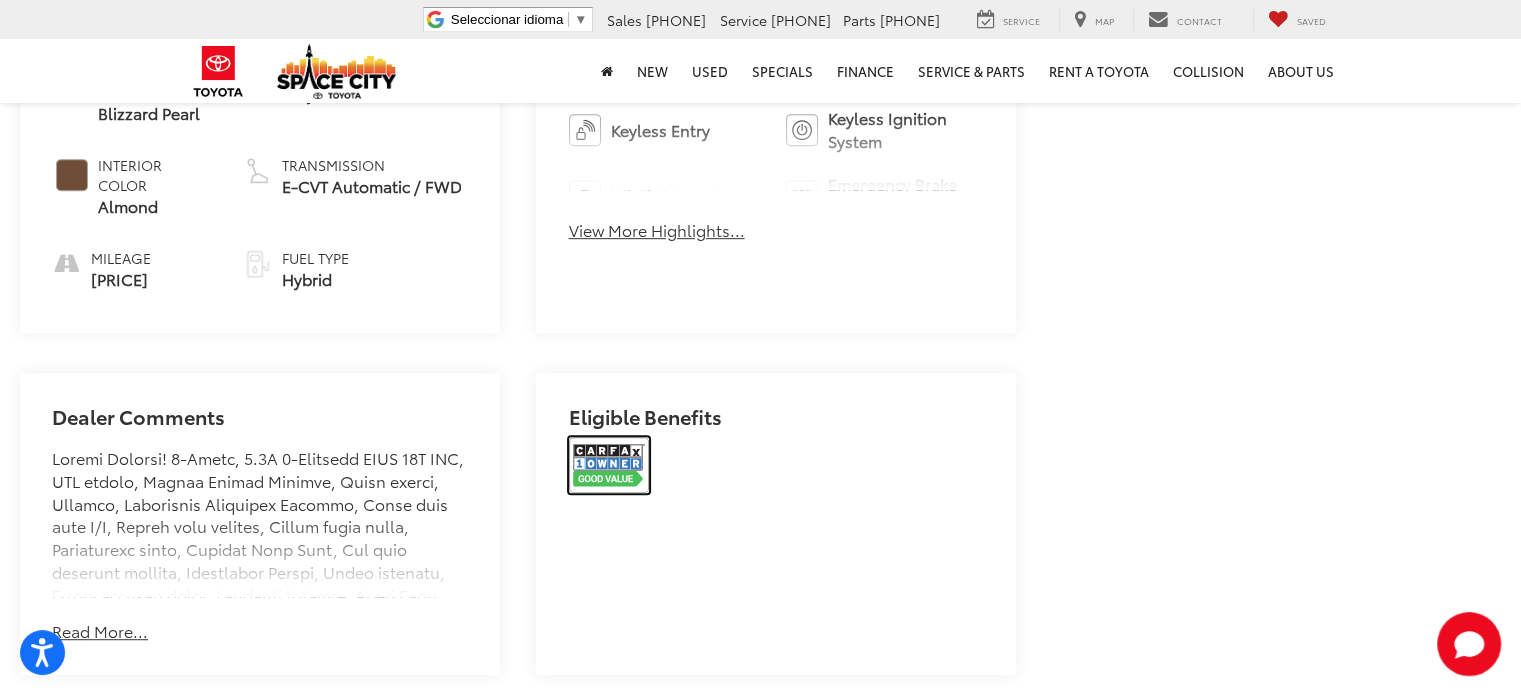 click at bounding box center (609, 465) 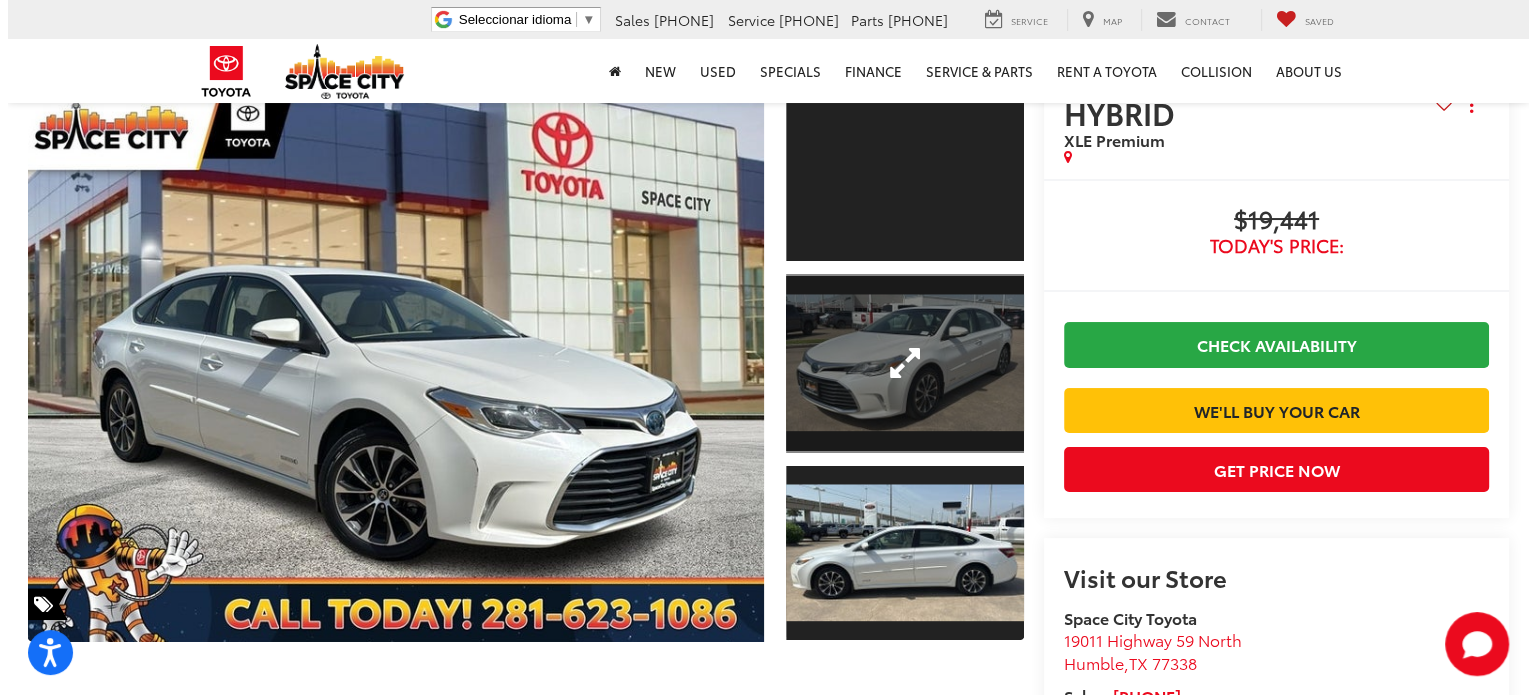scroll, scrollTop: 100, scrollLeft: 0, axis: vertical 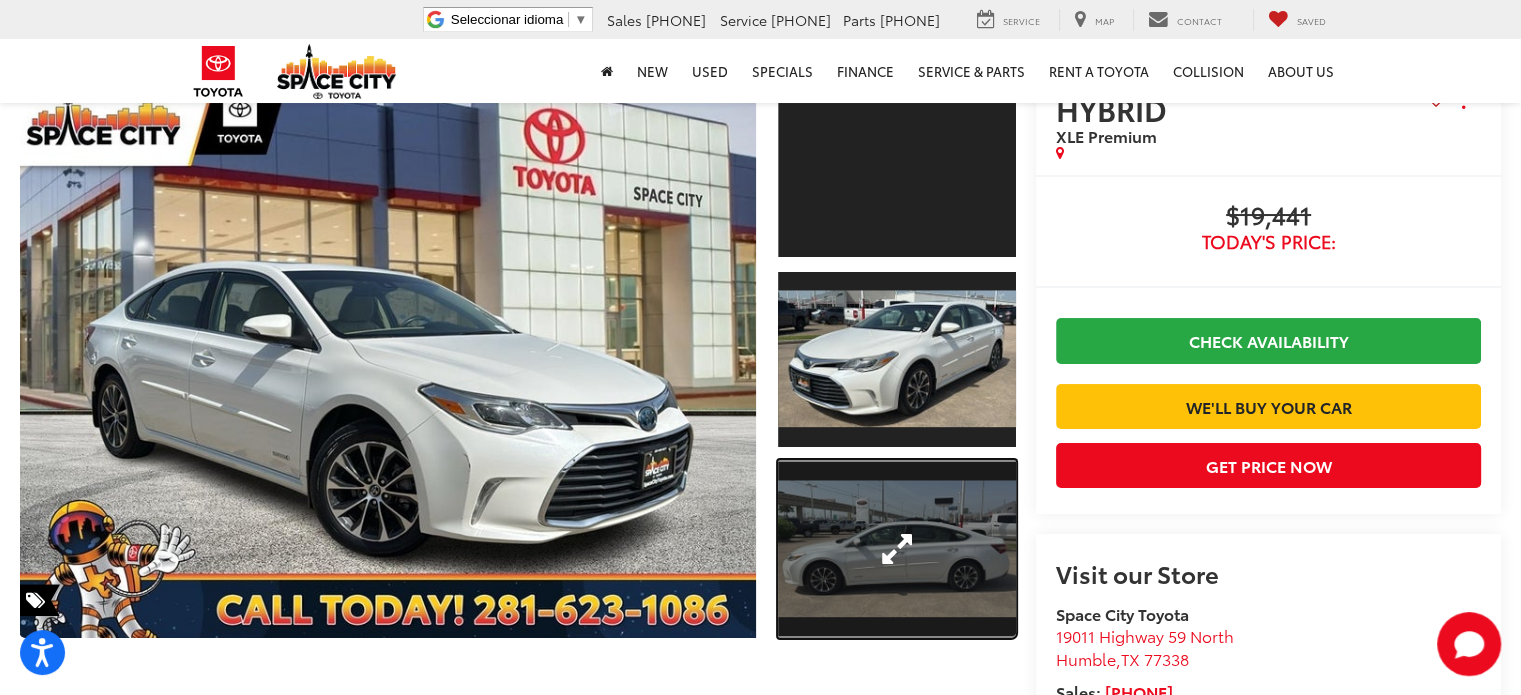 click at bounding box center (897, 549) 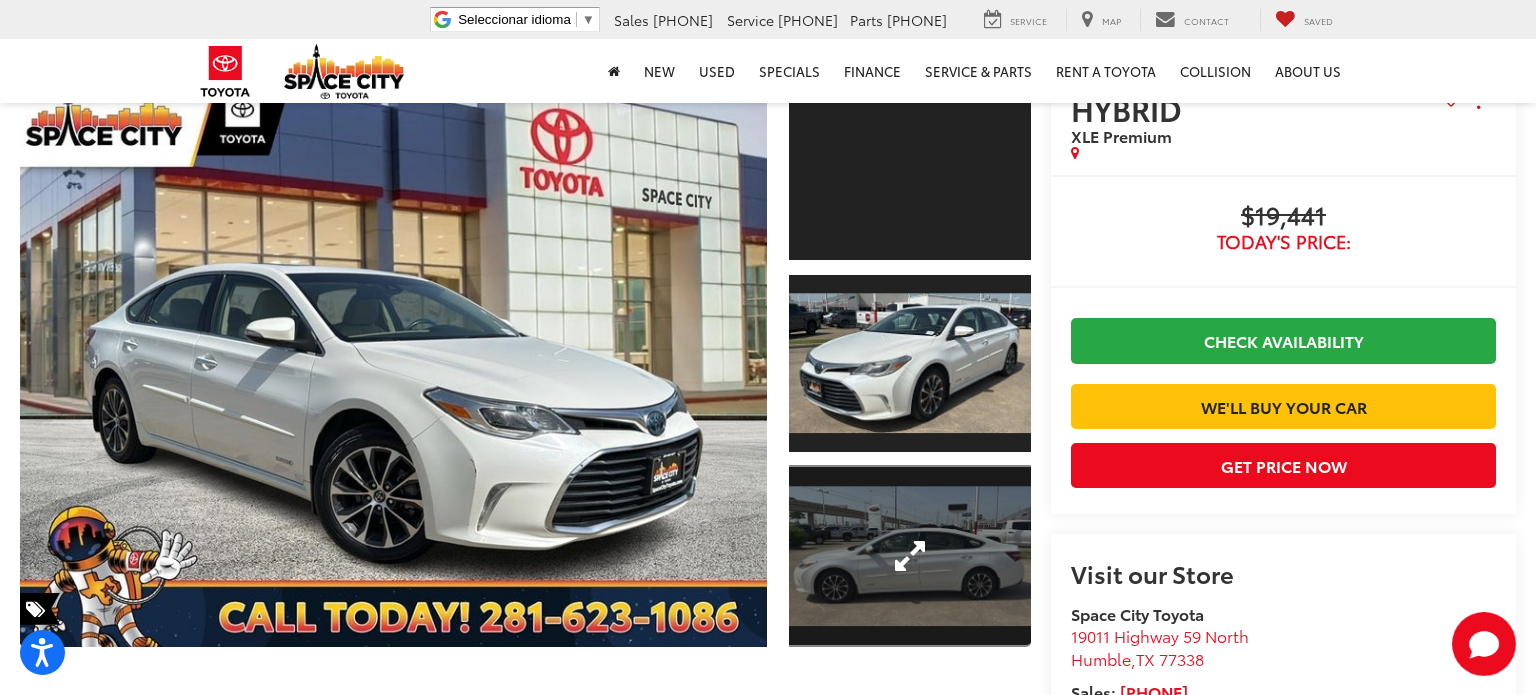 scroll, scrollTop: 529, scrollLeft: 0, axis: vertical 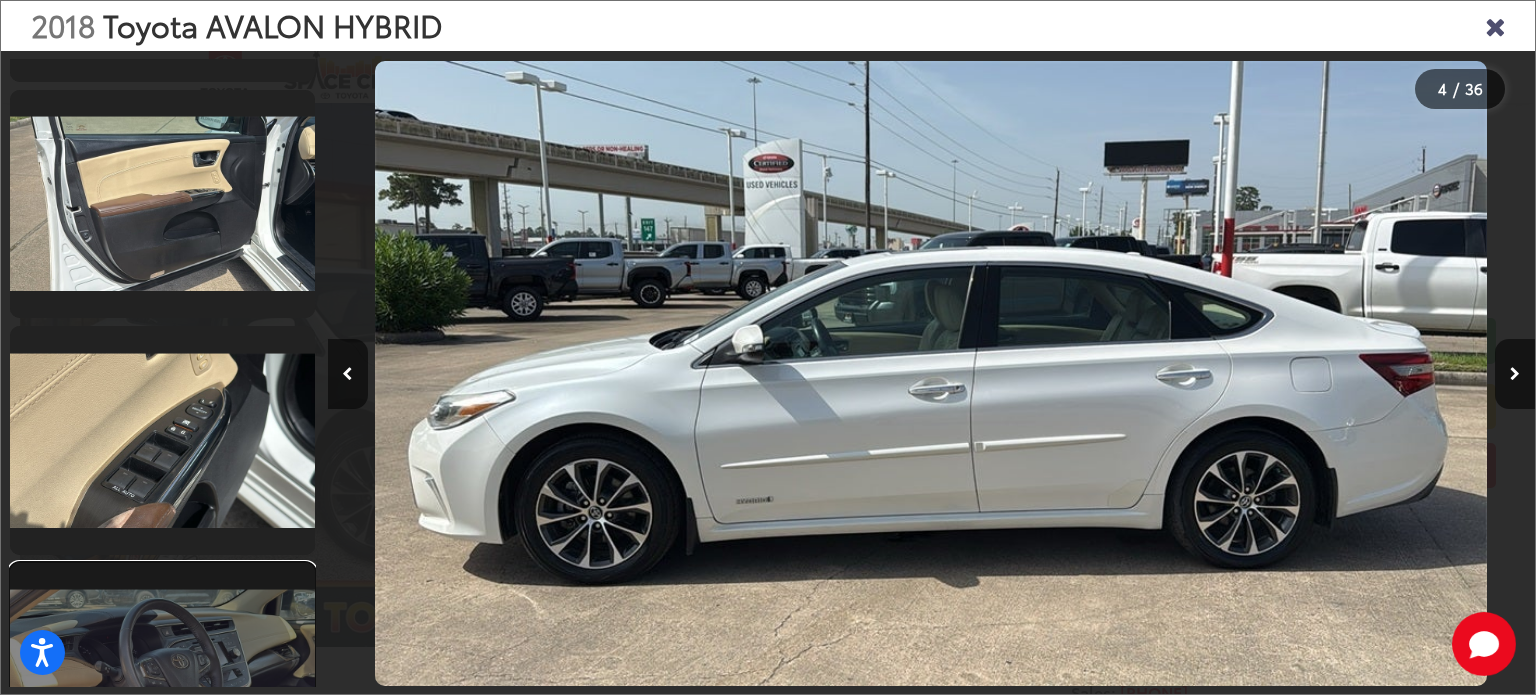 click at bounding box center (162, 677) 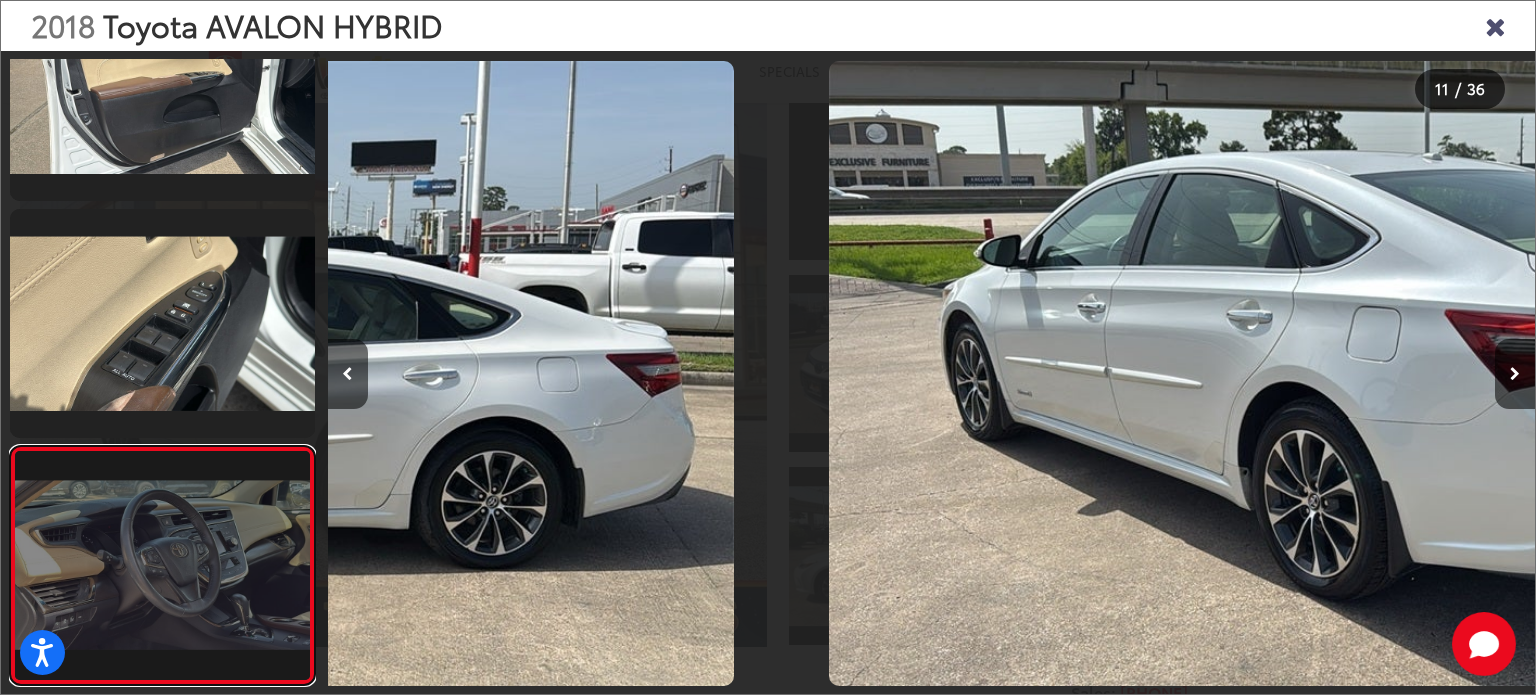 scroll, scrollTop: 2216, scrollLeft: 0, axis: vertical 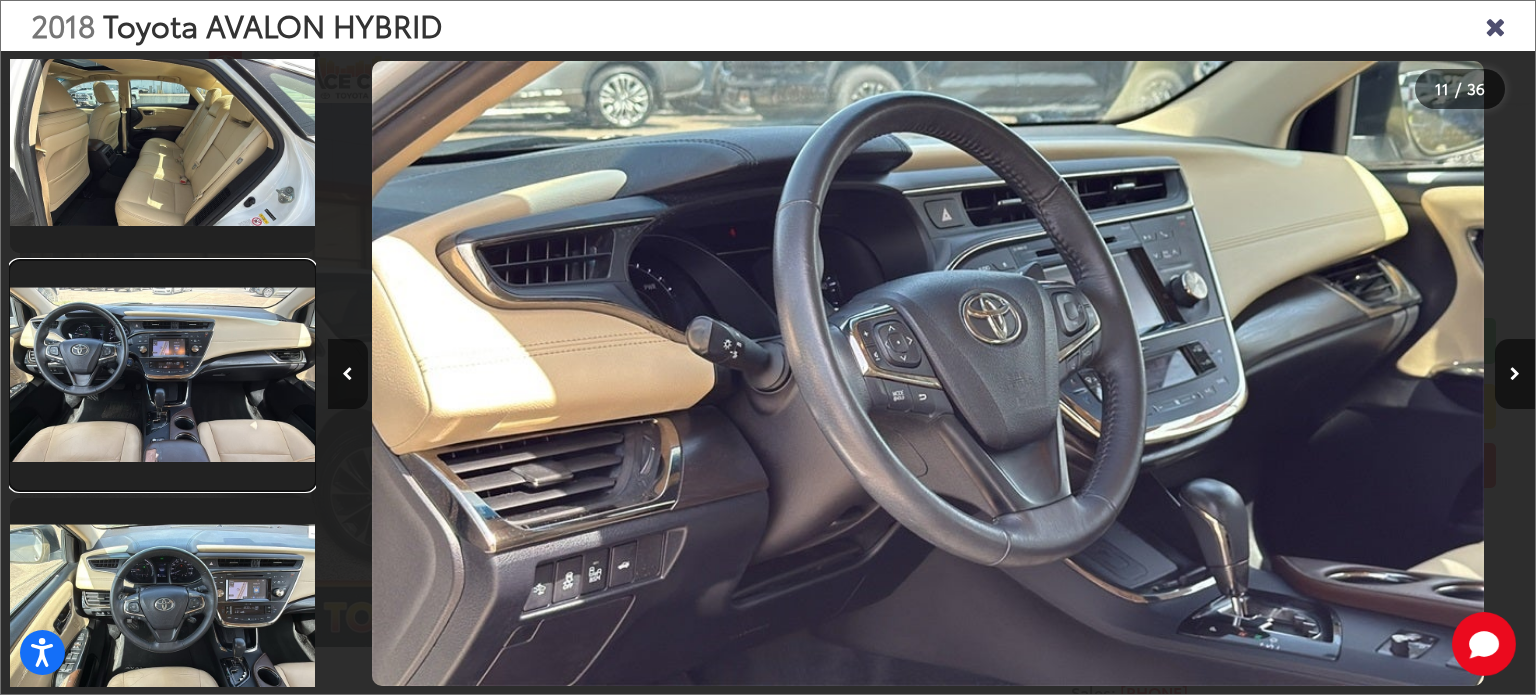 click at bounding box center (162, 375) 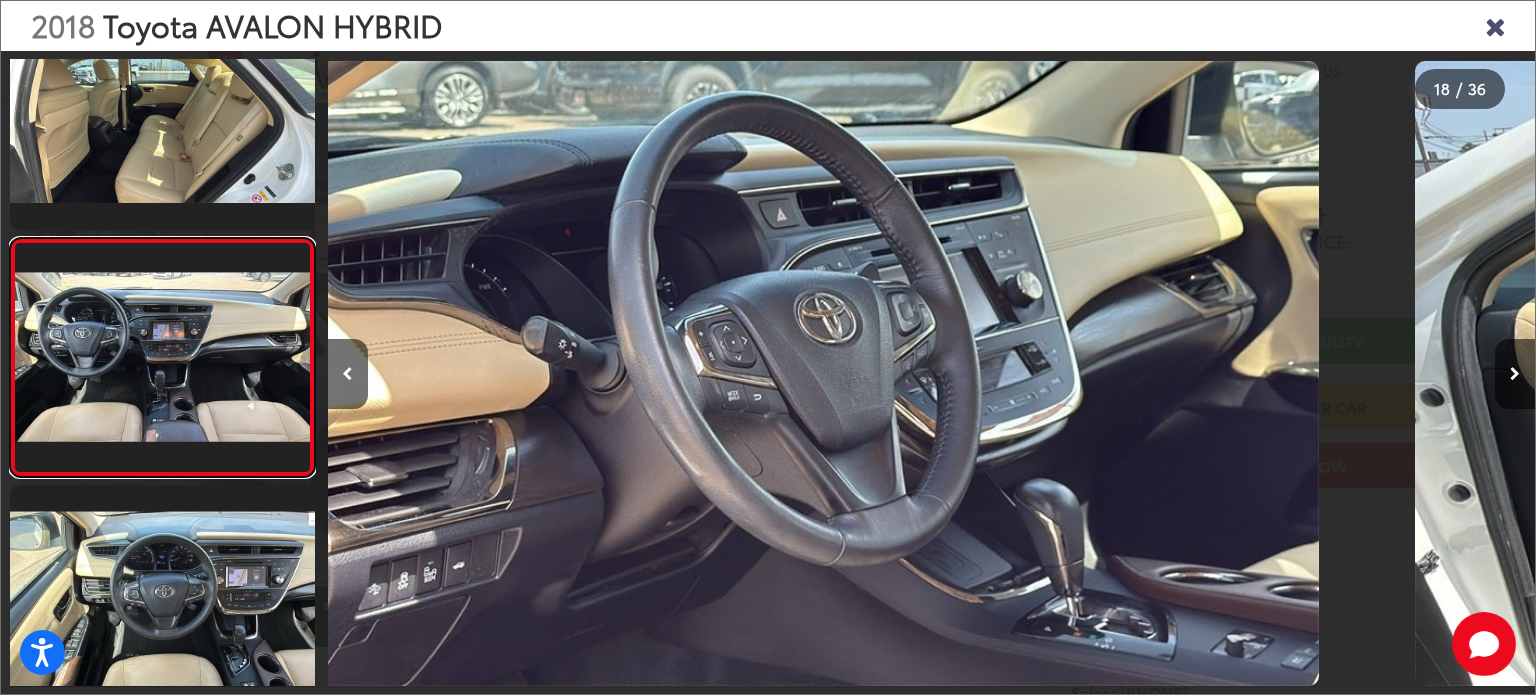 scroll, scrollTop: 3886, scrollLeft: 0, axis: vertical 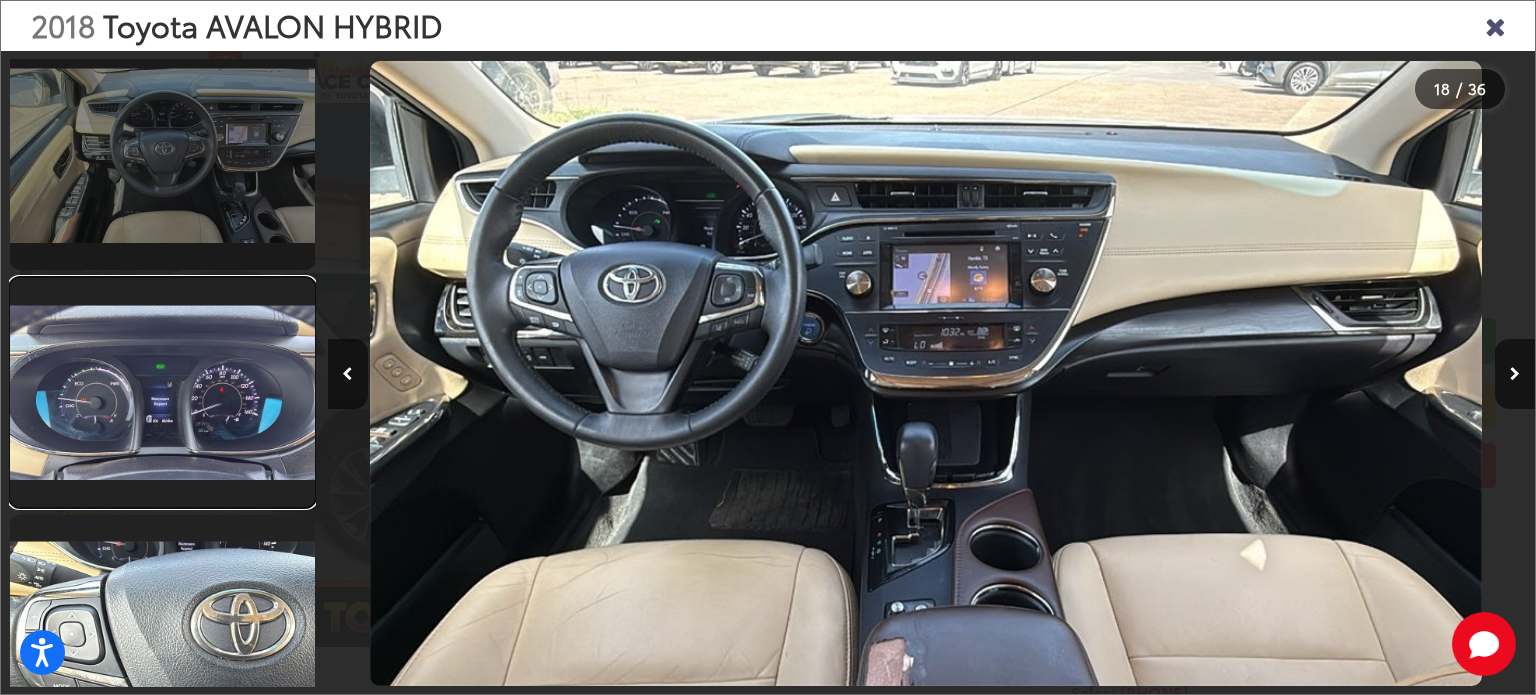 click at bounding box center (162, 392) 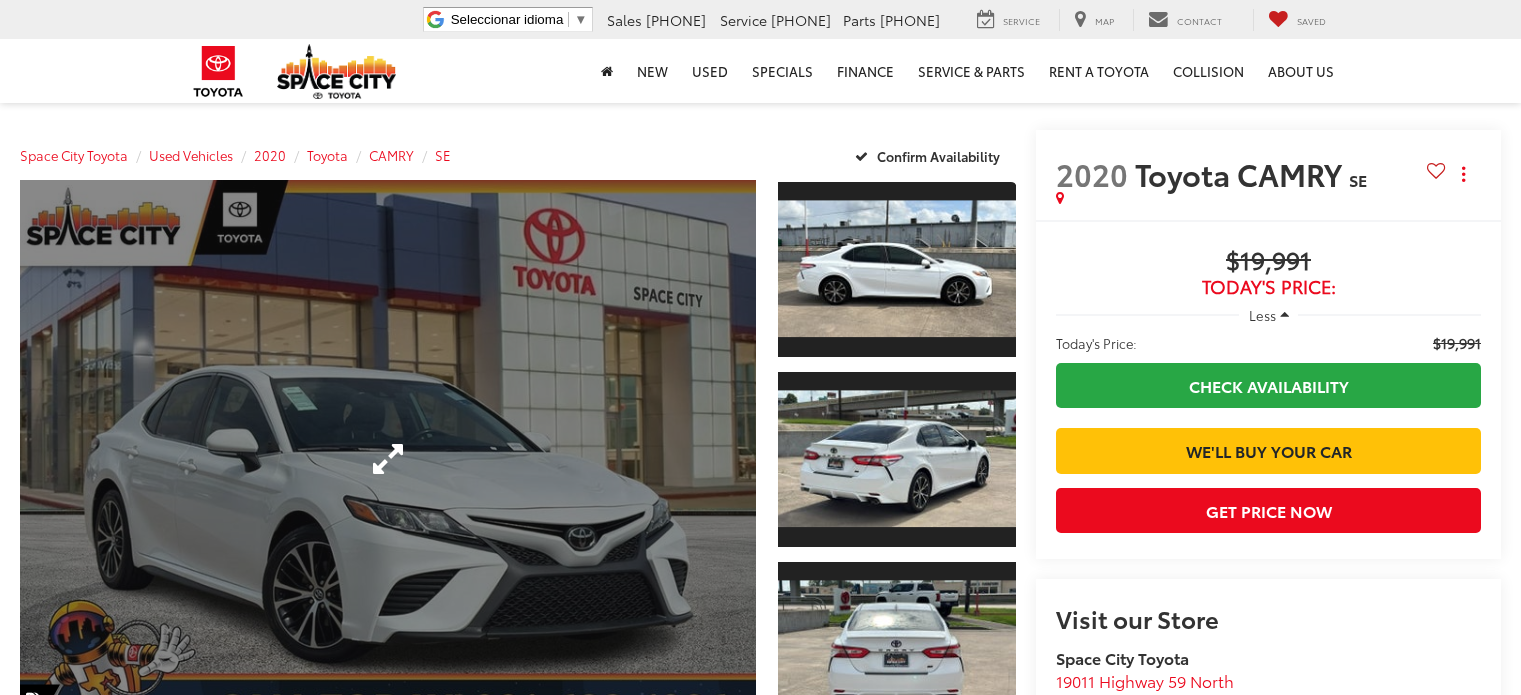 scroll, scrollTop: 0, scrollLeft: 0, axis: both 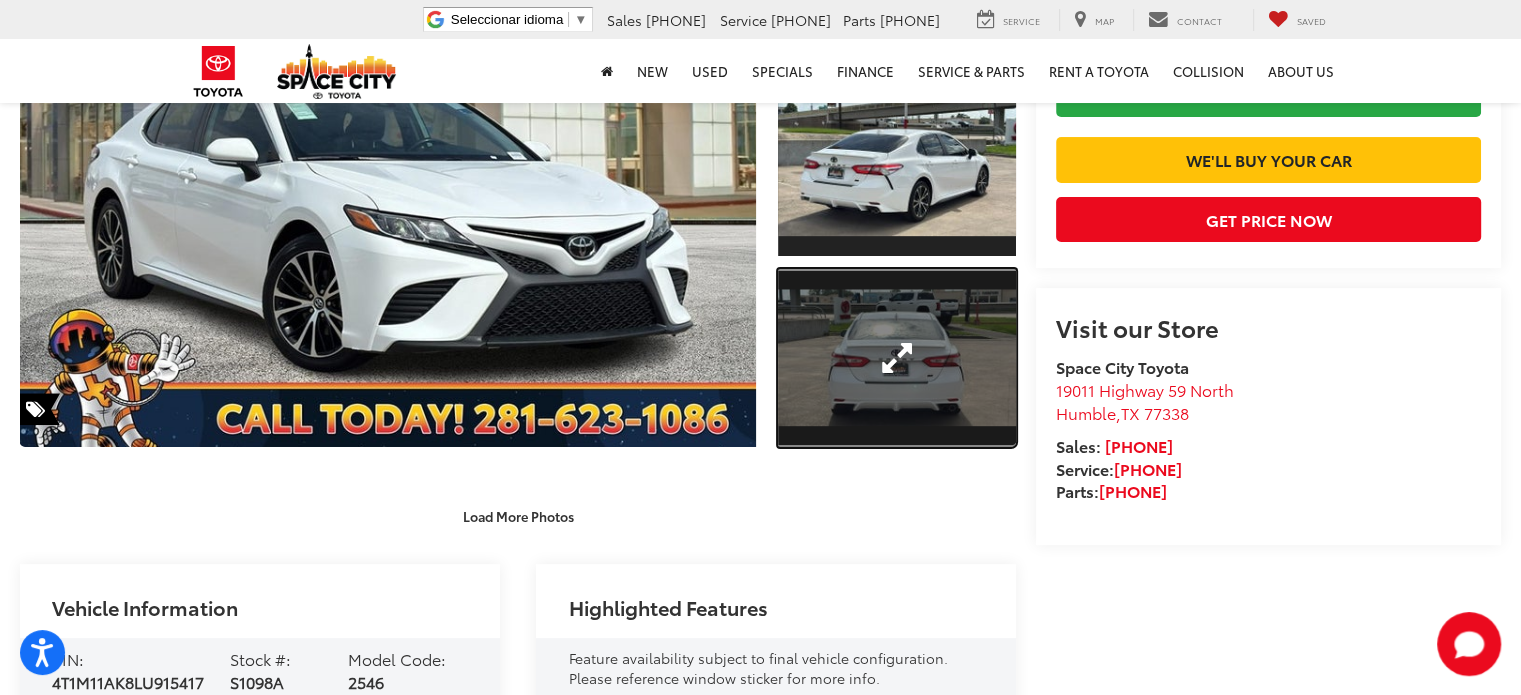 click at bounding box center (897, 358) 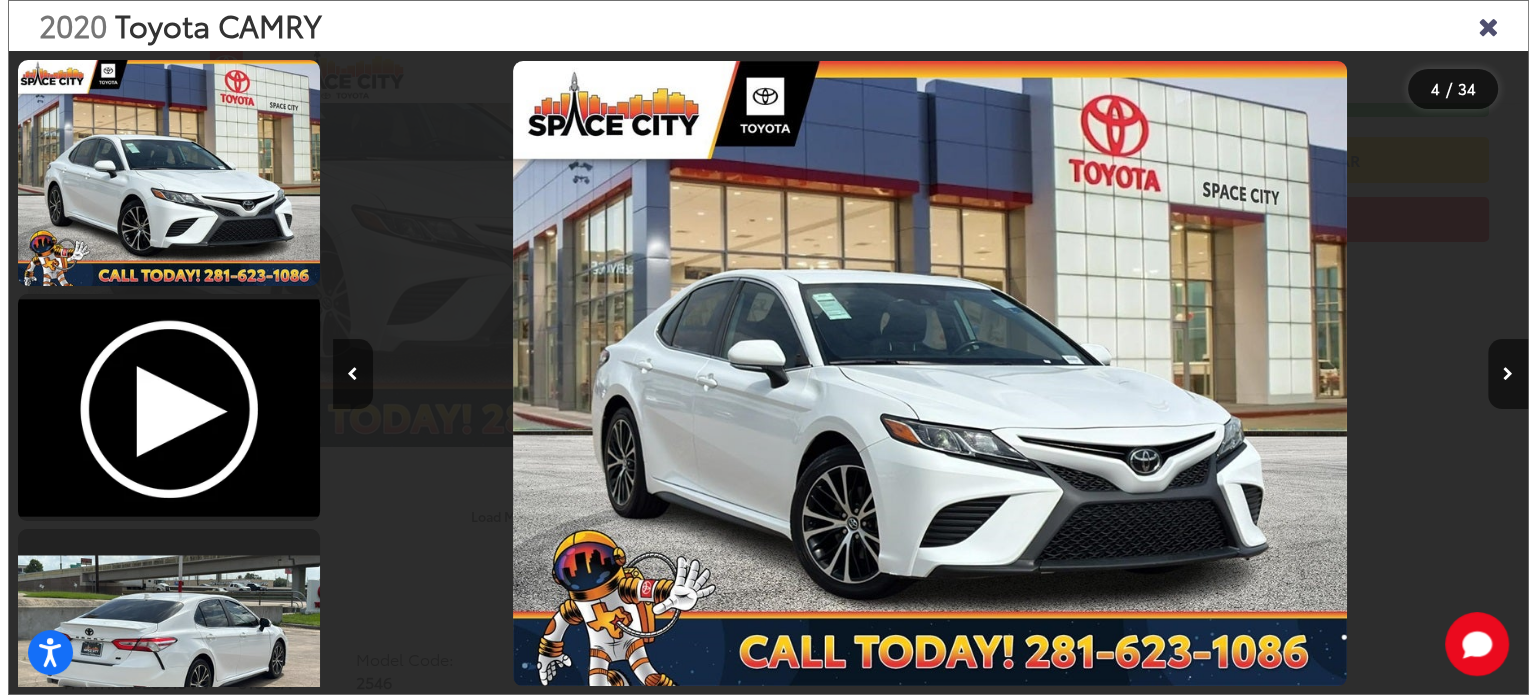 scroll, scrollTop: 300, scrollLeft: 0, axis: vertical 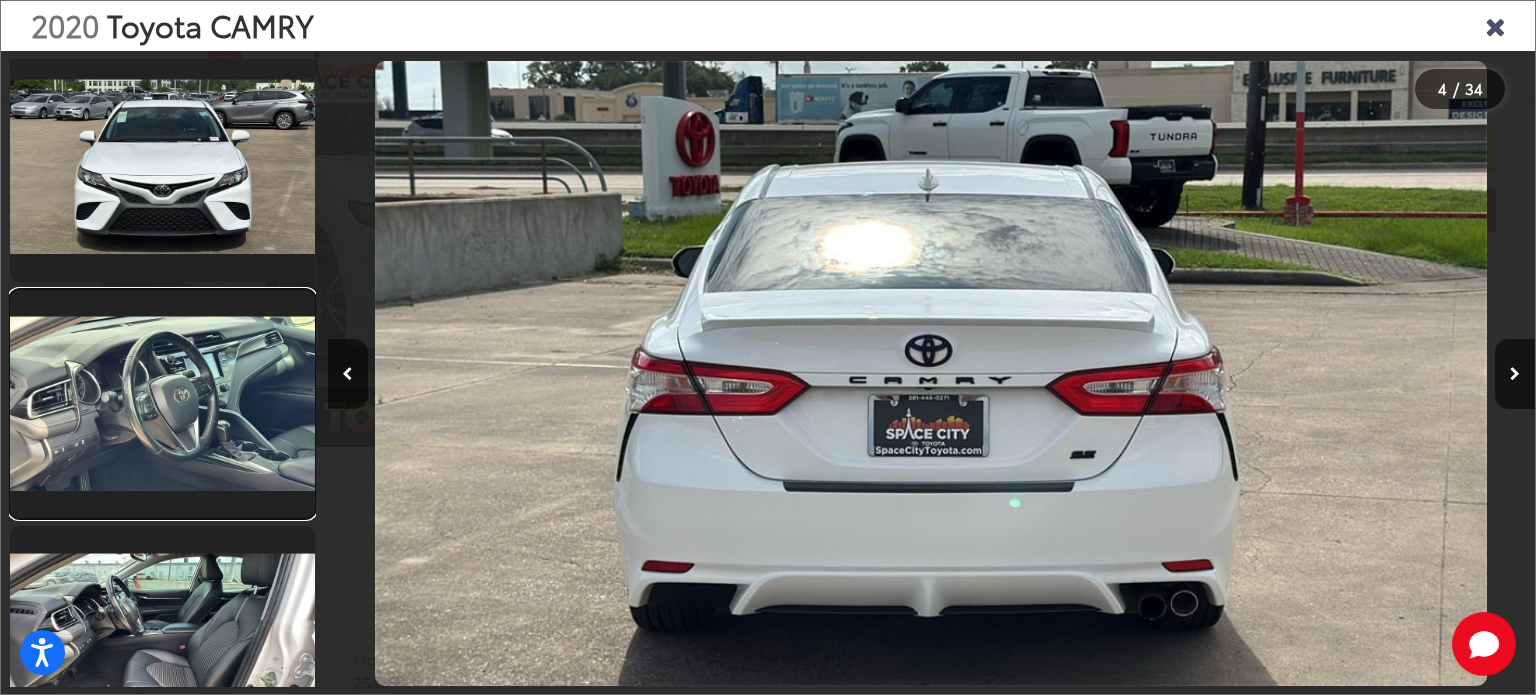 click at bounding box center (162, 404) 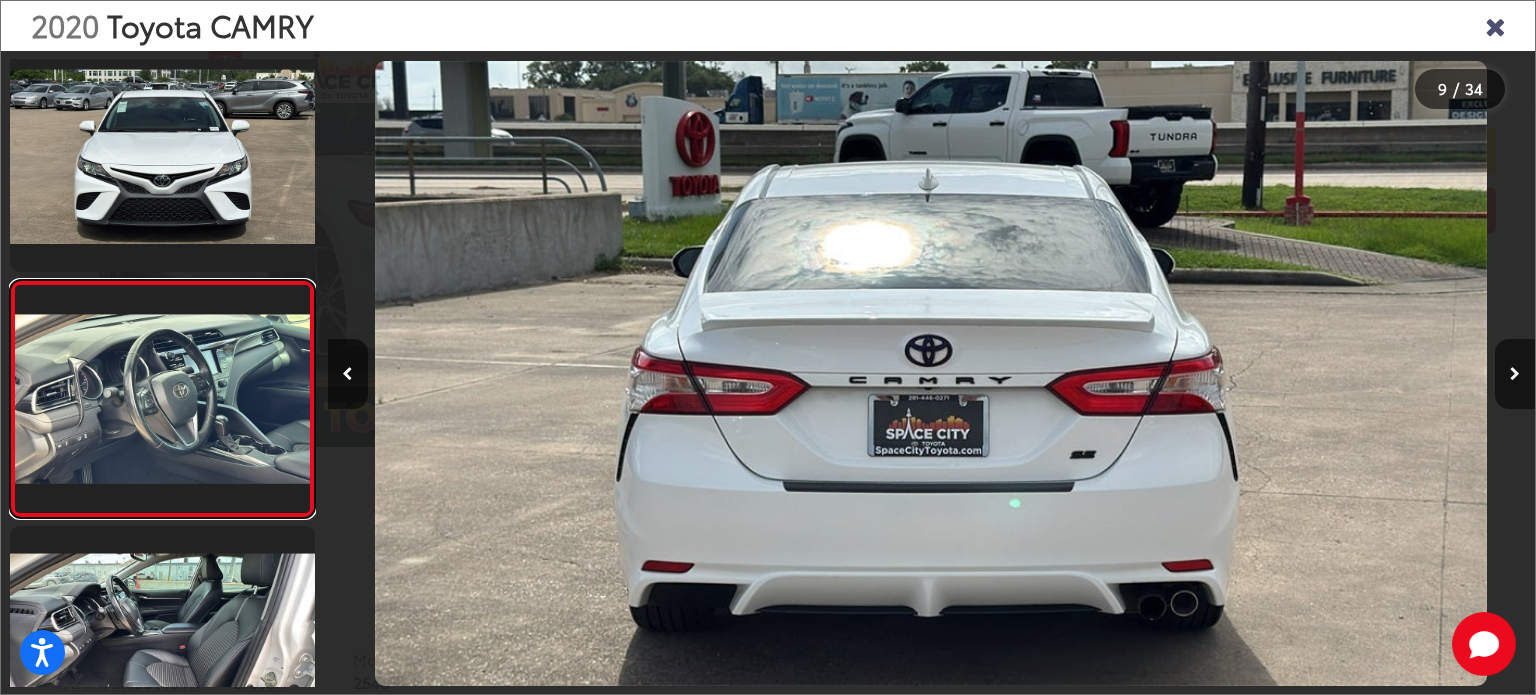 scroll, scrollTop: 1750, scrollLeft: 0, axis: vertical 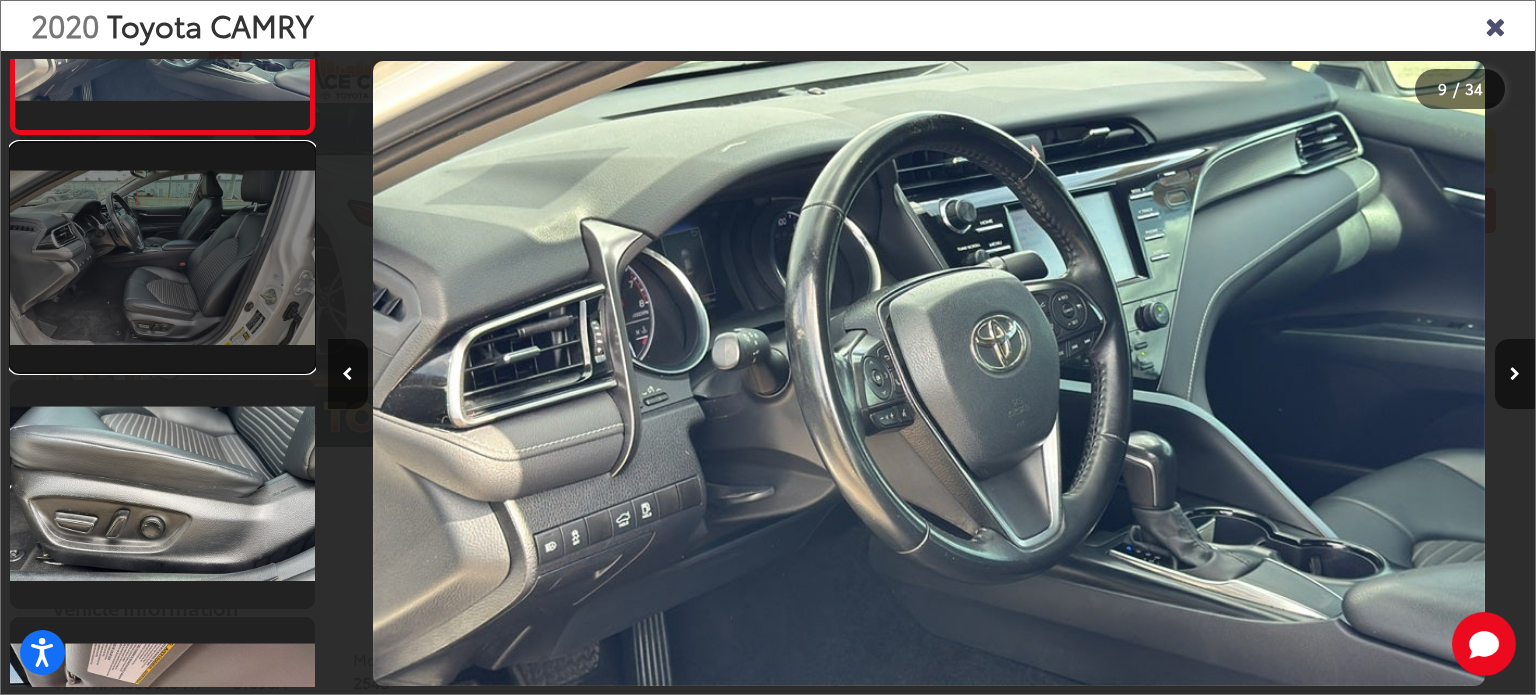 click at bounding box center [162, 257] 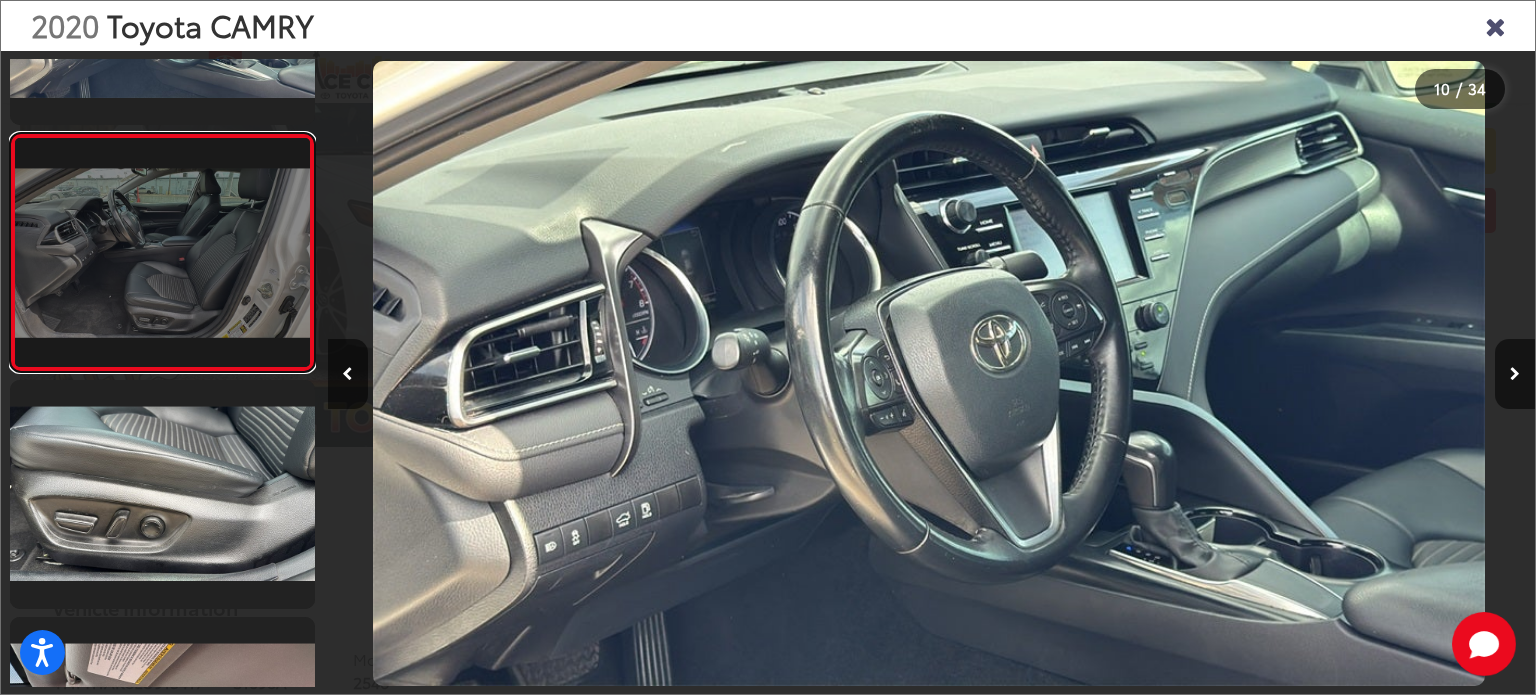 scroll, scrollTop: 1993, scrollLeft: 0, axis: vertical 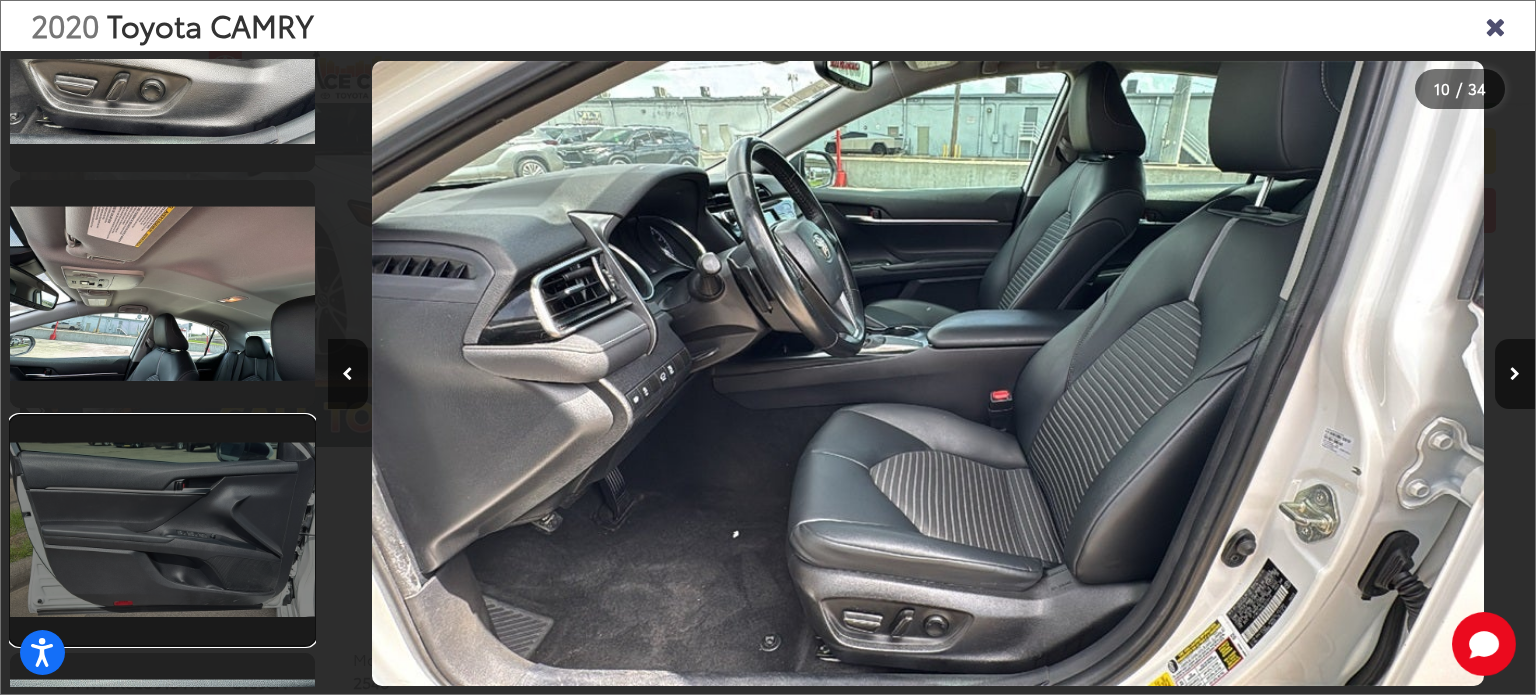 click at bounding box center [162, 530] 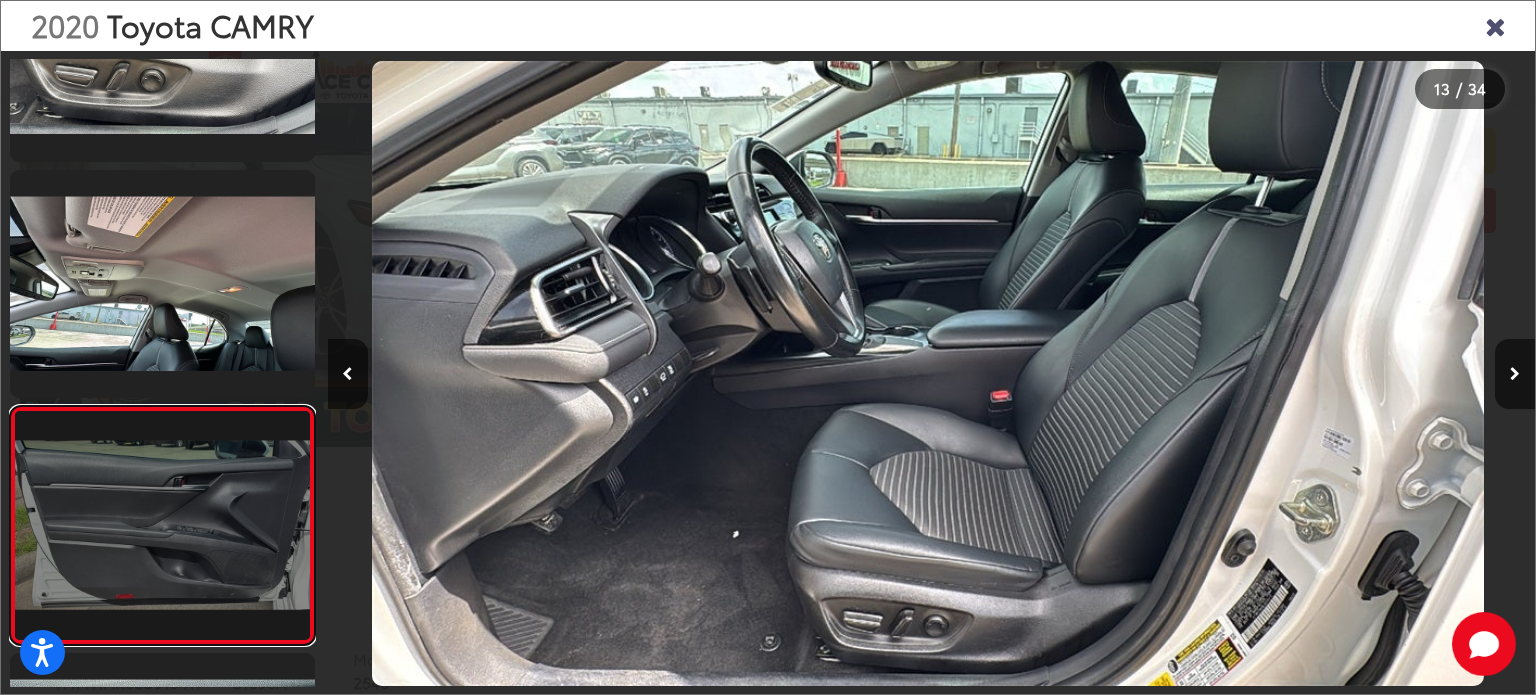 scroll, scrollTop: 2604, scrollLeft: 0, axis: vertical 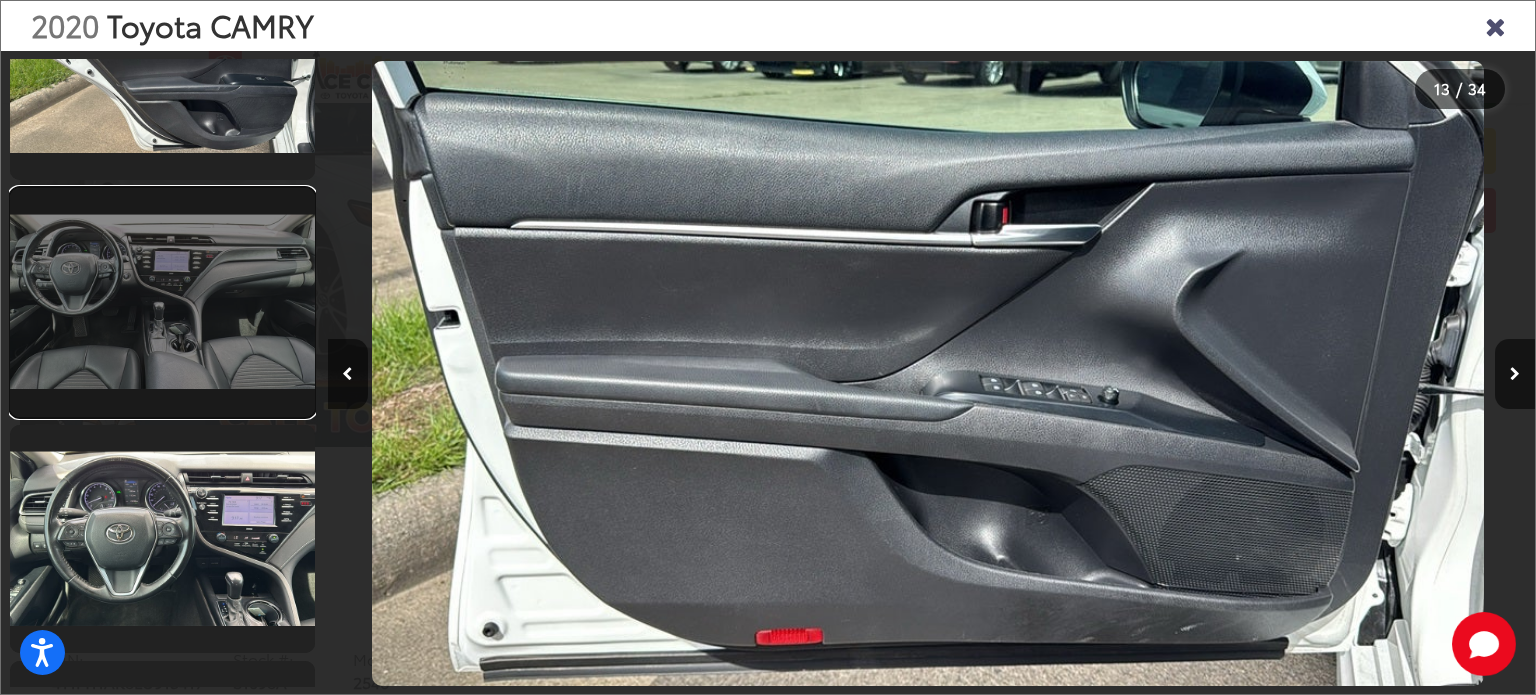 click at bounding box center (162, 302) 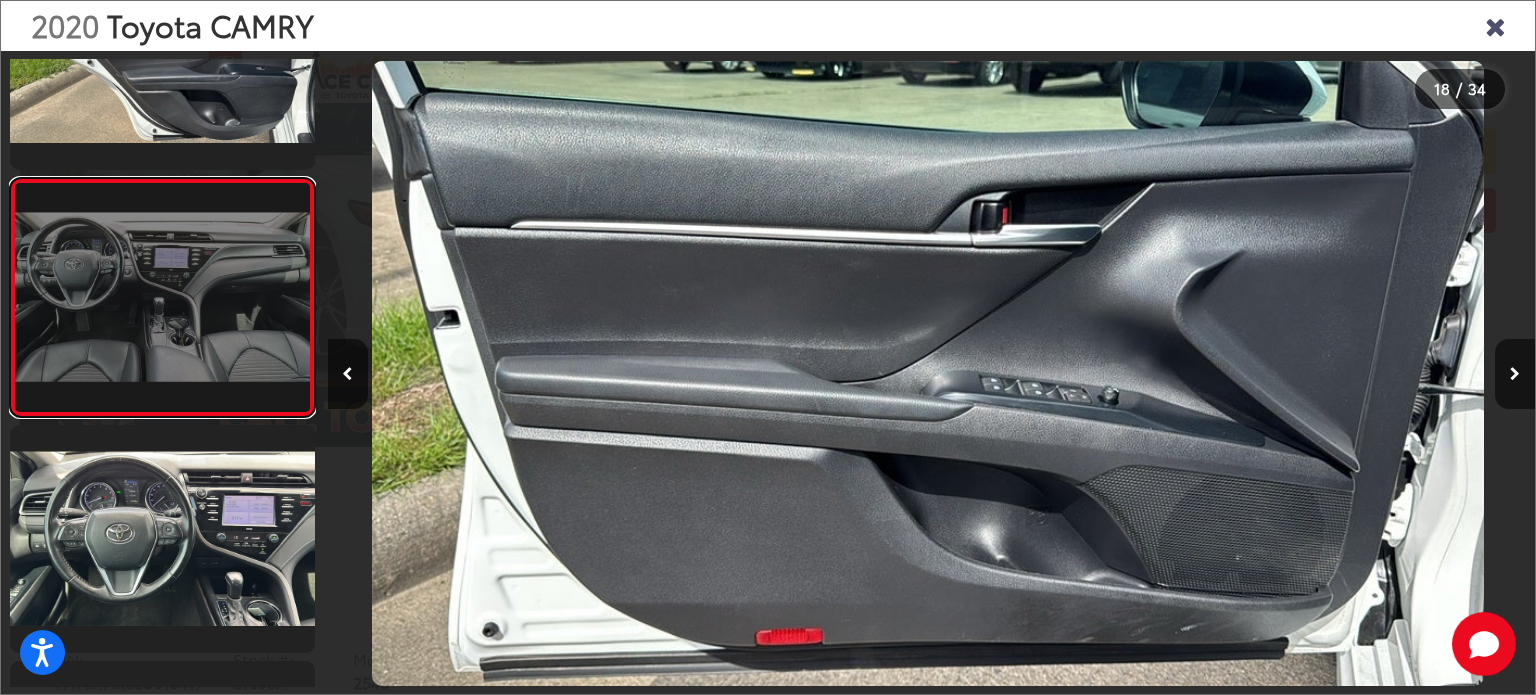 scroll, scrollTop: 3887, scrollLeft: 0, axis: vertical 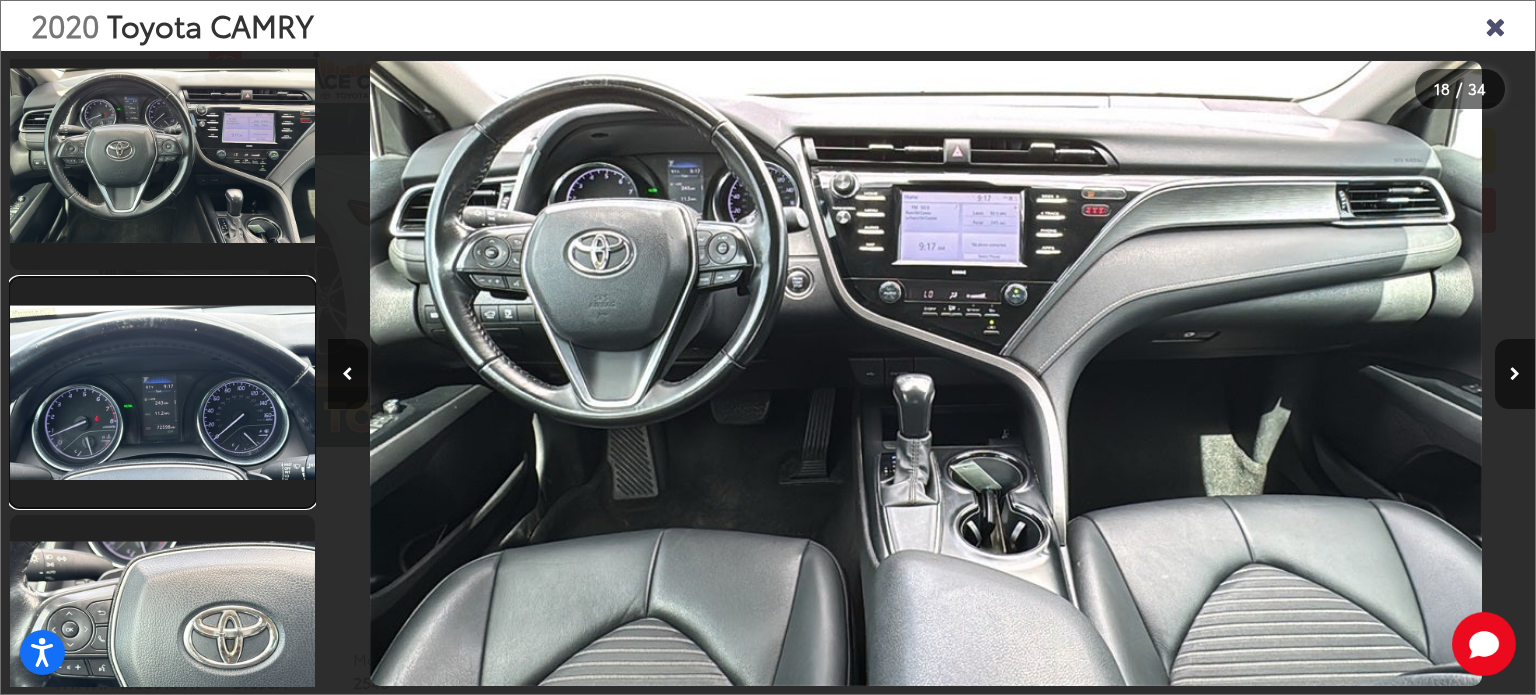 click at bounding box center [162, 392] 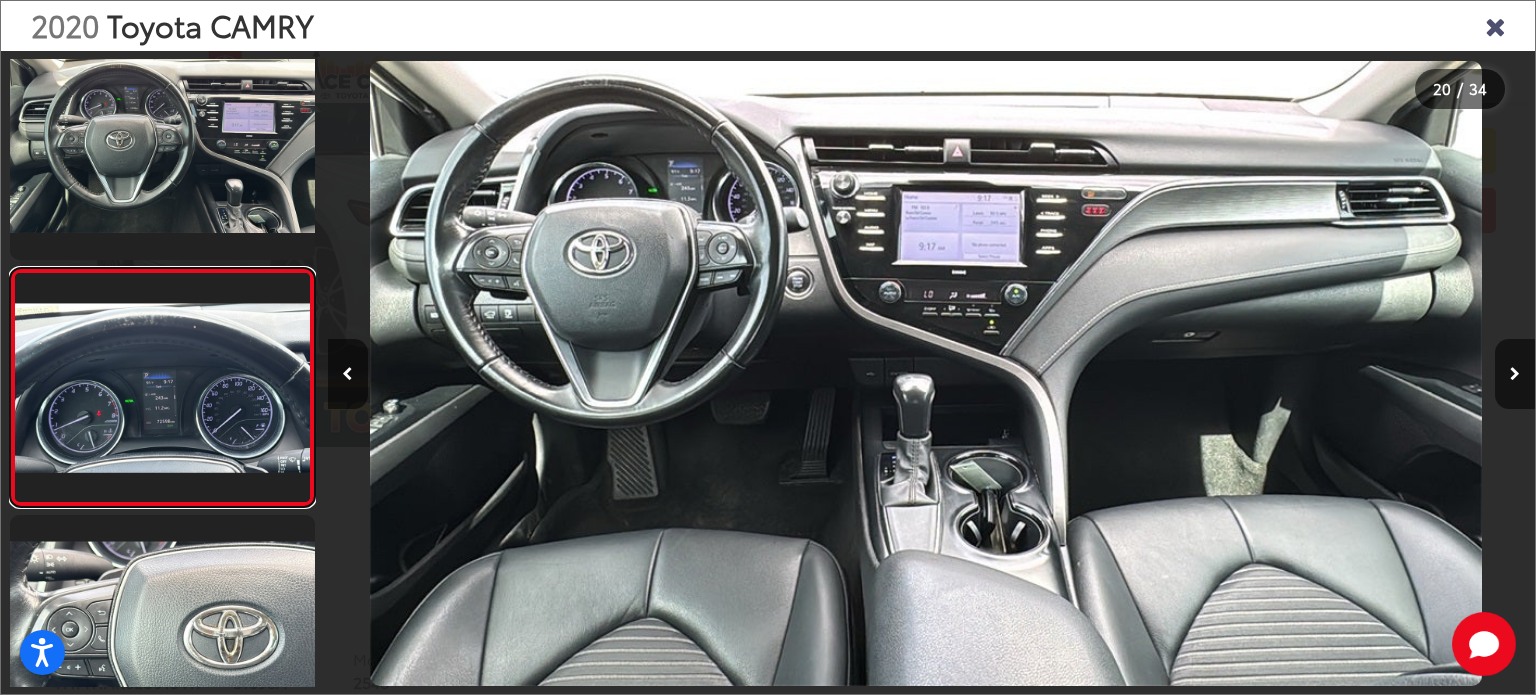 scroll, scrollTop: 4354, scrollLeft: 0, axis: vertical 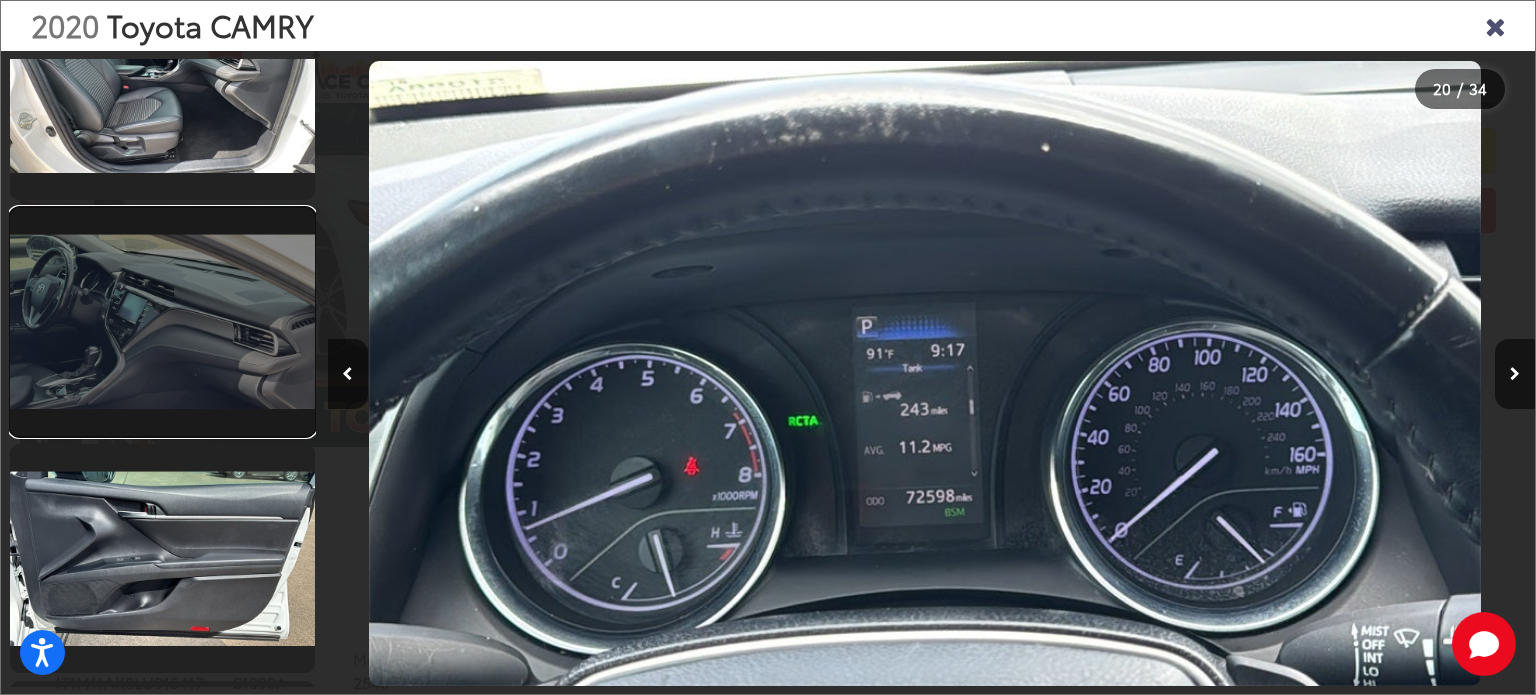 click at bounding box center (162, 322) 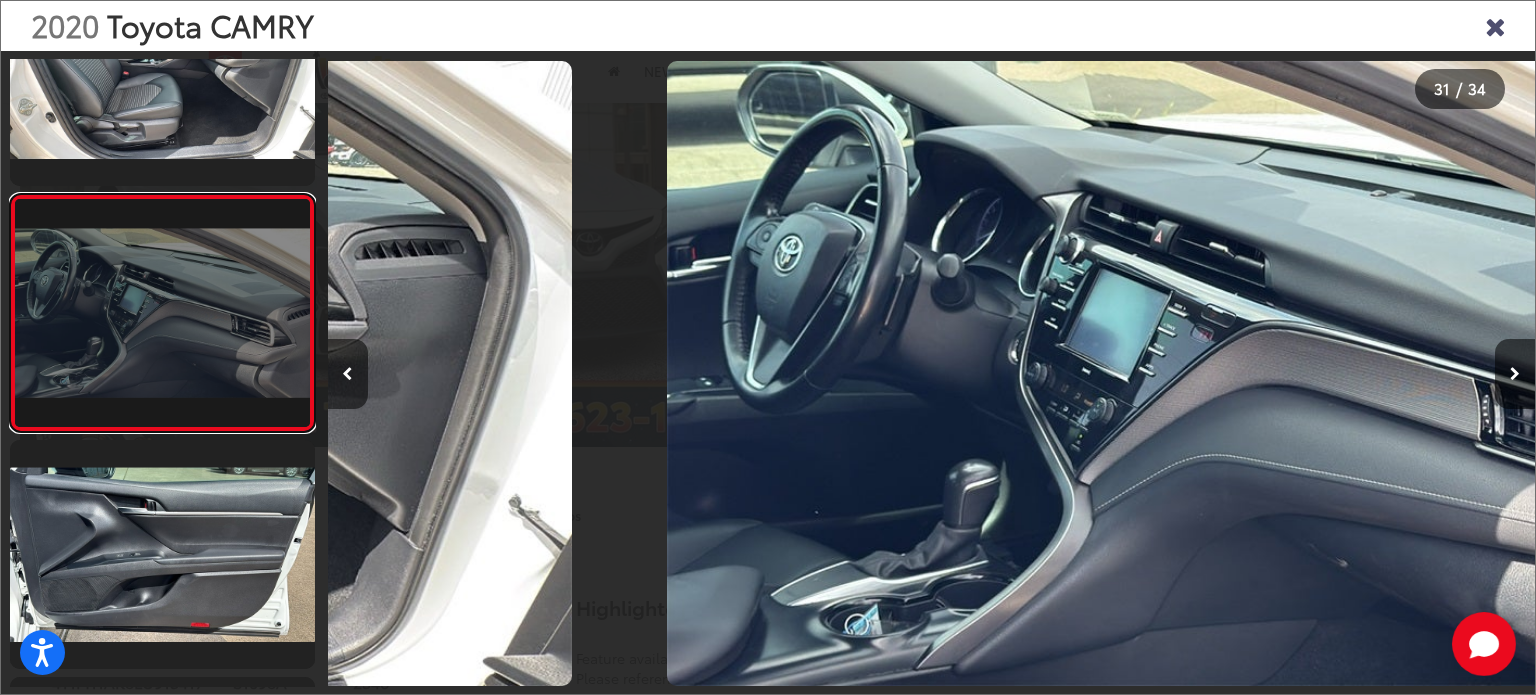 scroll, scrollTop: 0, scrollLeft: 36225, axis: horizontal 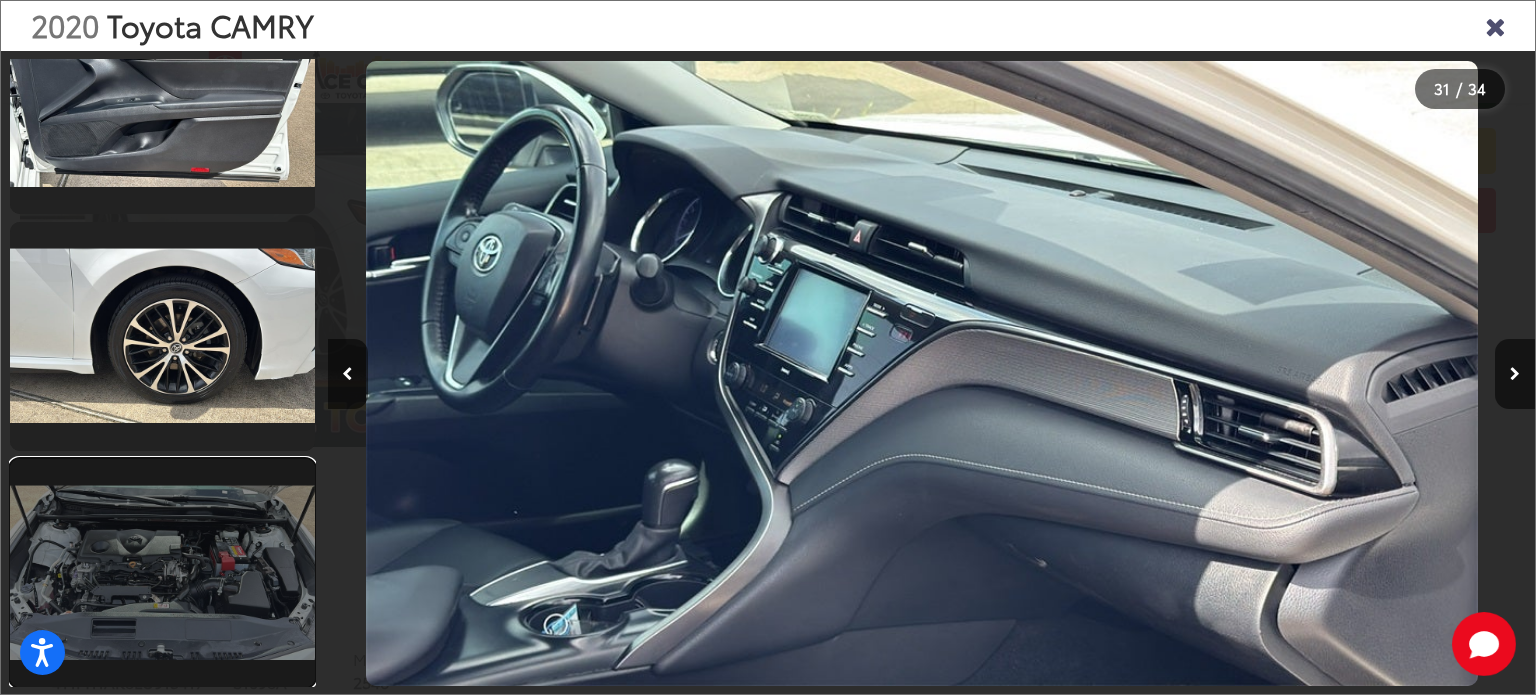 click at bounding box center [162, 573] 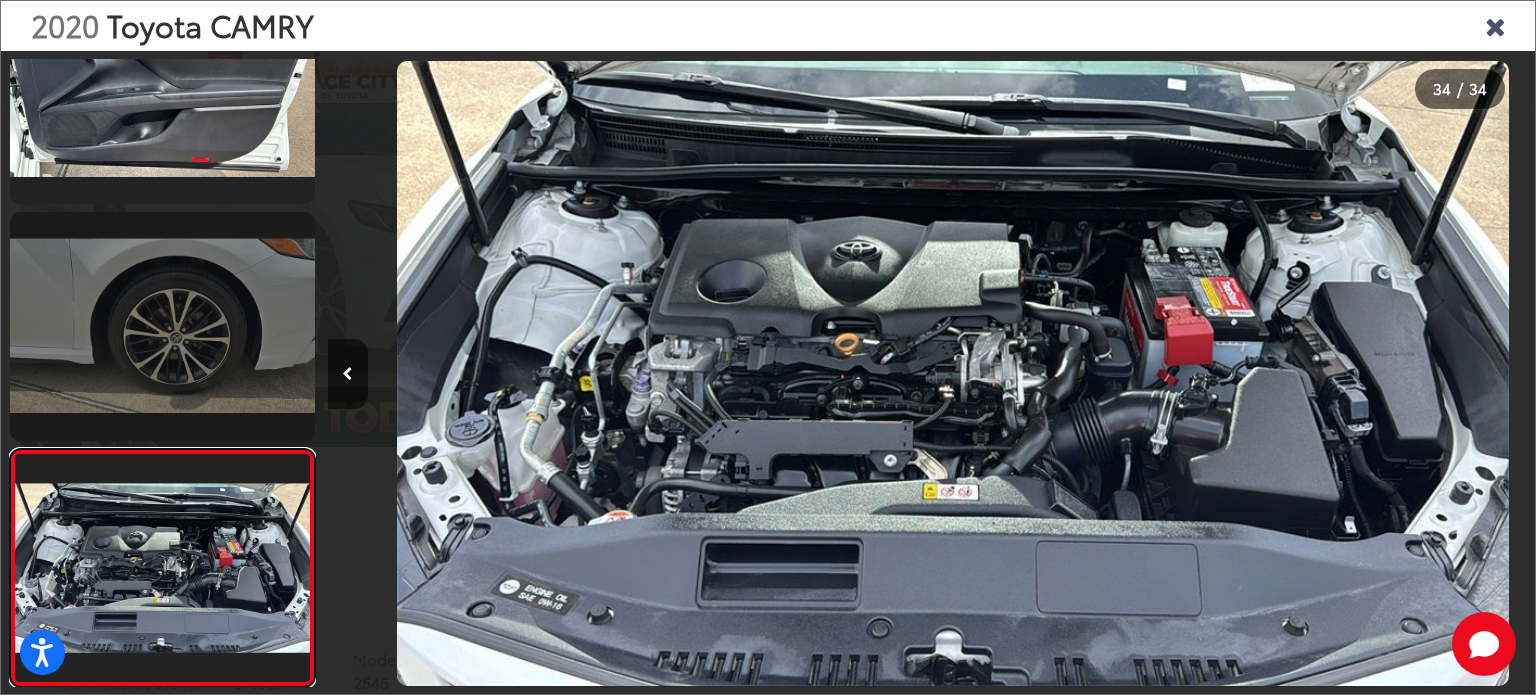 scroll 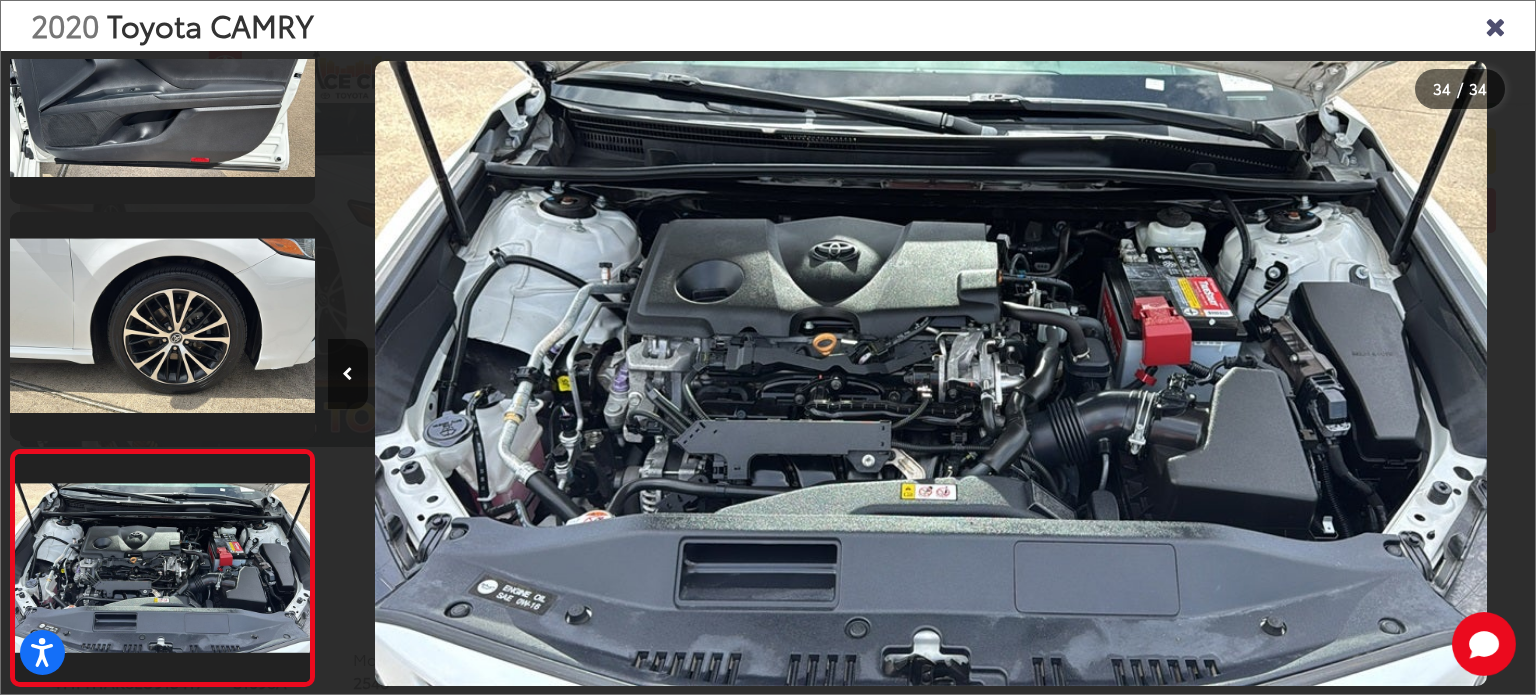 click at bounding box center [1495, 25] 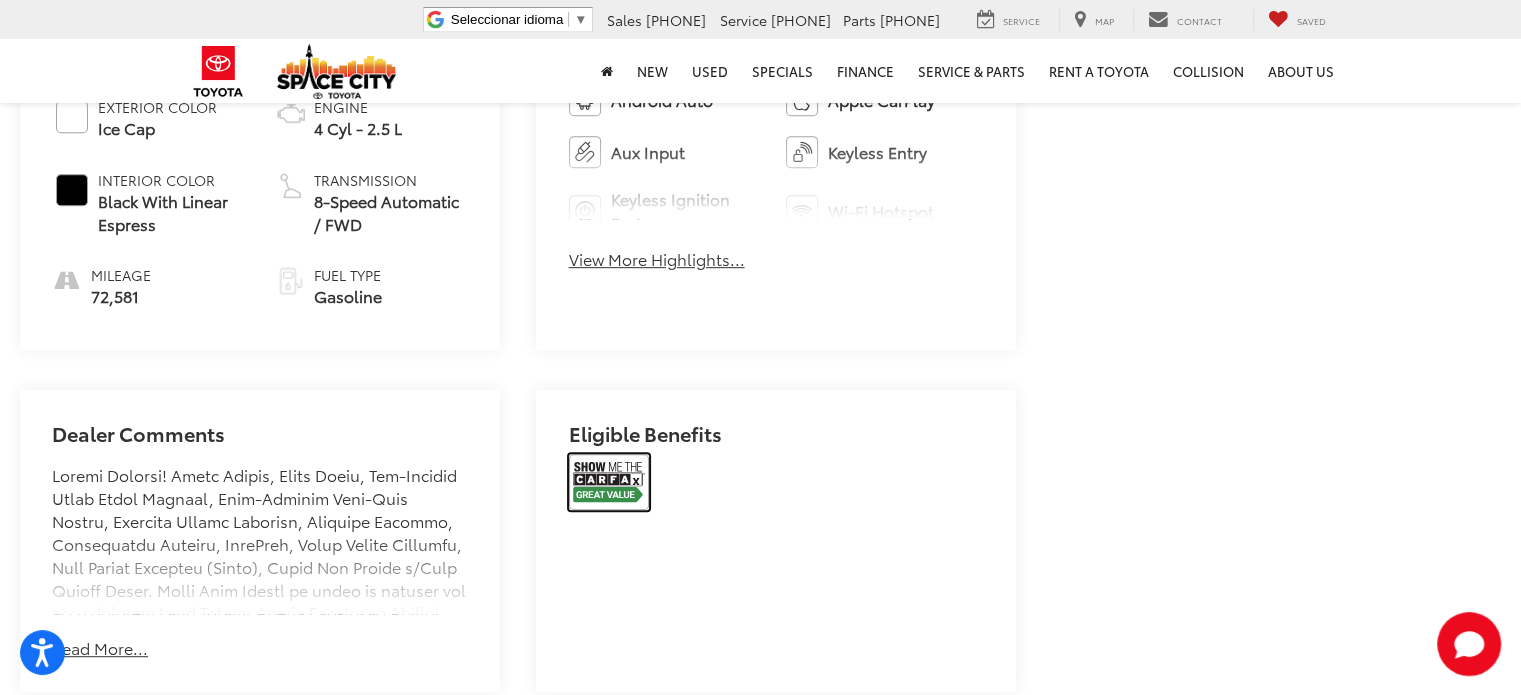 click at bounding box center (609, 482) 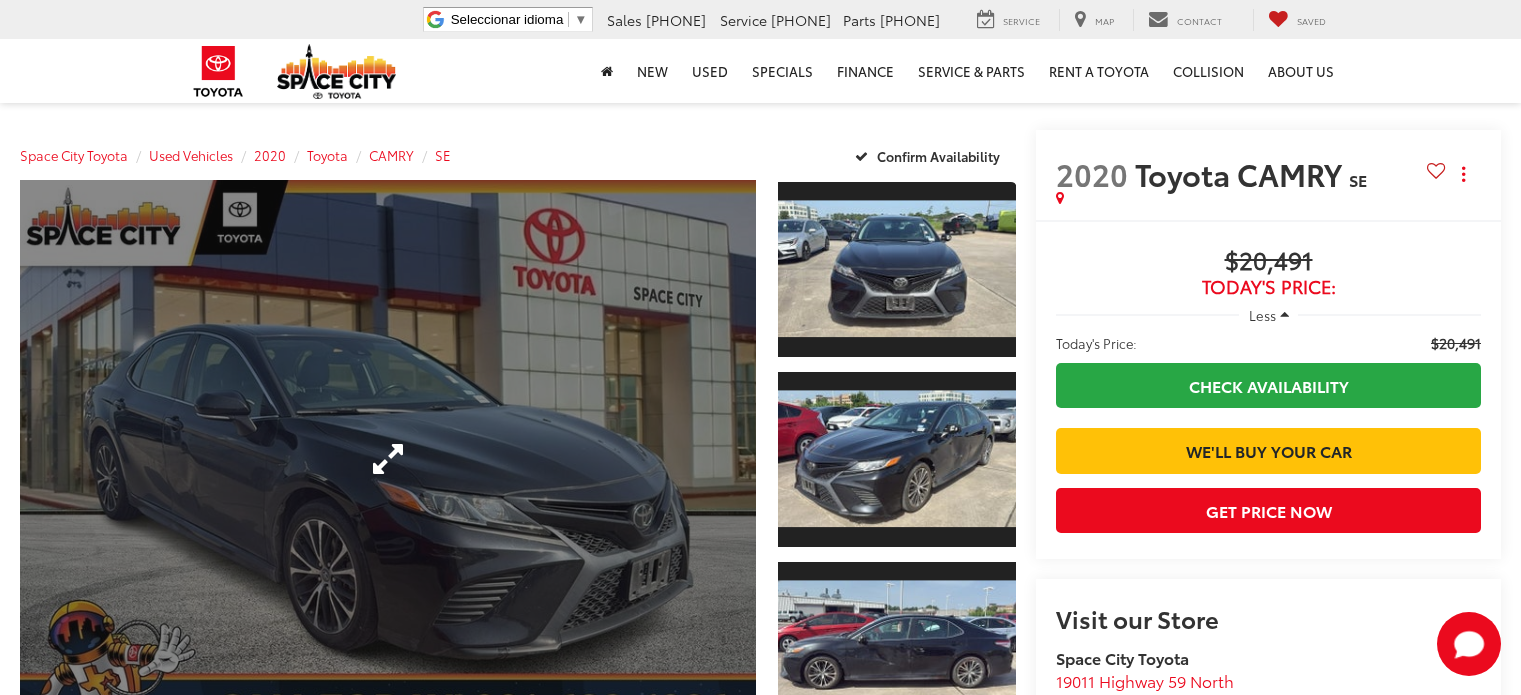 scroll, scrollTop: 0, scrollLeft: 0, axis: both 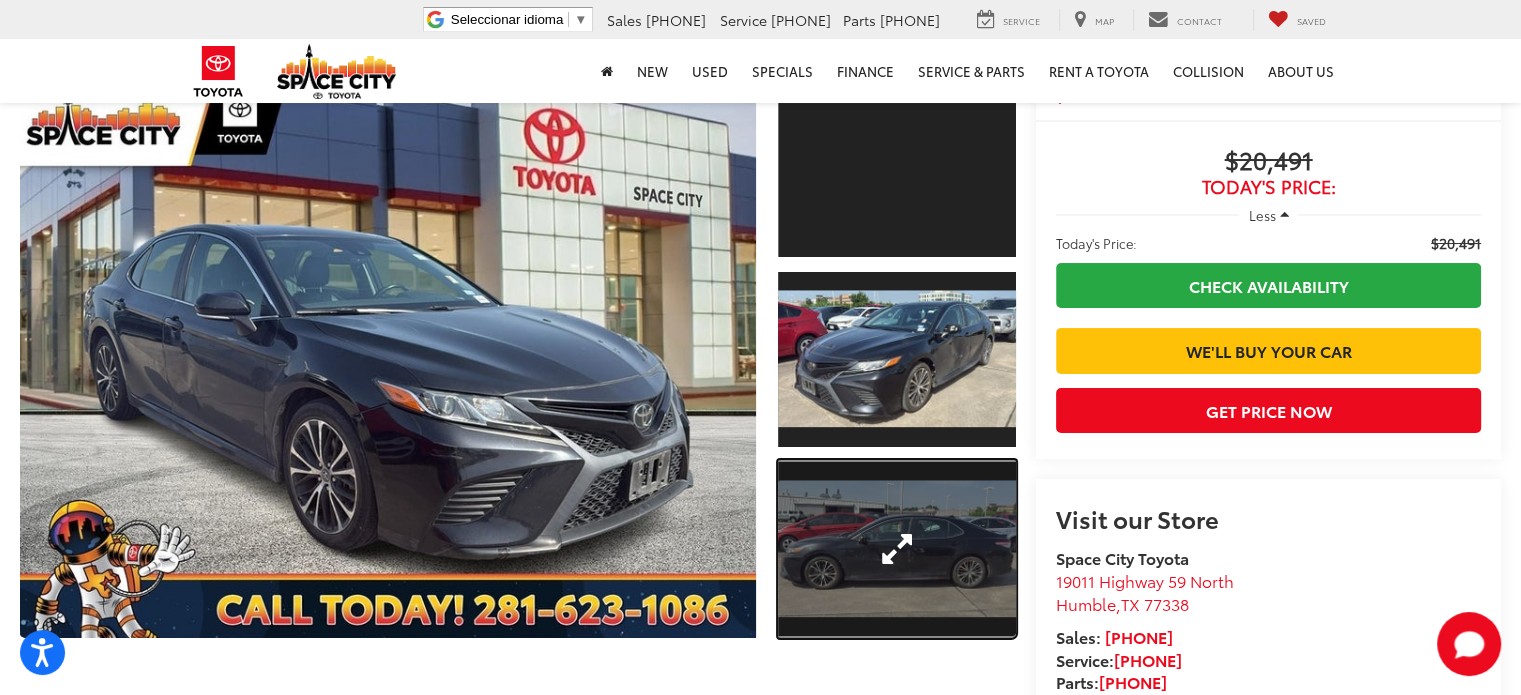 click at bounding box center (897, 549) 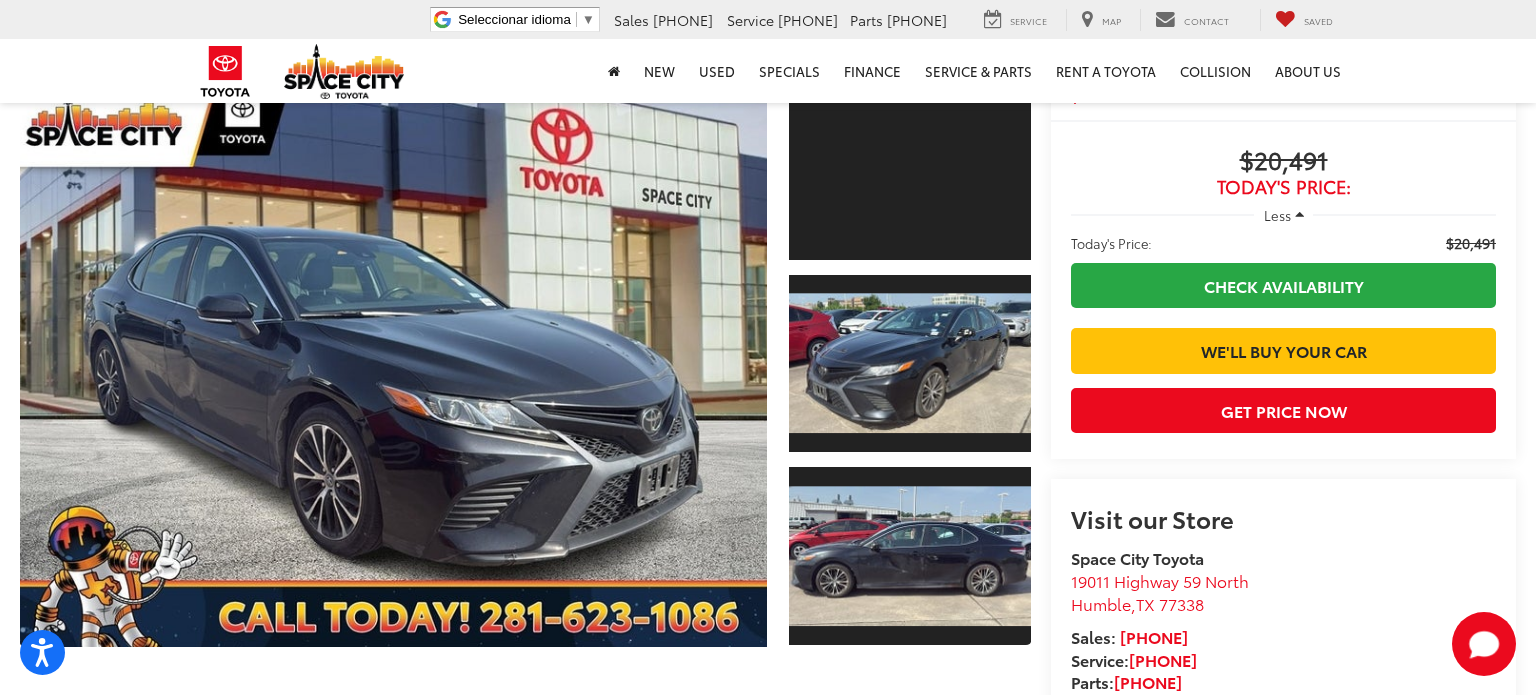 scroll, scrollTop: 525, scrollLeft: 0, axis: vertical 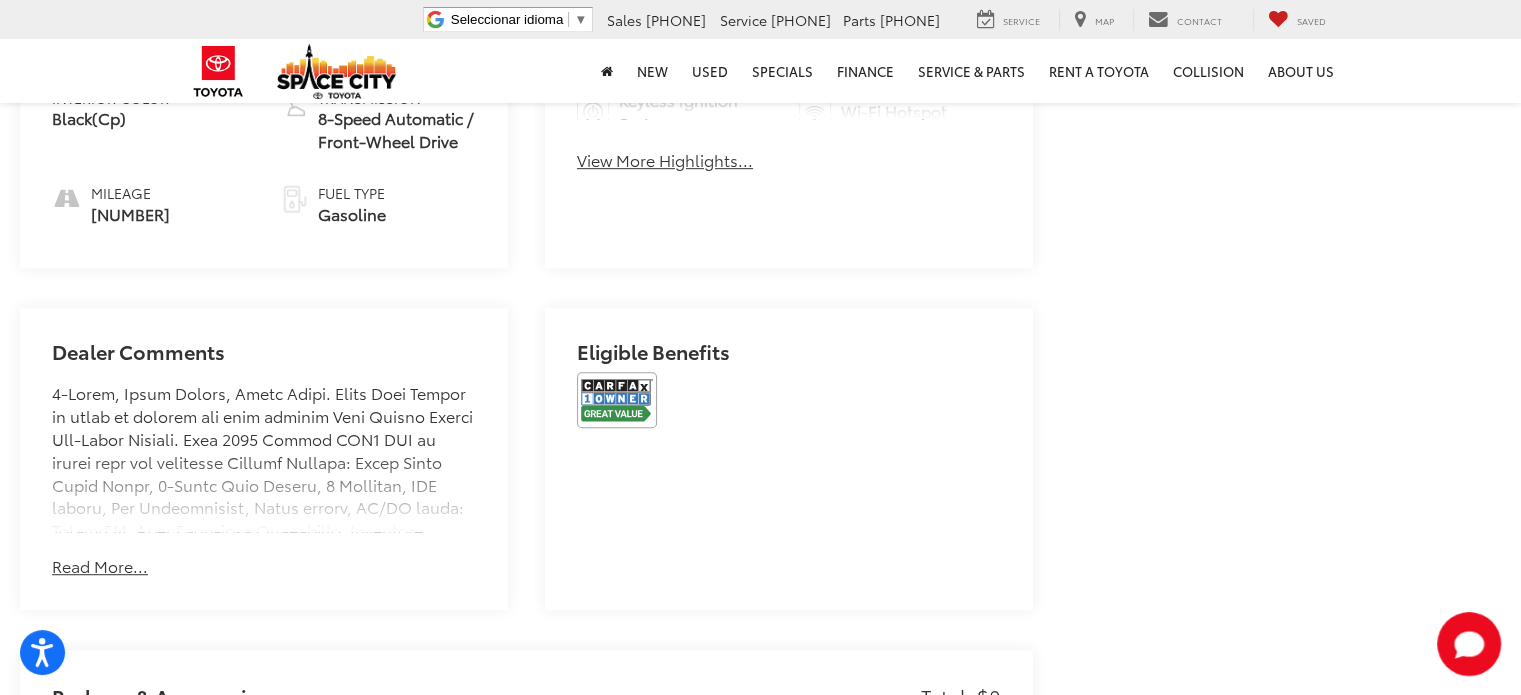 click on "Read More..." at bounding box center (100, 566) 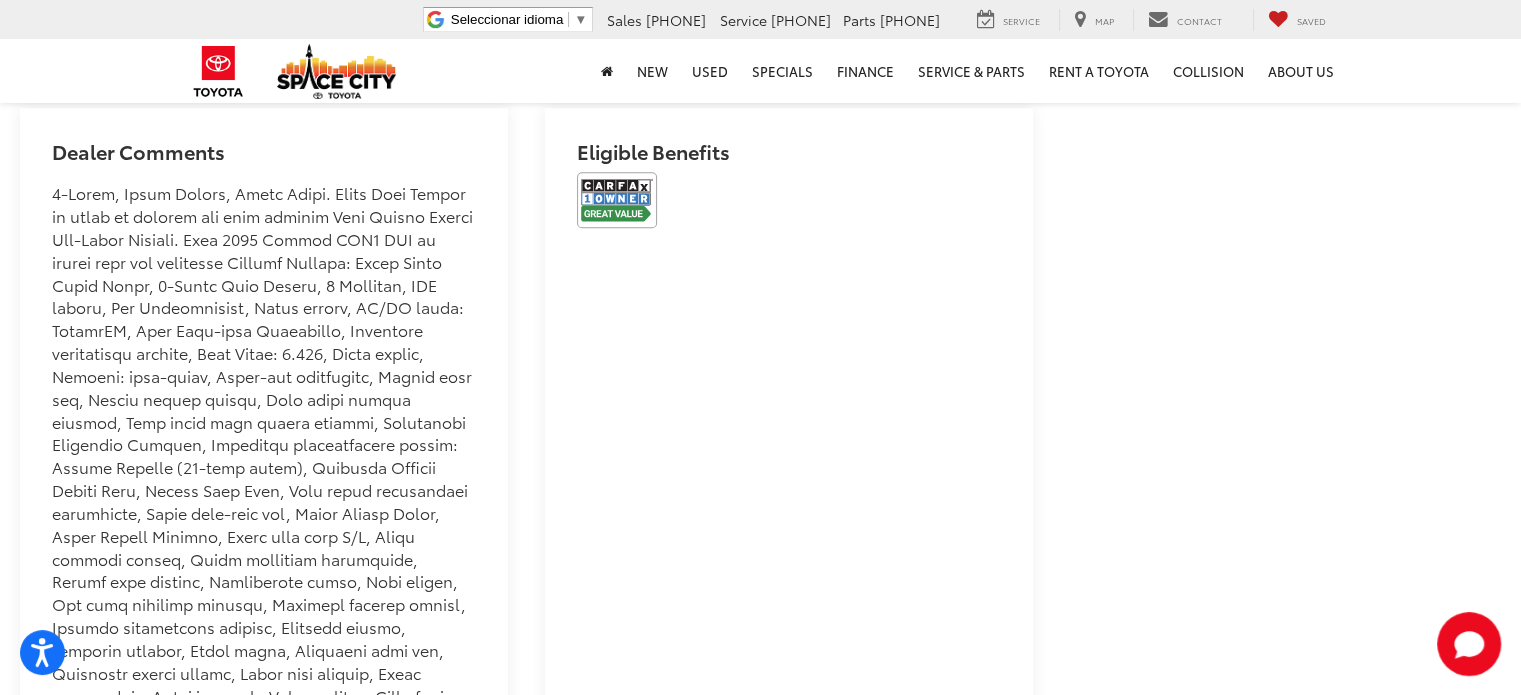 scroll, scrollTop: 900, scrollLeft: 0, axis: vertical 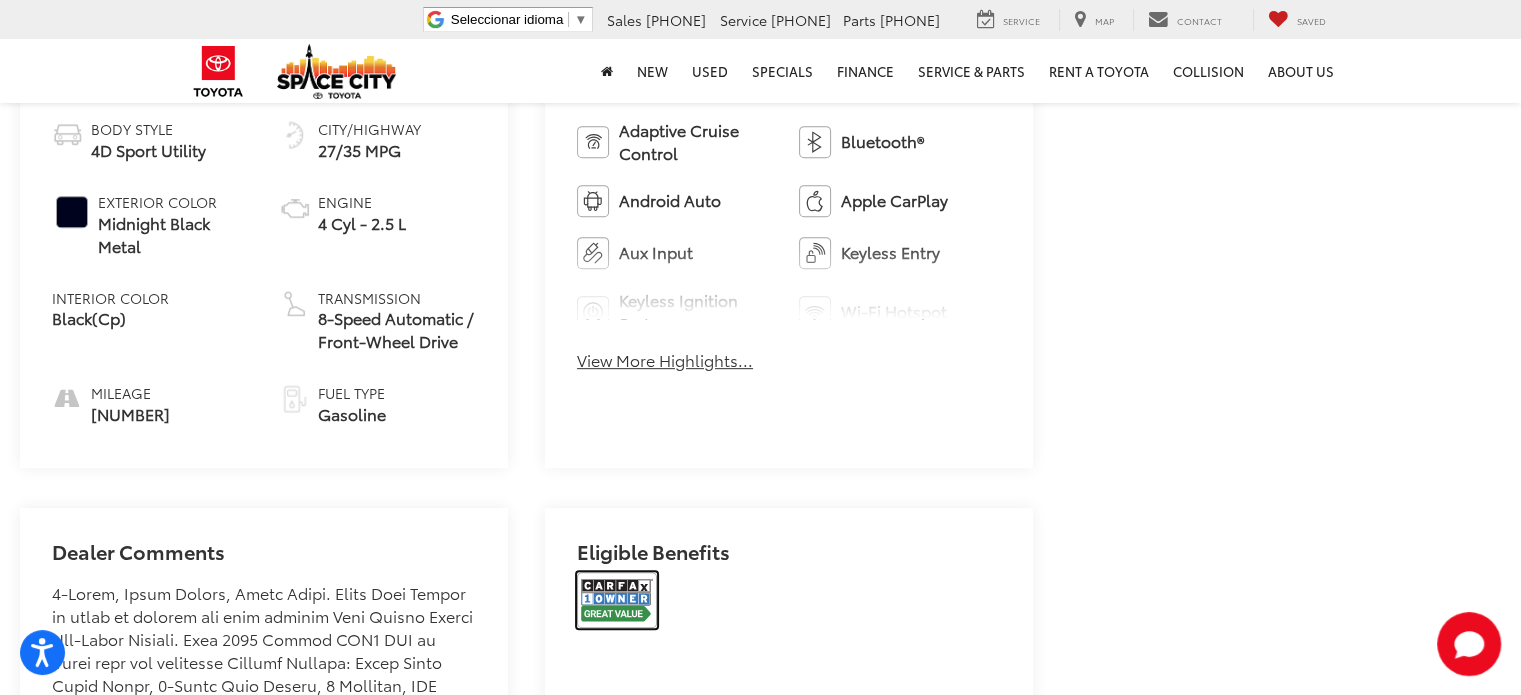 click at bounding box center [617, 600] 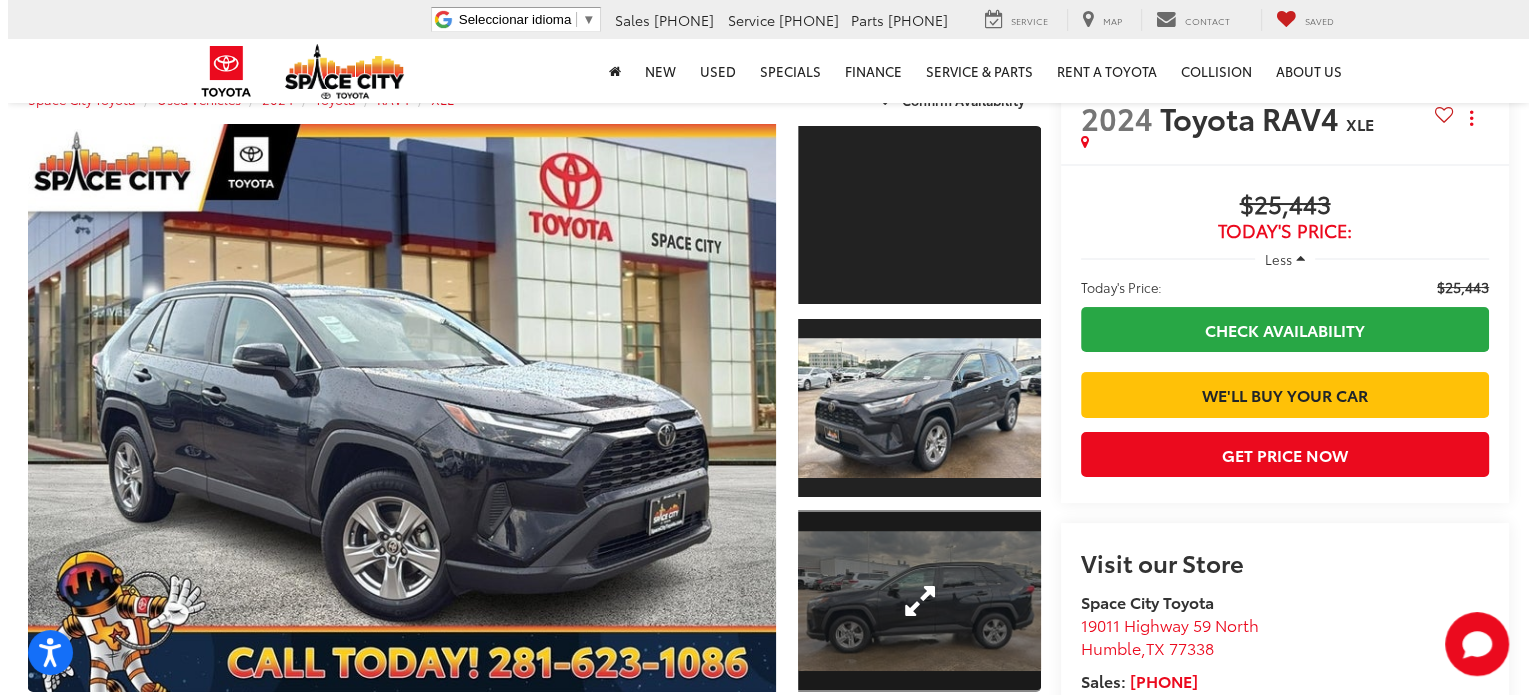 scroll, scrollTop: 200, scrollLeft: 0, axis: vertical 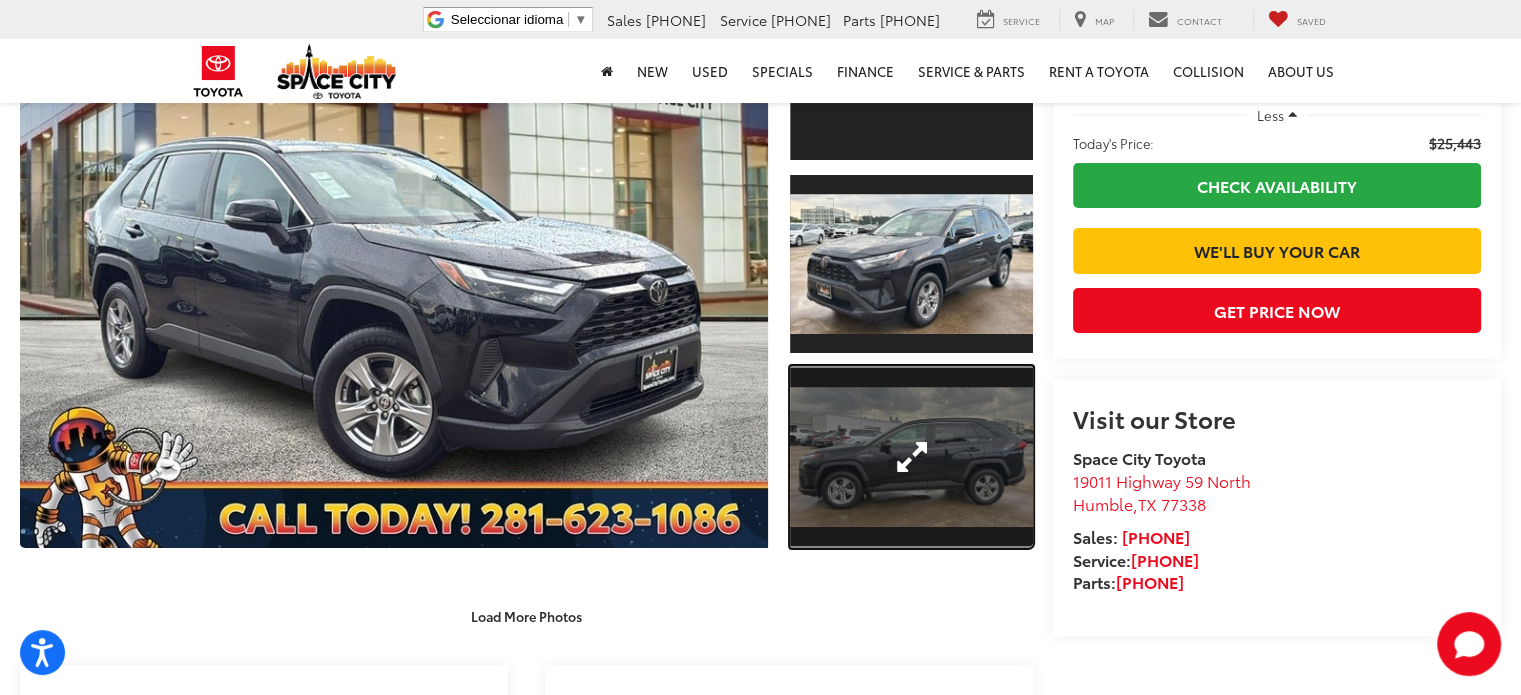 click at bounding box center (911, 457) 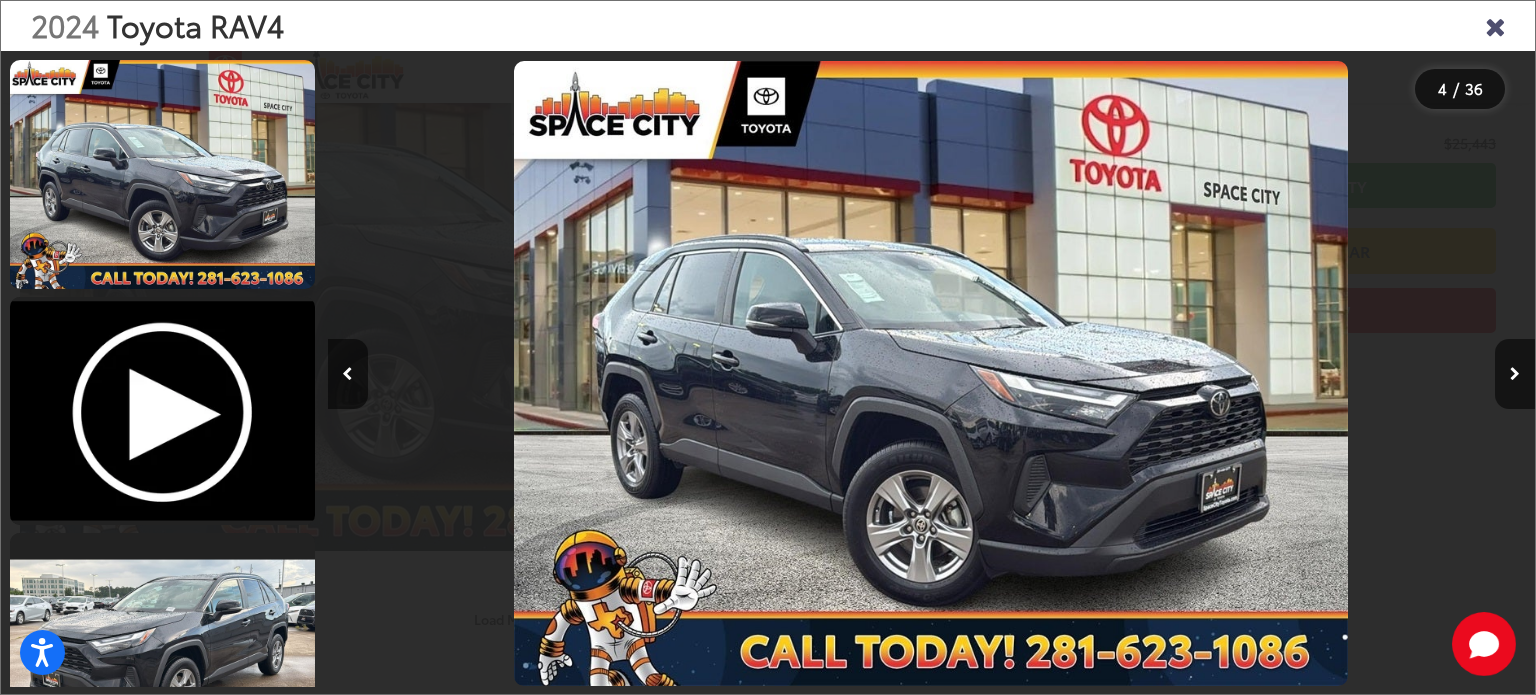 scroll, scrollTop: 573, scrollLeft: 0, axis: vertical 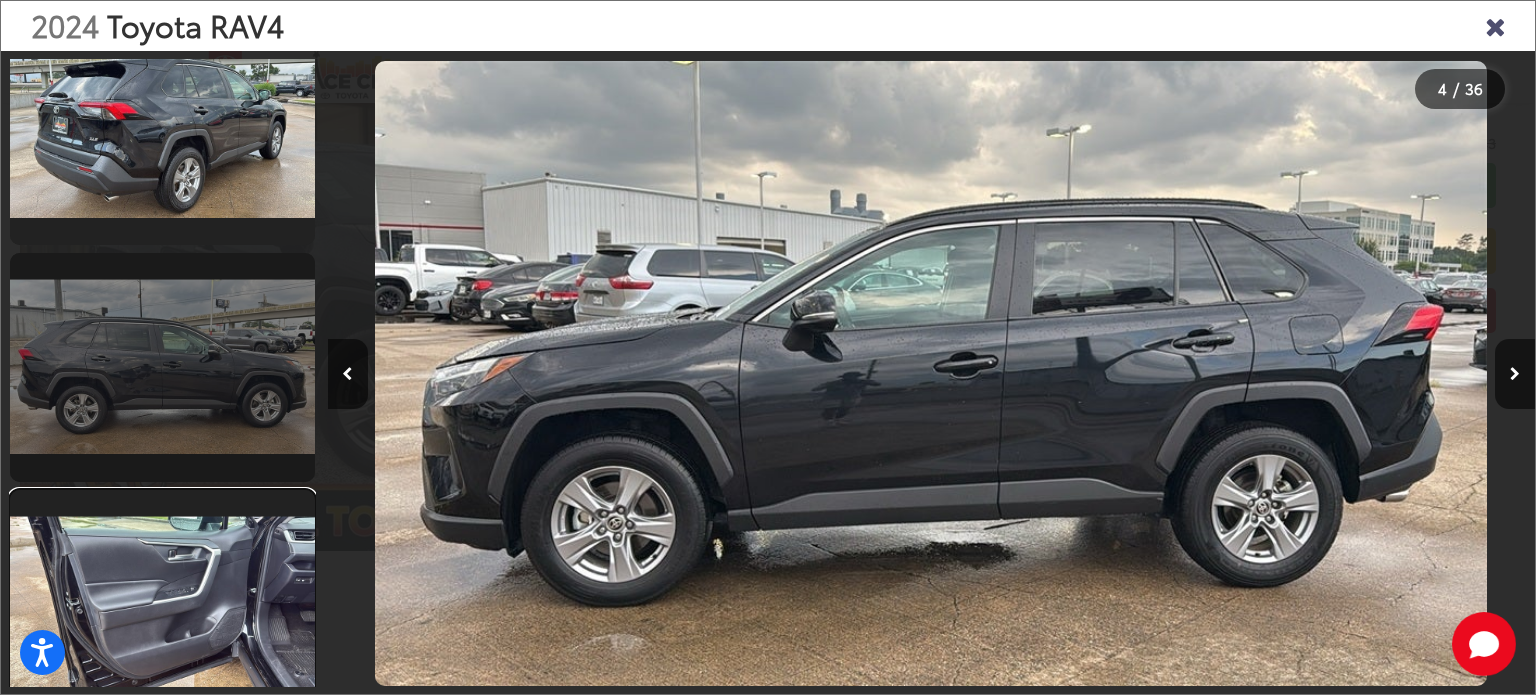 click at bounding box center [162, 604] 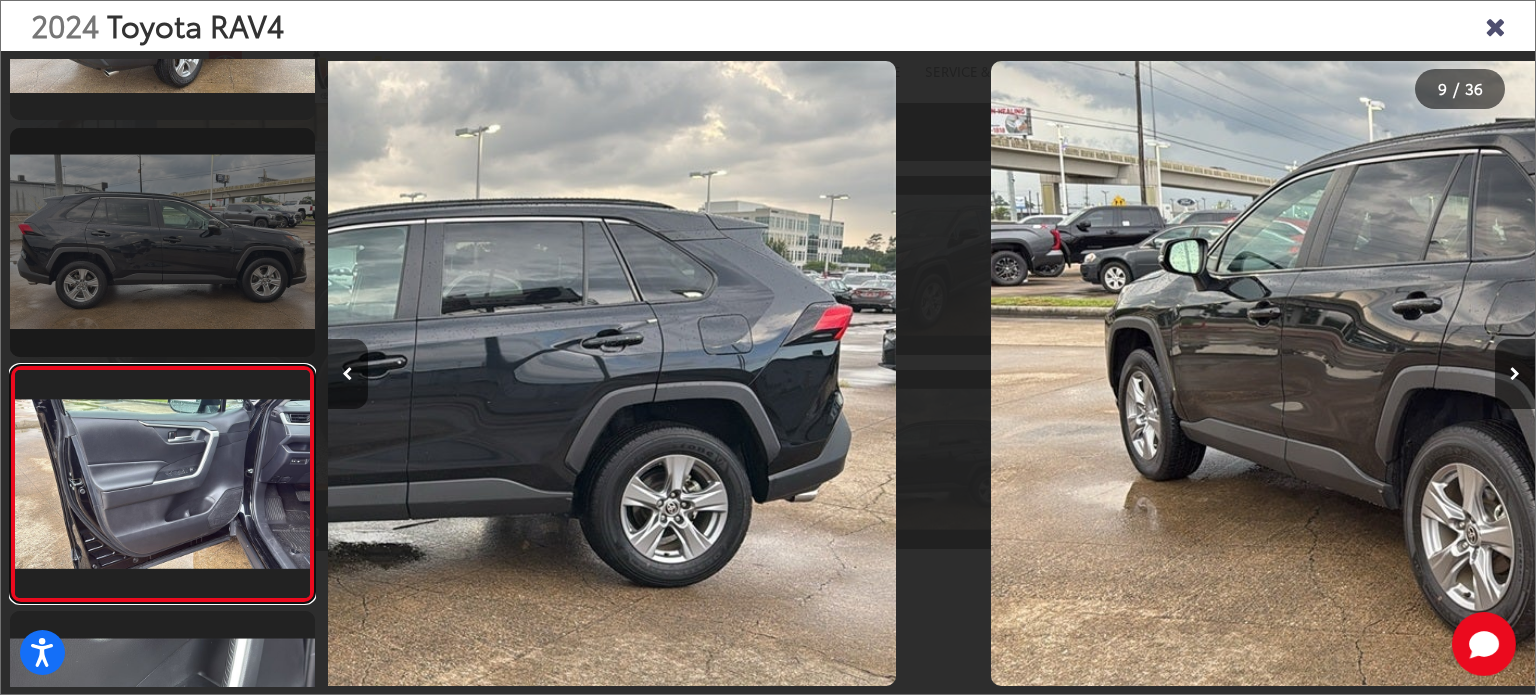 scroll, scrollTop: 1756, scrollLeft: 0, axis: vertical 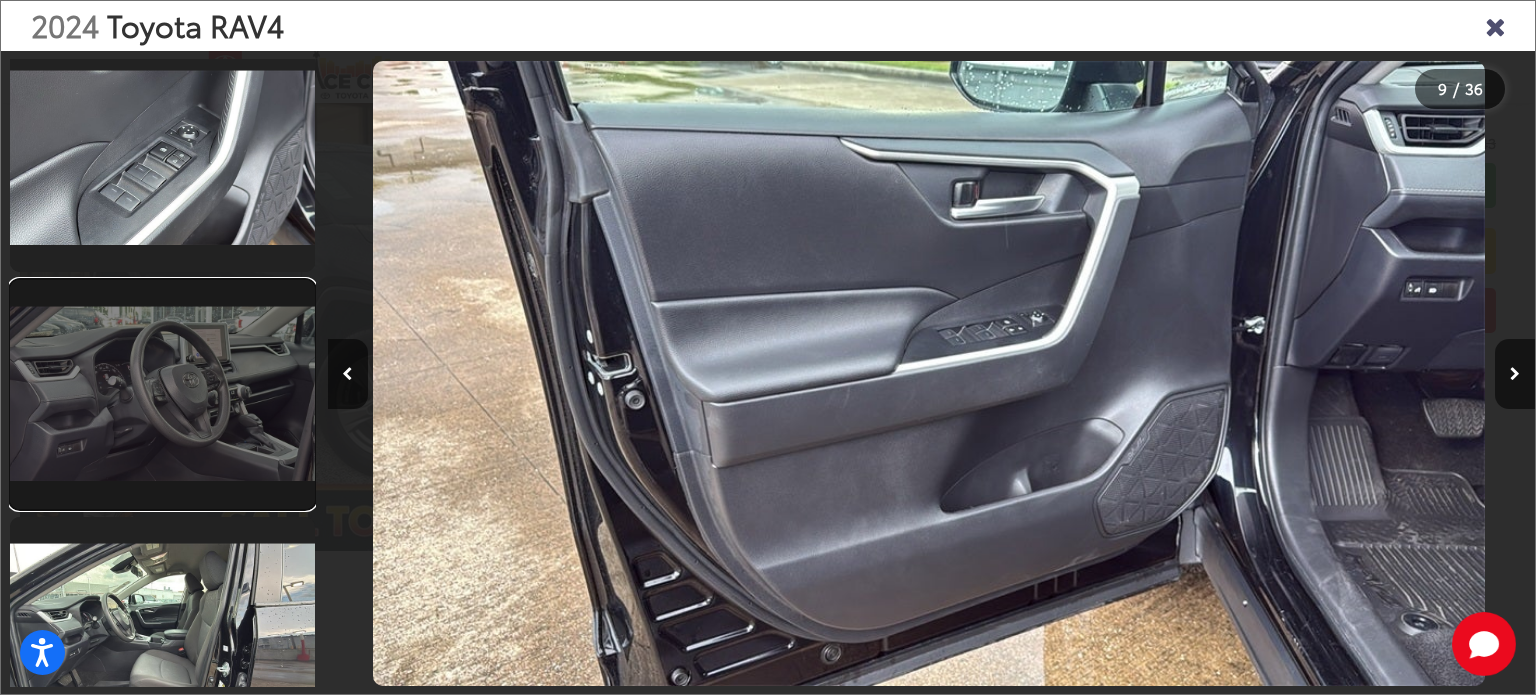 click at bounding box center (162, 394) 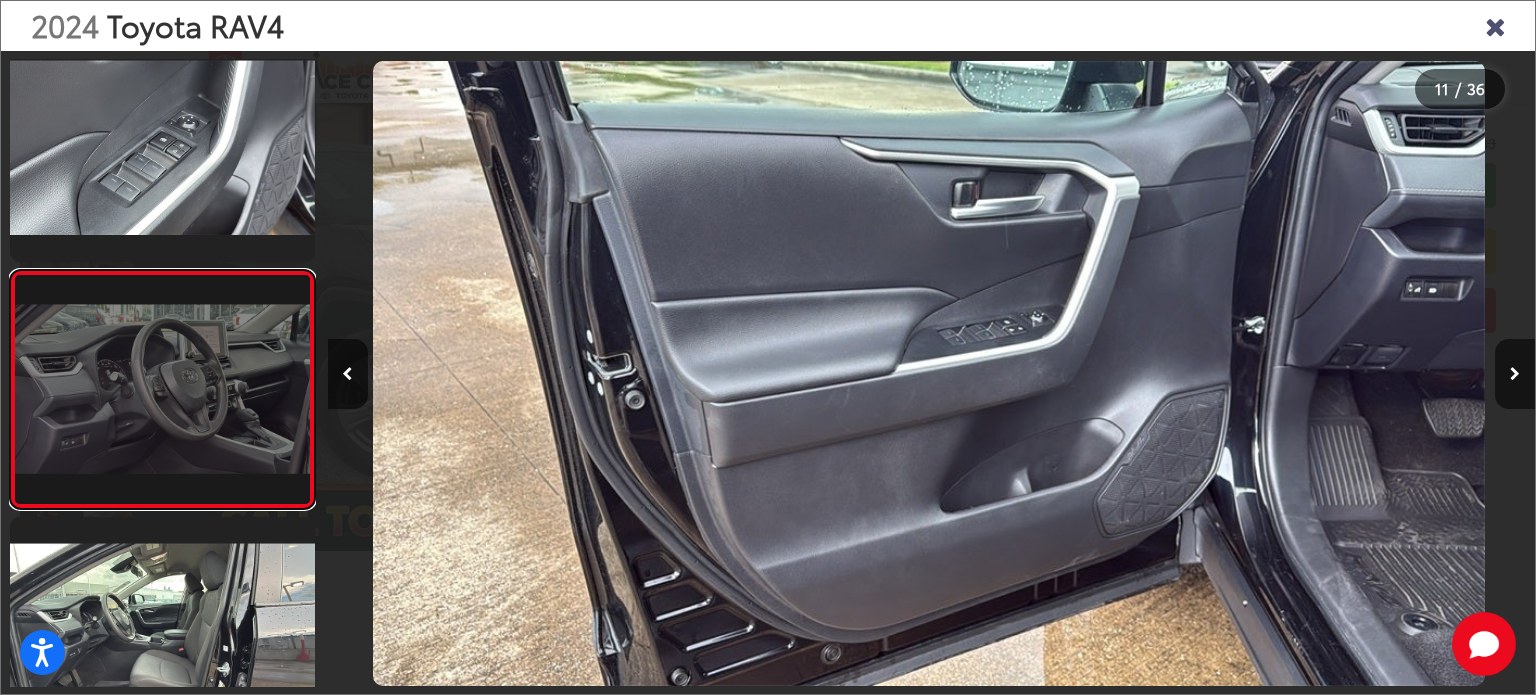 scroll, scrollTop: 2225, scrollLeft: 0, axis: vertical 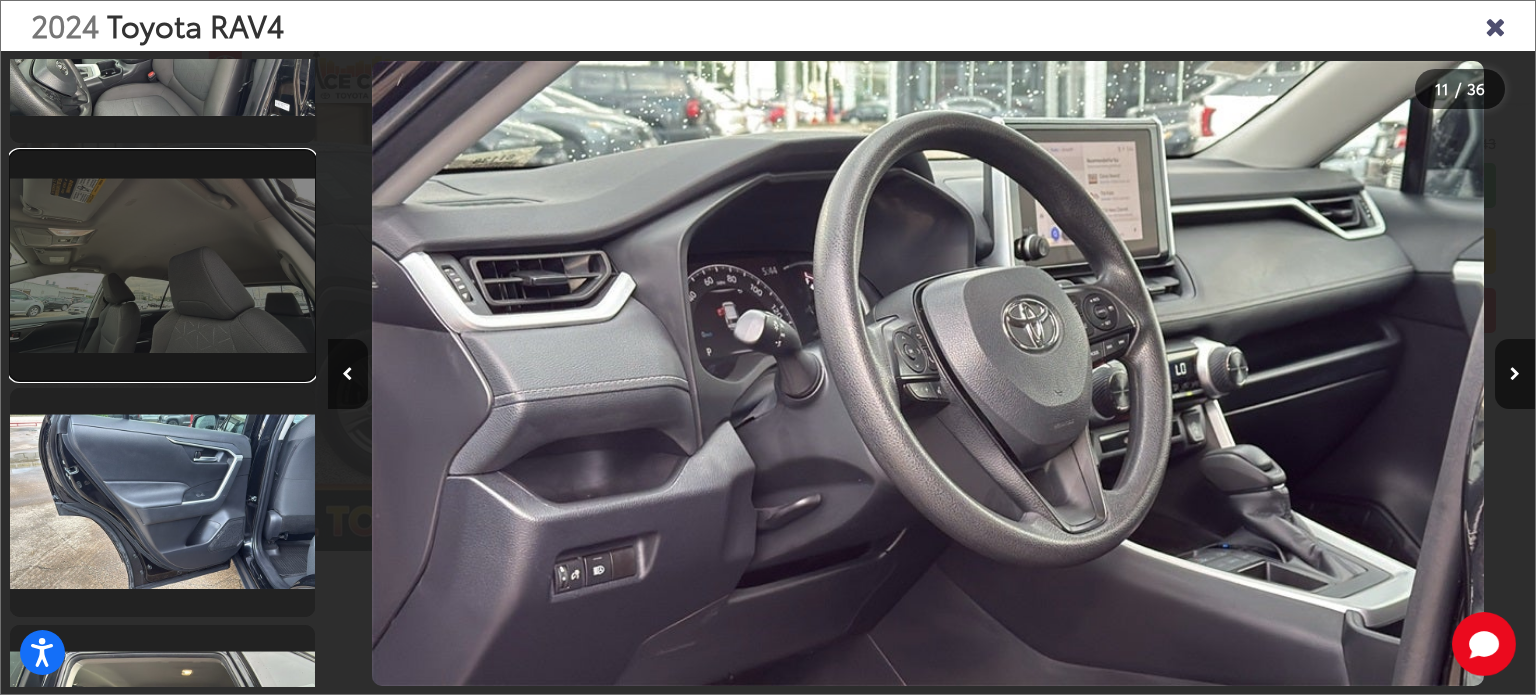 click at bounding box center (162, 265) 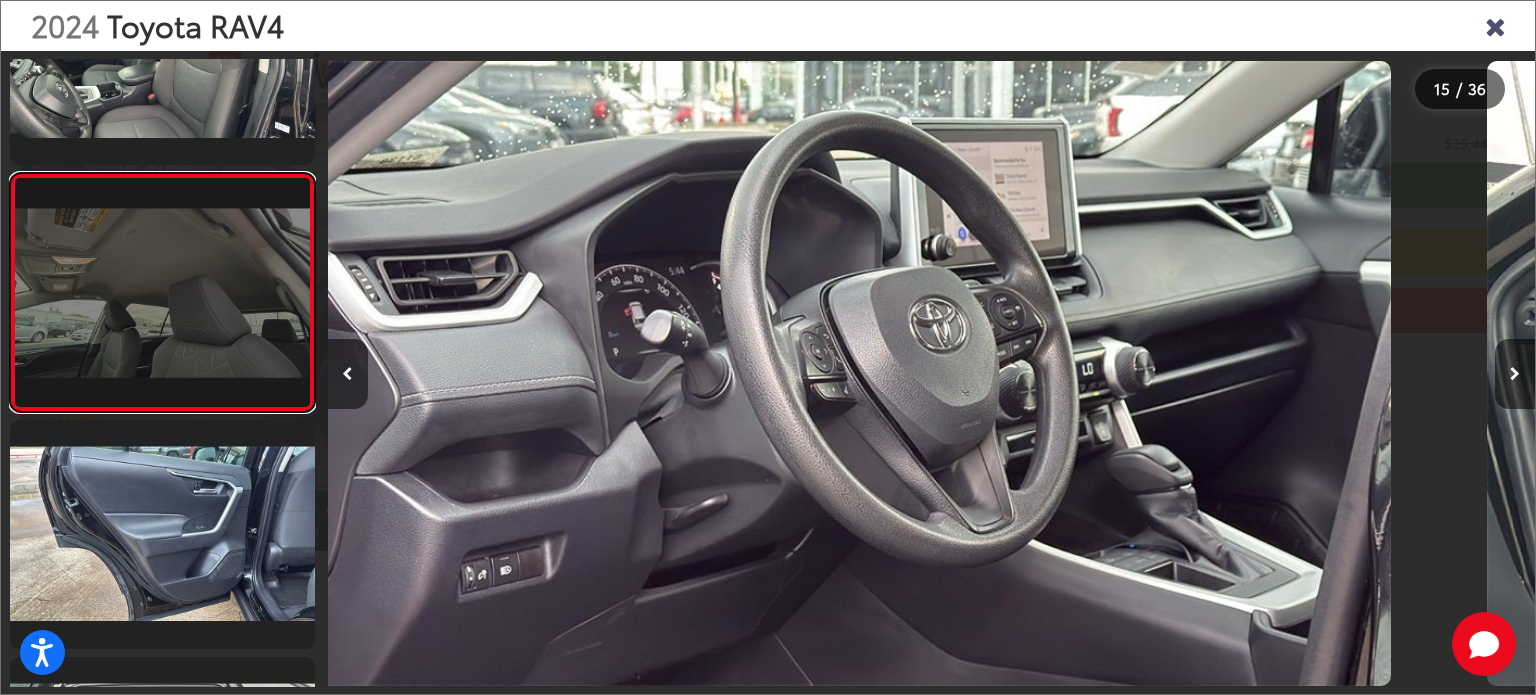 scroll, scrollTop: 3176, scrollLeft: 0, axis: vertical 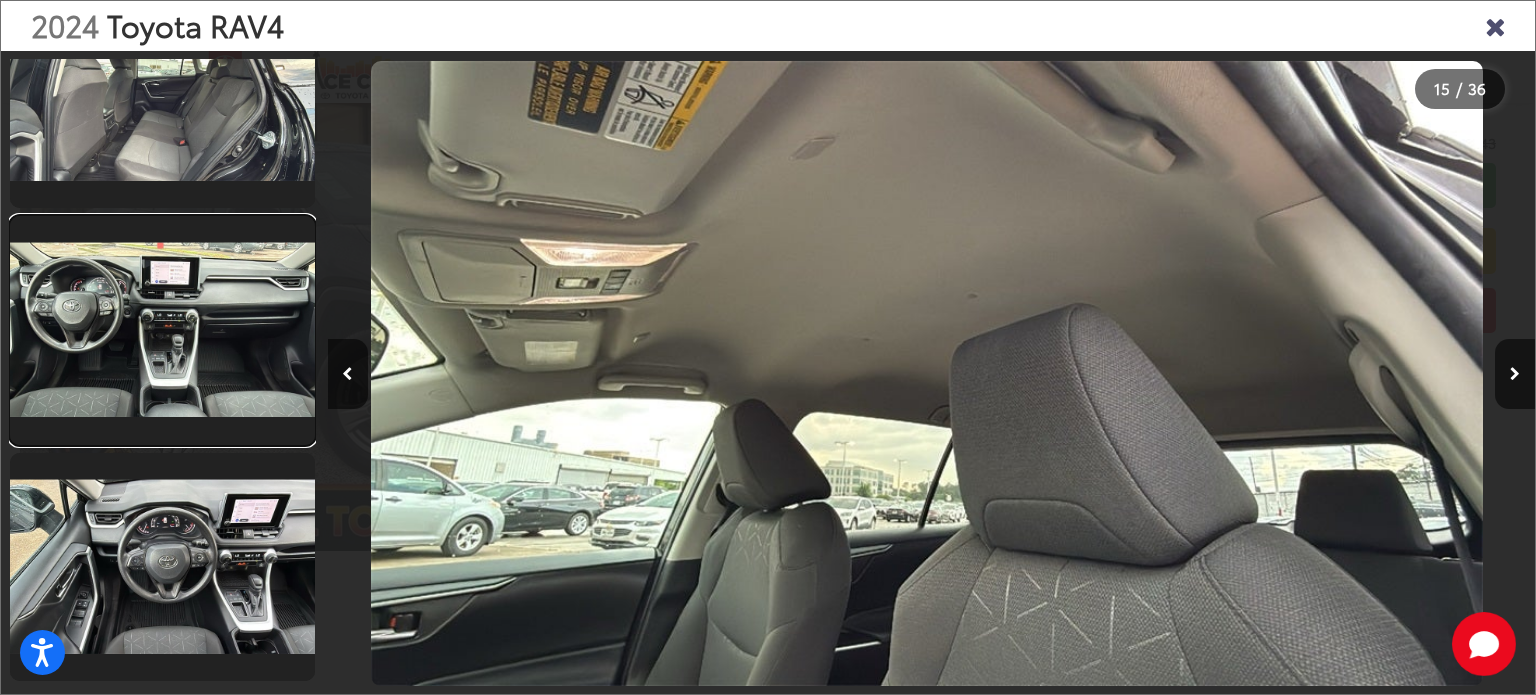 click at bounding box center (162, 330) 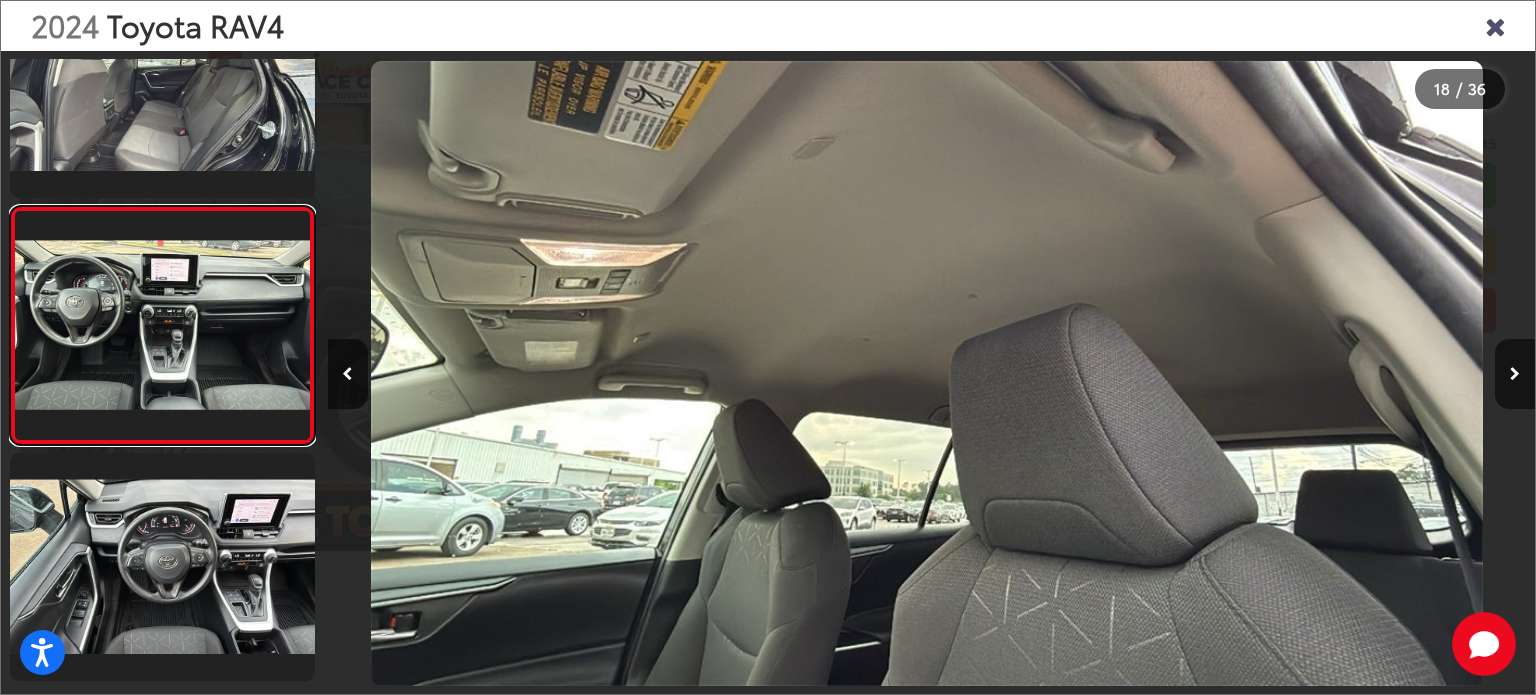 scroll, scrollTop: 3887, scrollLeft: 0, axis: vertical 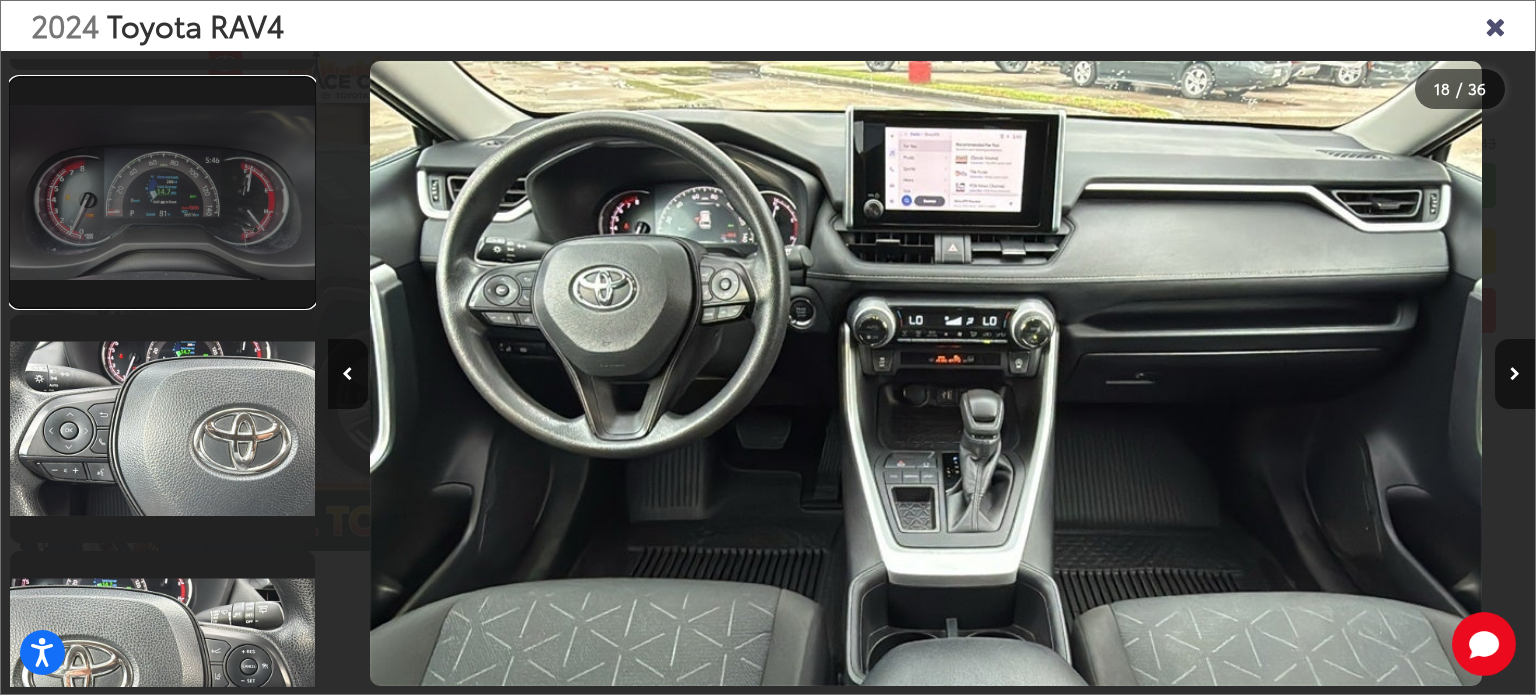 click at bounding box center [162, 192] 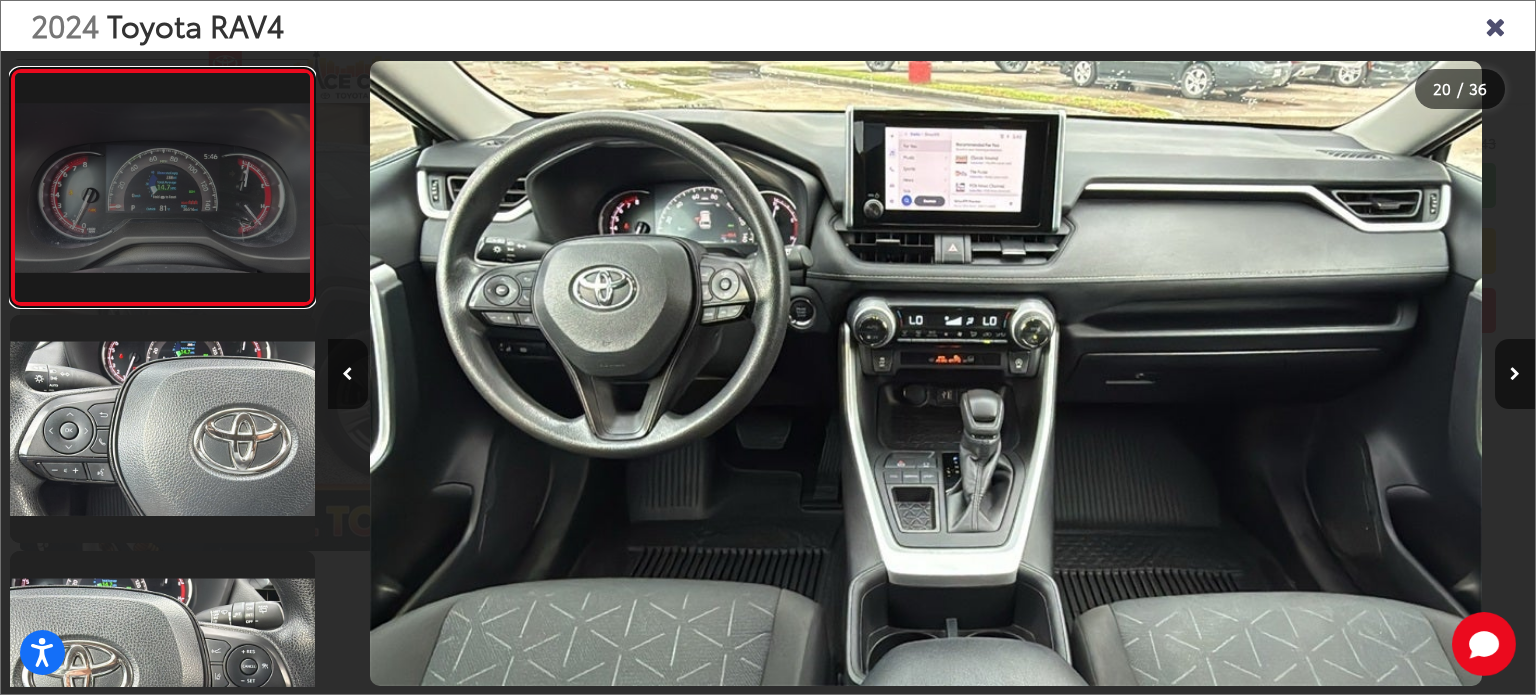 scroll, scrollTop: 4384, scrollLeft: 0, axis: vertical 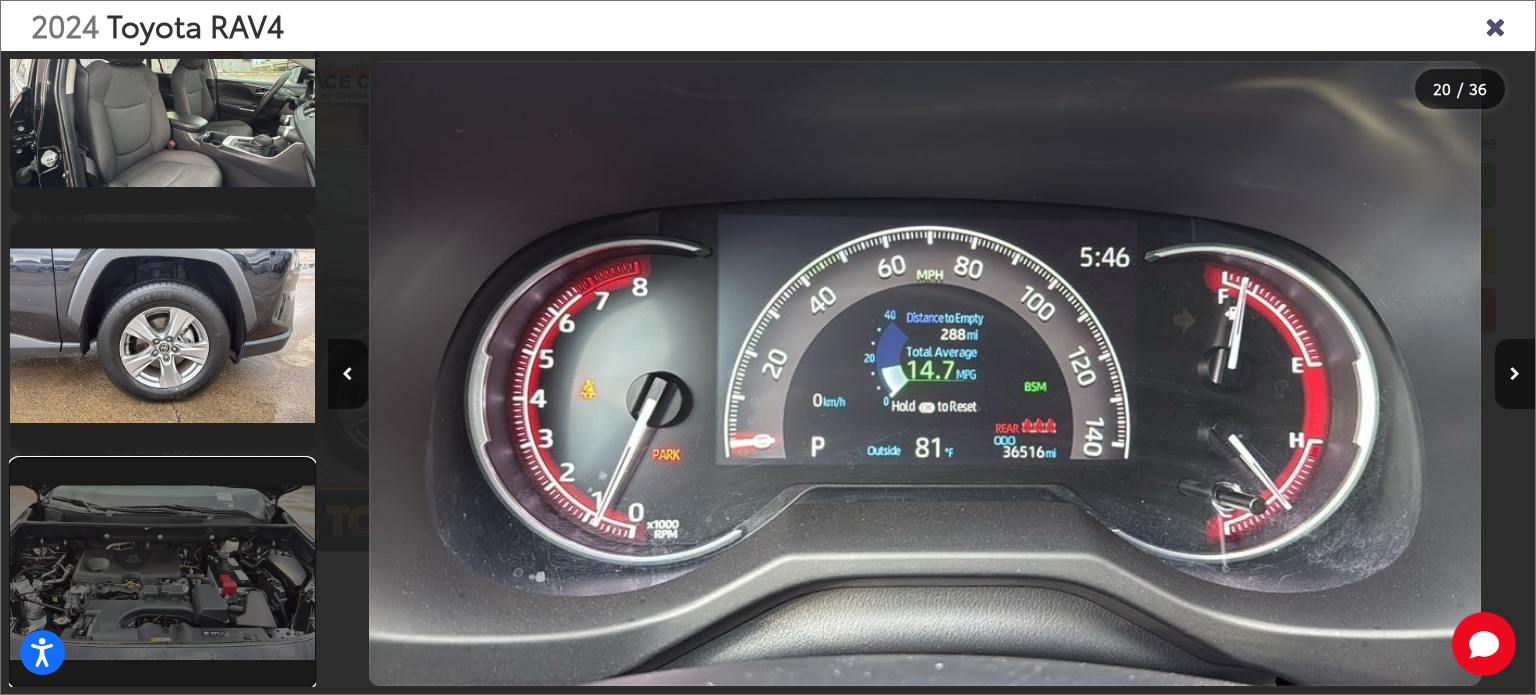 click at bounding box center (162, 573) 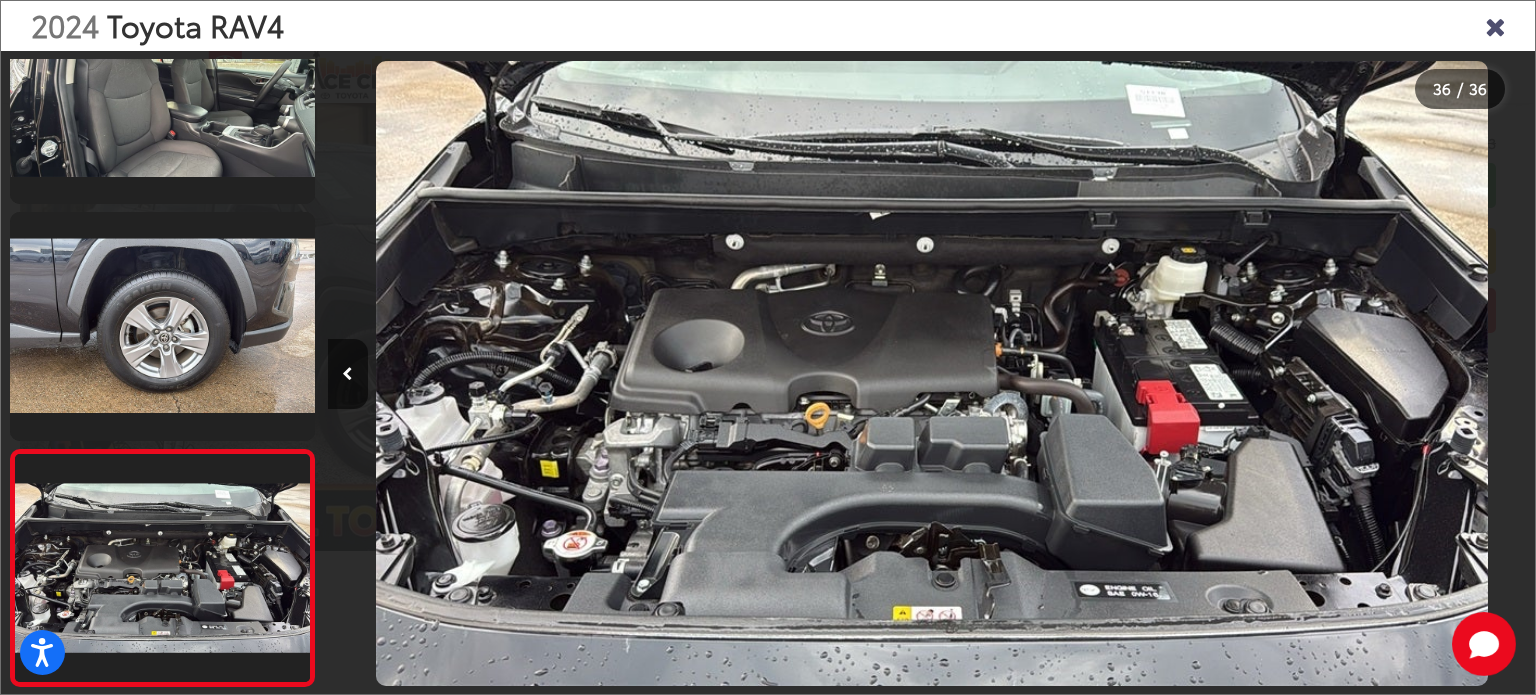drag, startPoint x: 1508, startPoint y: 27, endPoint x: 1497, endPoint y: 24, distance: 11.401754 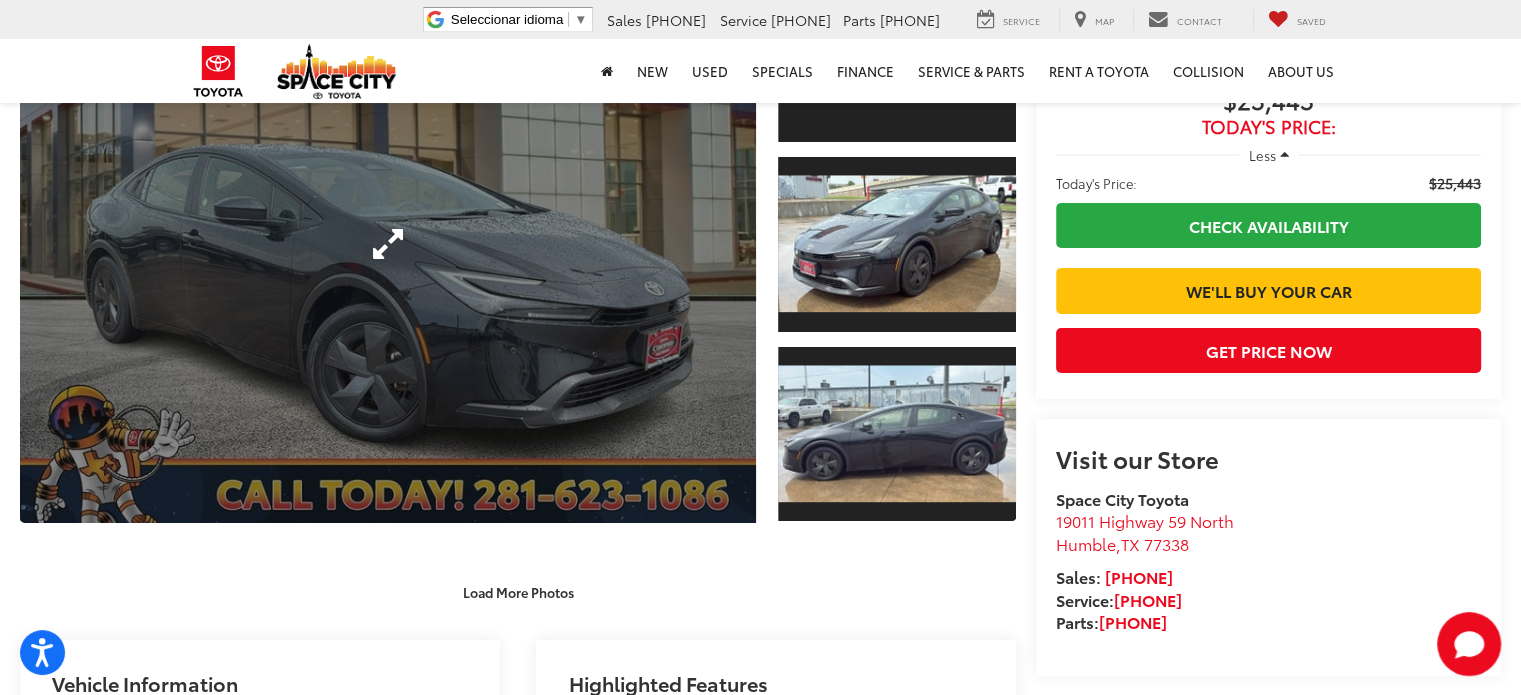 scroll, scrollTop: 100, scrollLeft: 0, axis: vertical 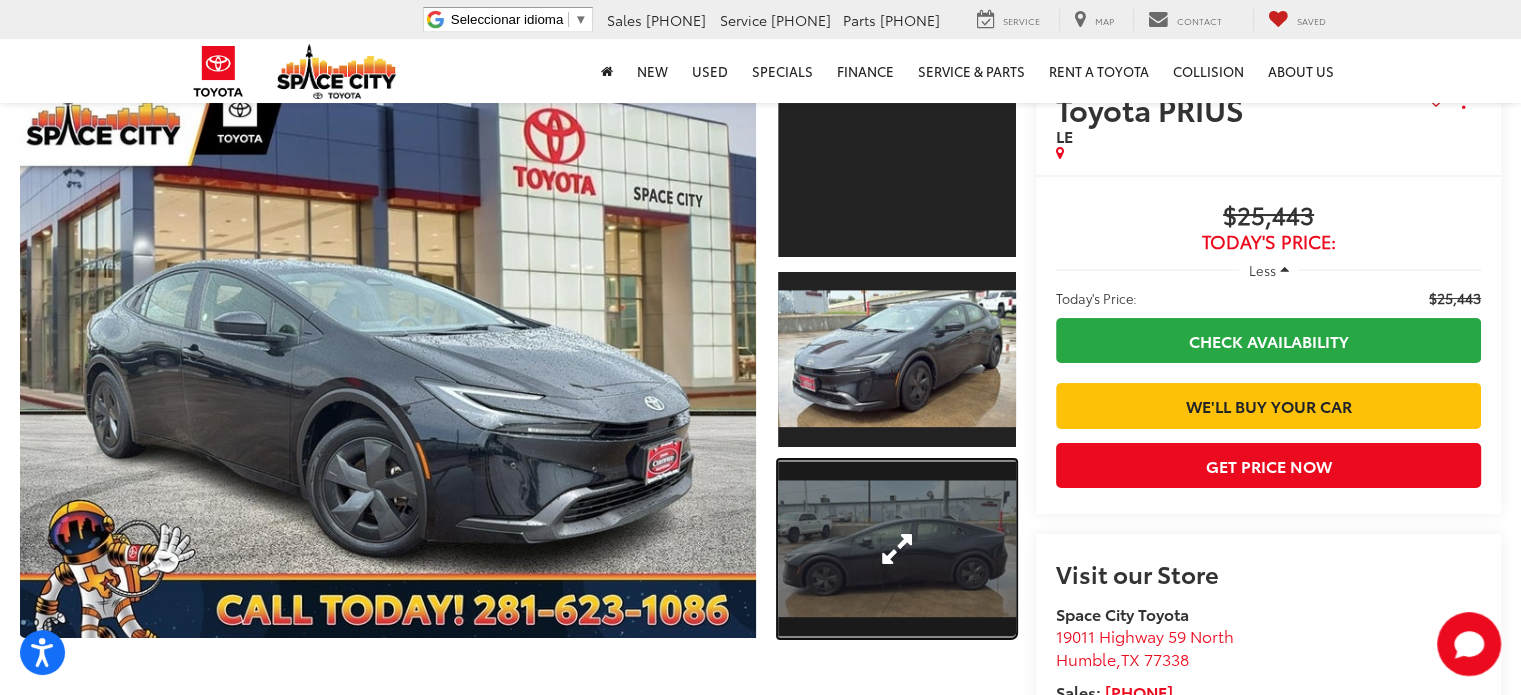 click at bounding box center [897, 549] 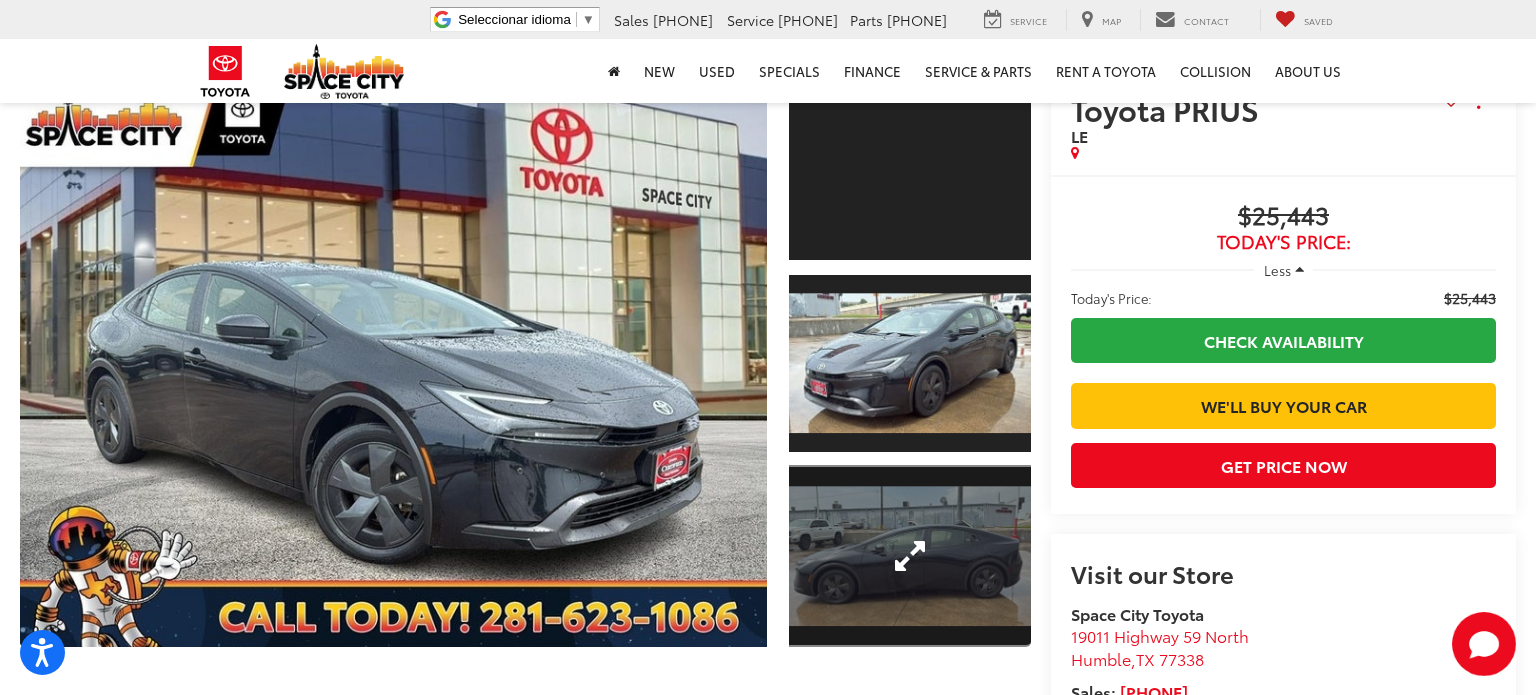 scroll, scrollTop: 521, scrollLeft: 0, axis: vertical 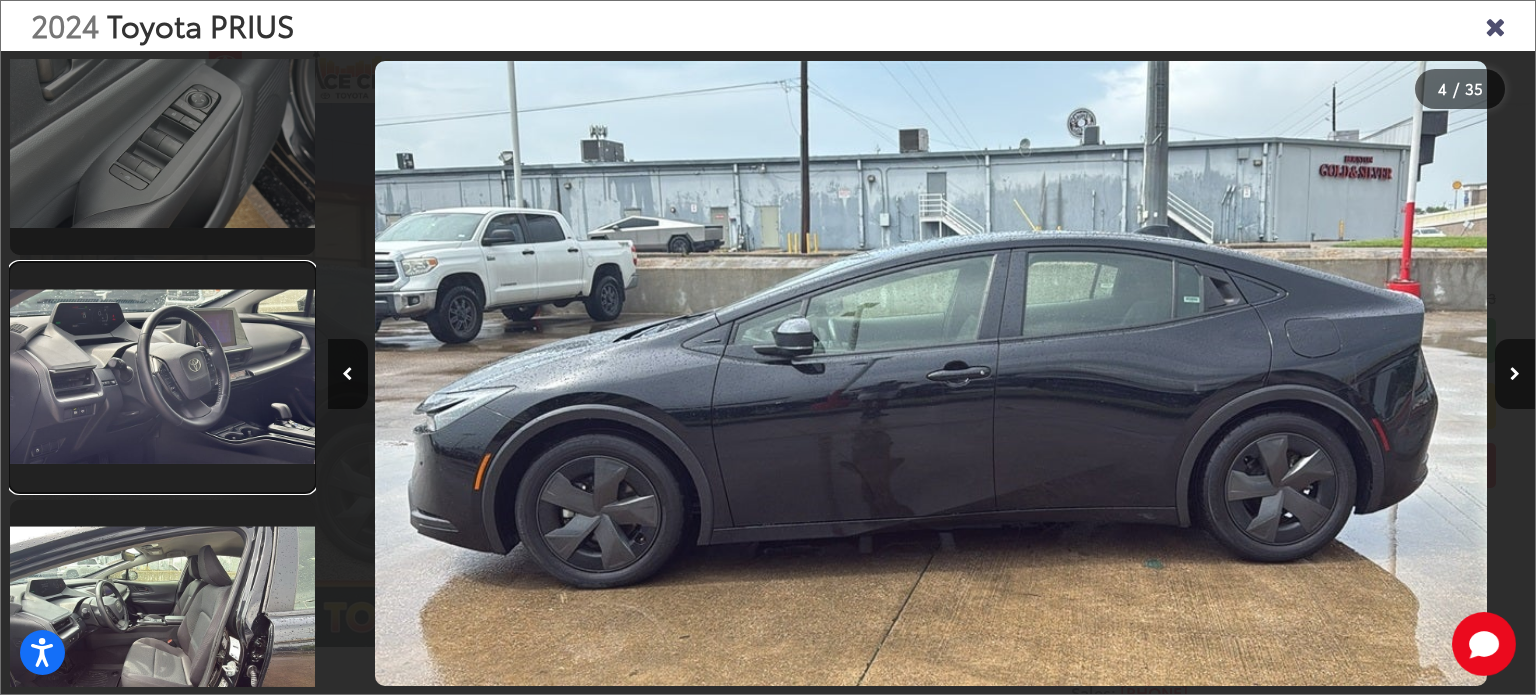 click at bounding box center [162, 377] 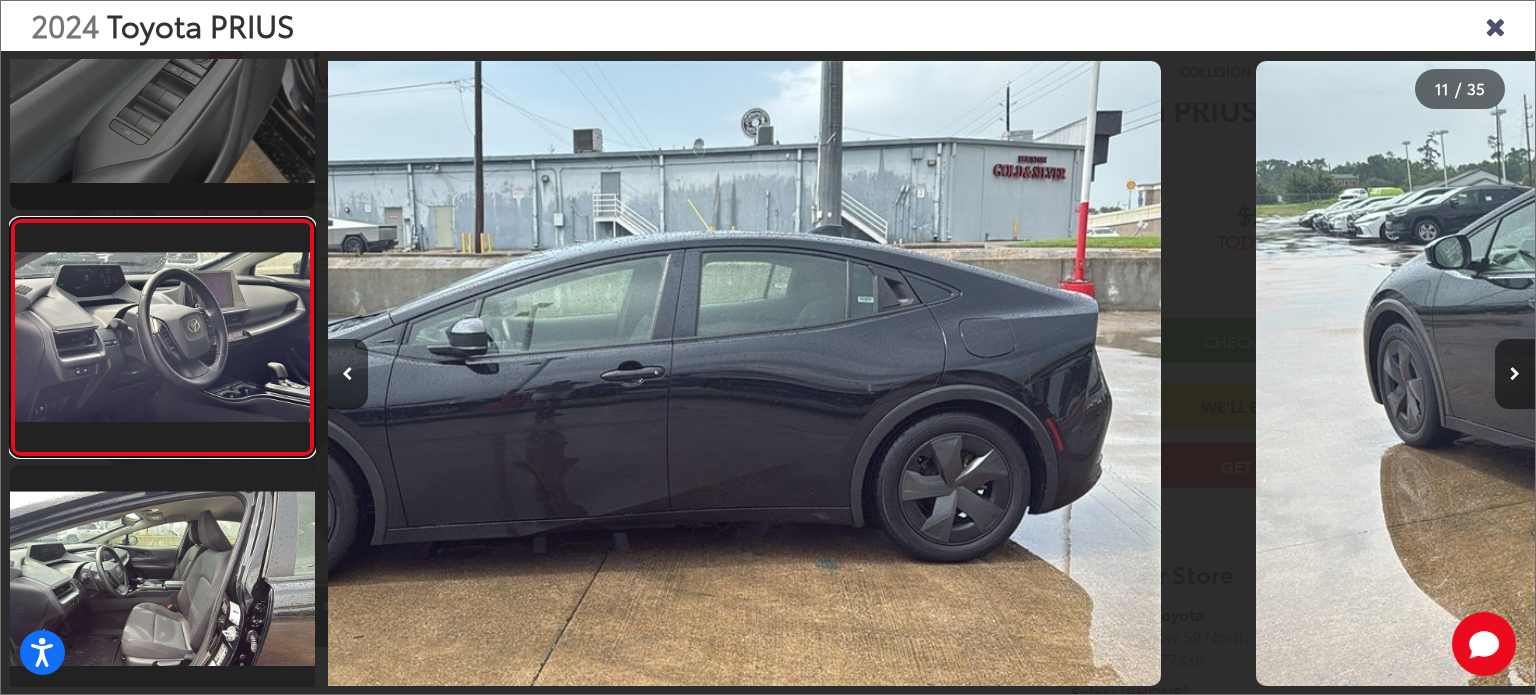 scroll, scrollTop: 2231, scrollLeft: 0, axis: vertical 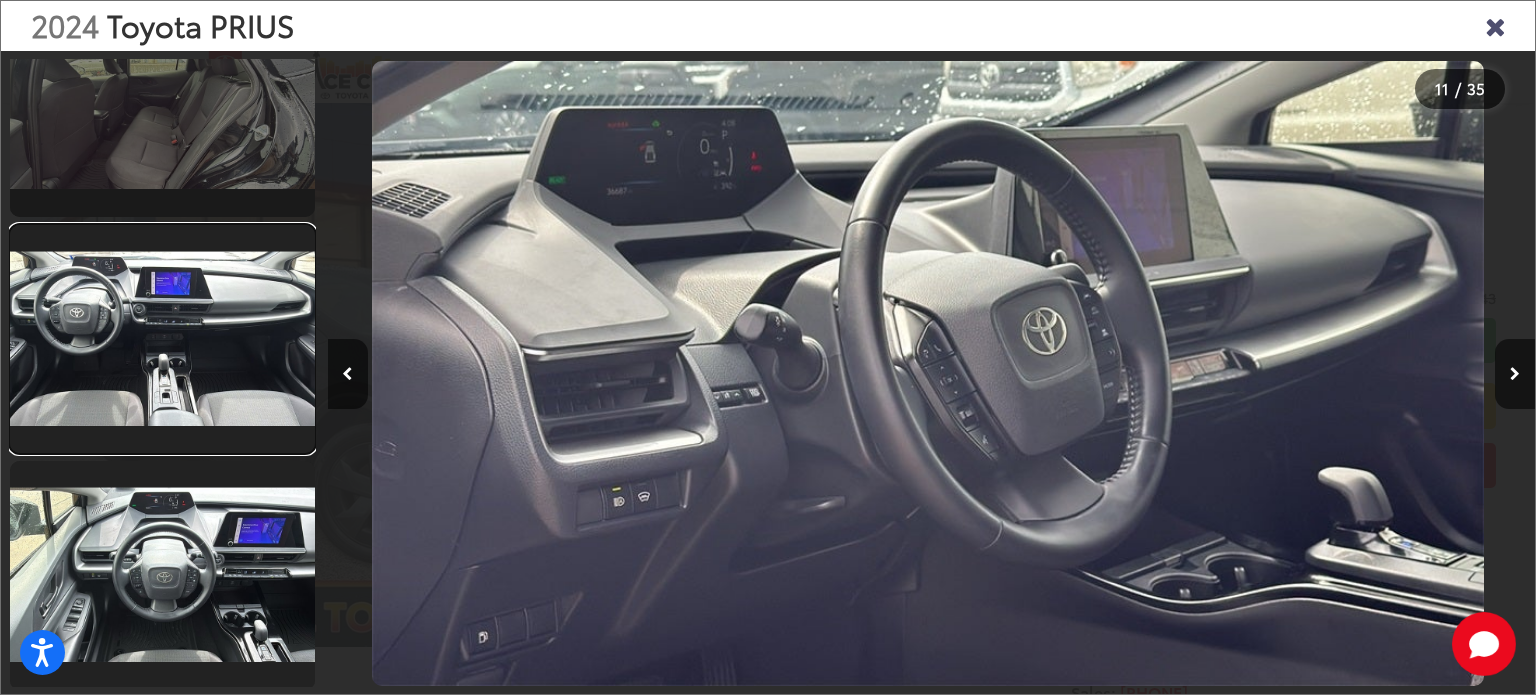 click at bounding box center (162, 339) 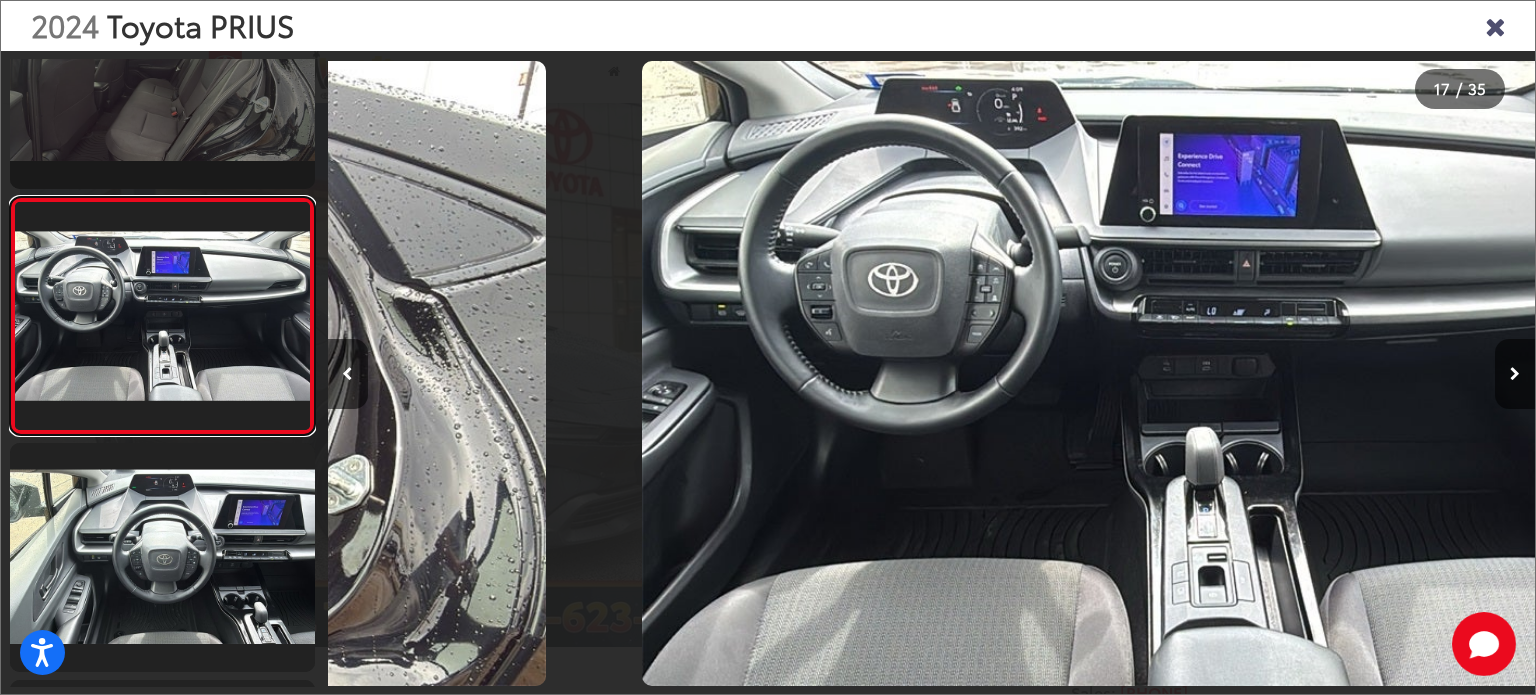 scroll, scrollTop: 0, scrollLeft: 19320, axis: horizontal 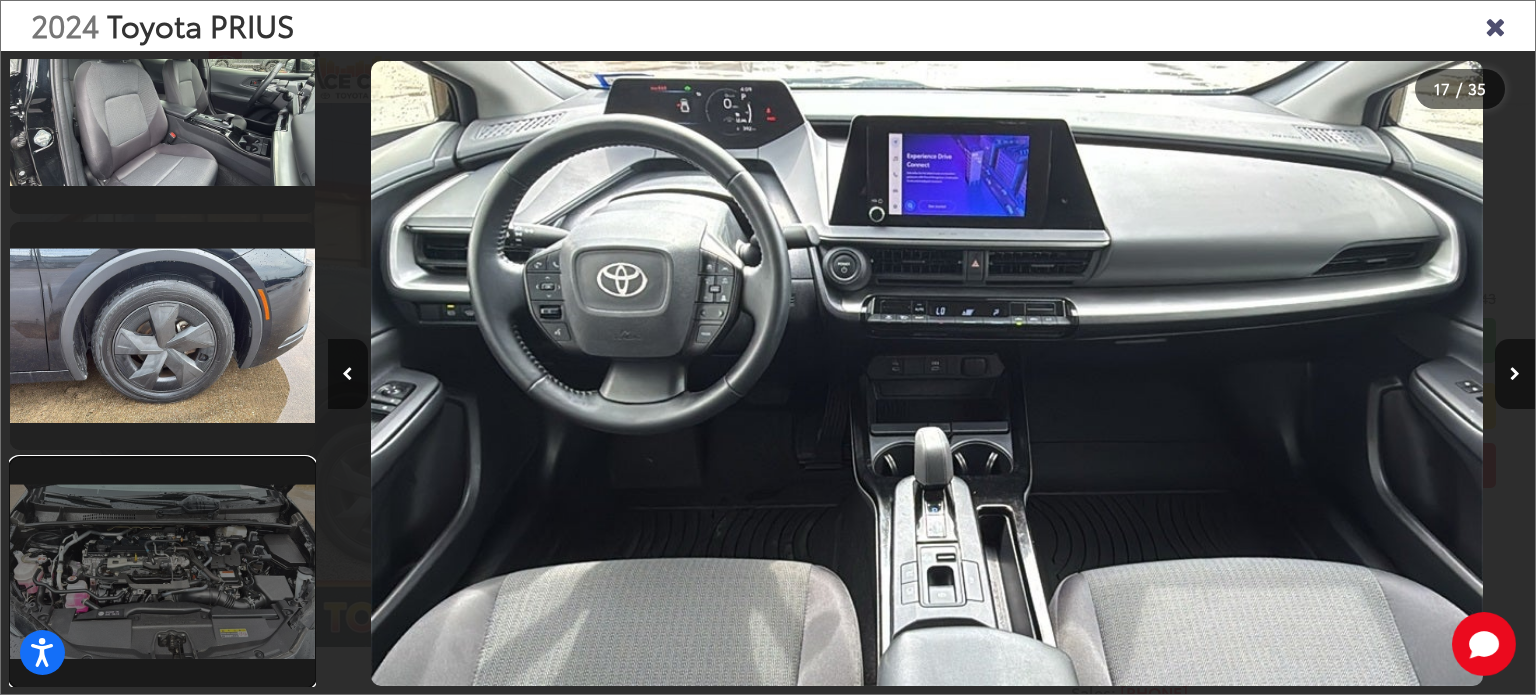 click at bounding box center [162, 572] 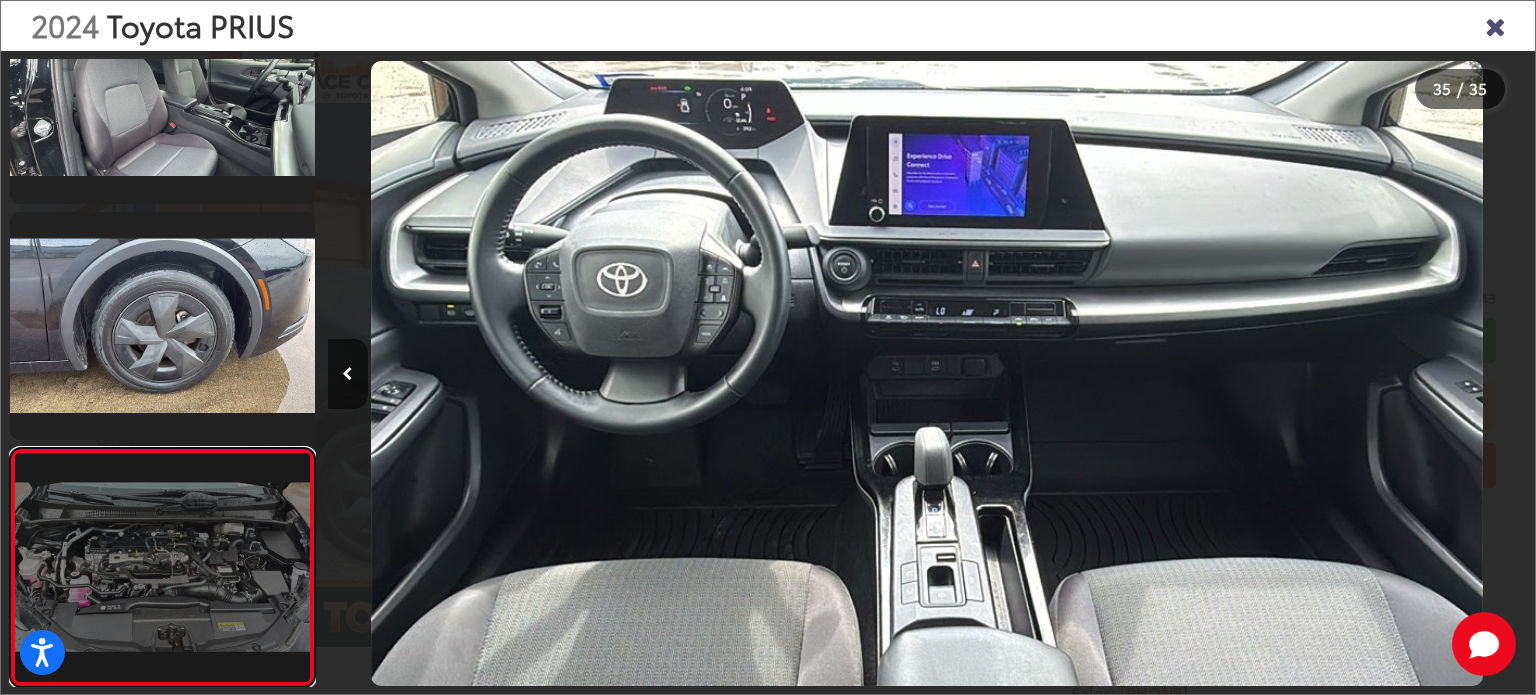 scroll, scrollTop: 7656, scrollLeft: 0, axis: vertical 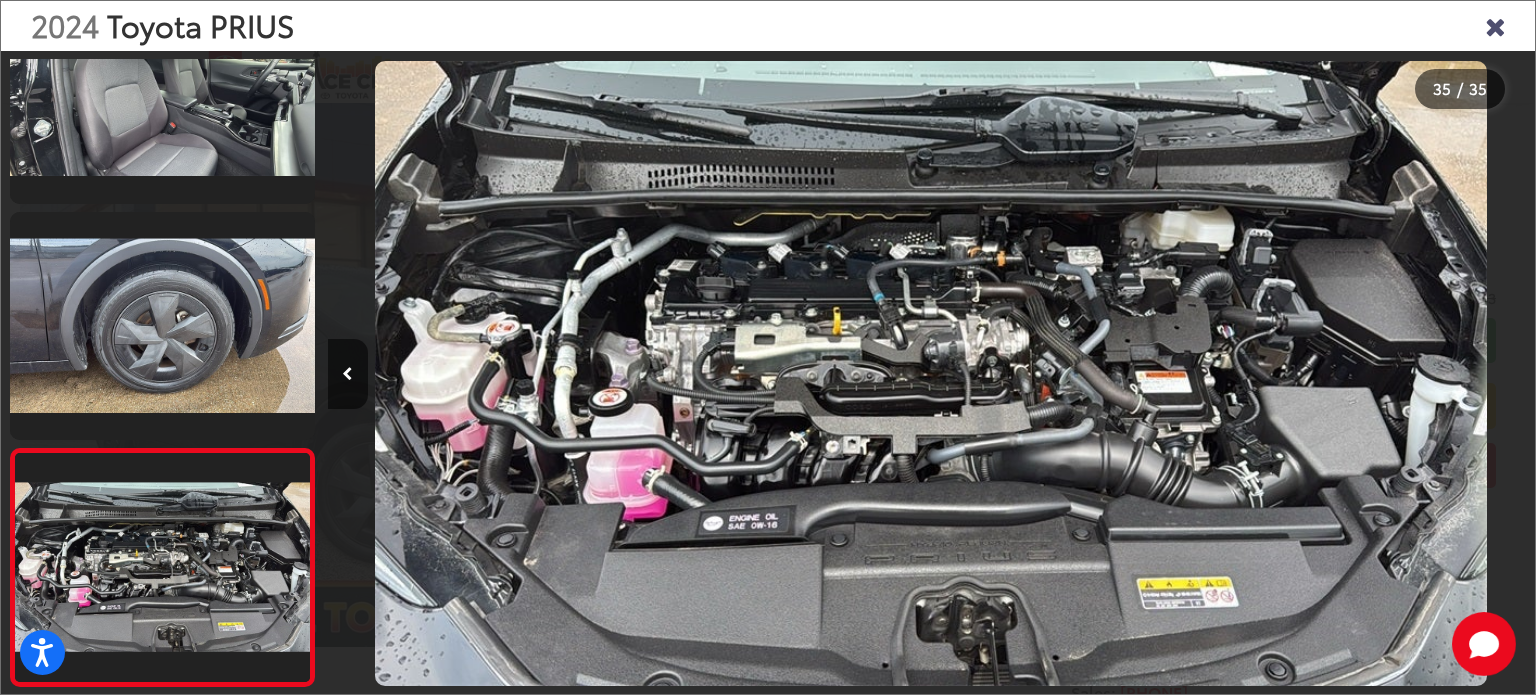 click at bounding box center (1495, 25) 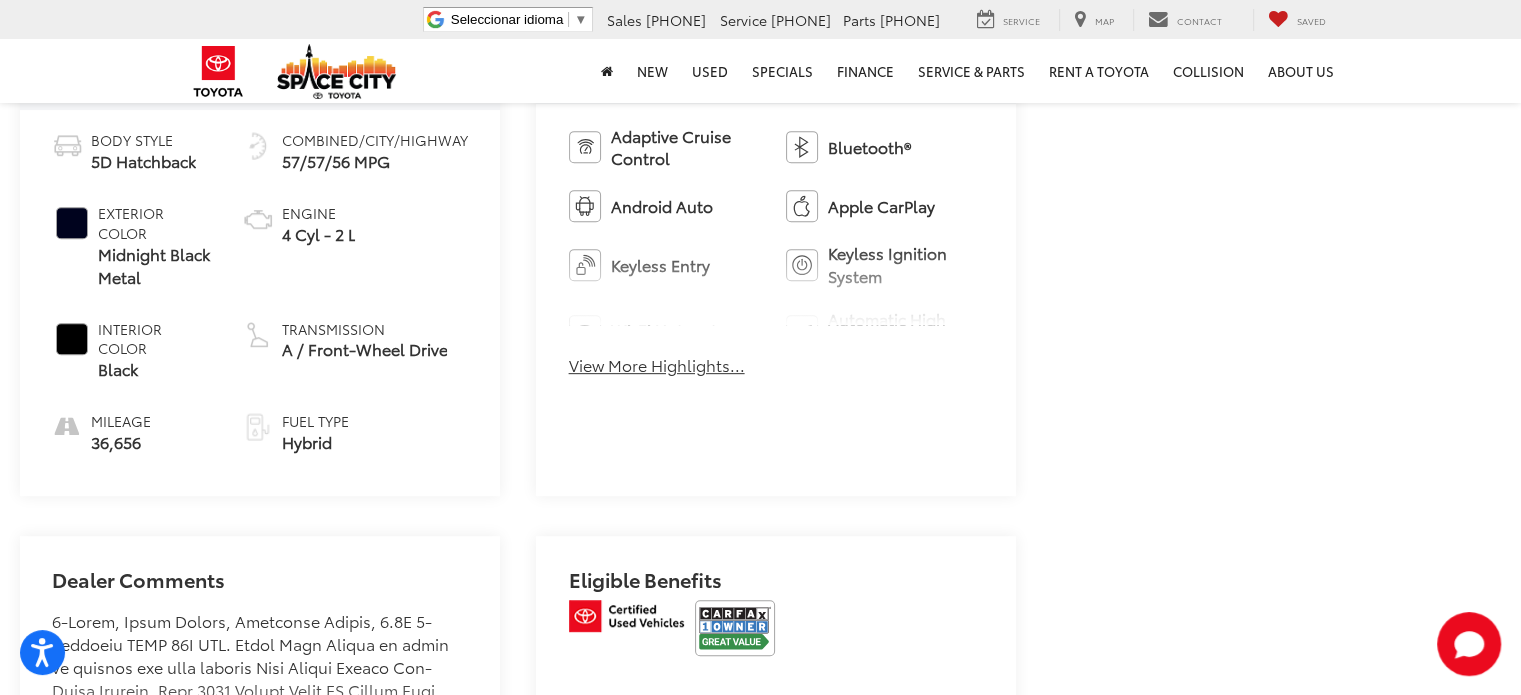 scroll, scrollTop: 1200, scrollLeft: 0, axis: vertical 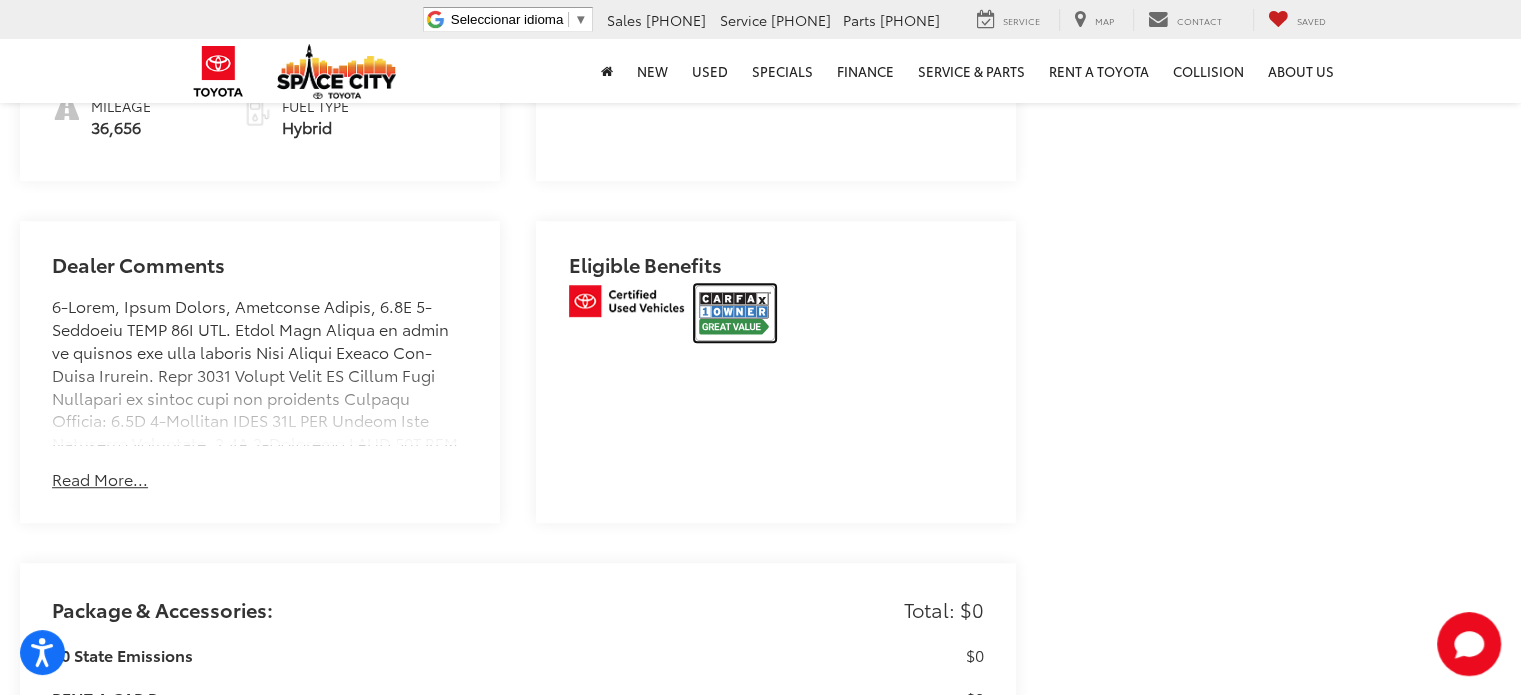 click at bounding box center (735, 313) 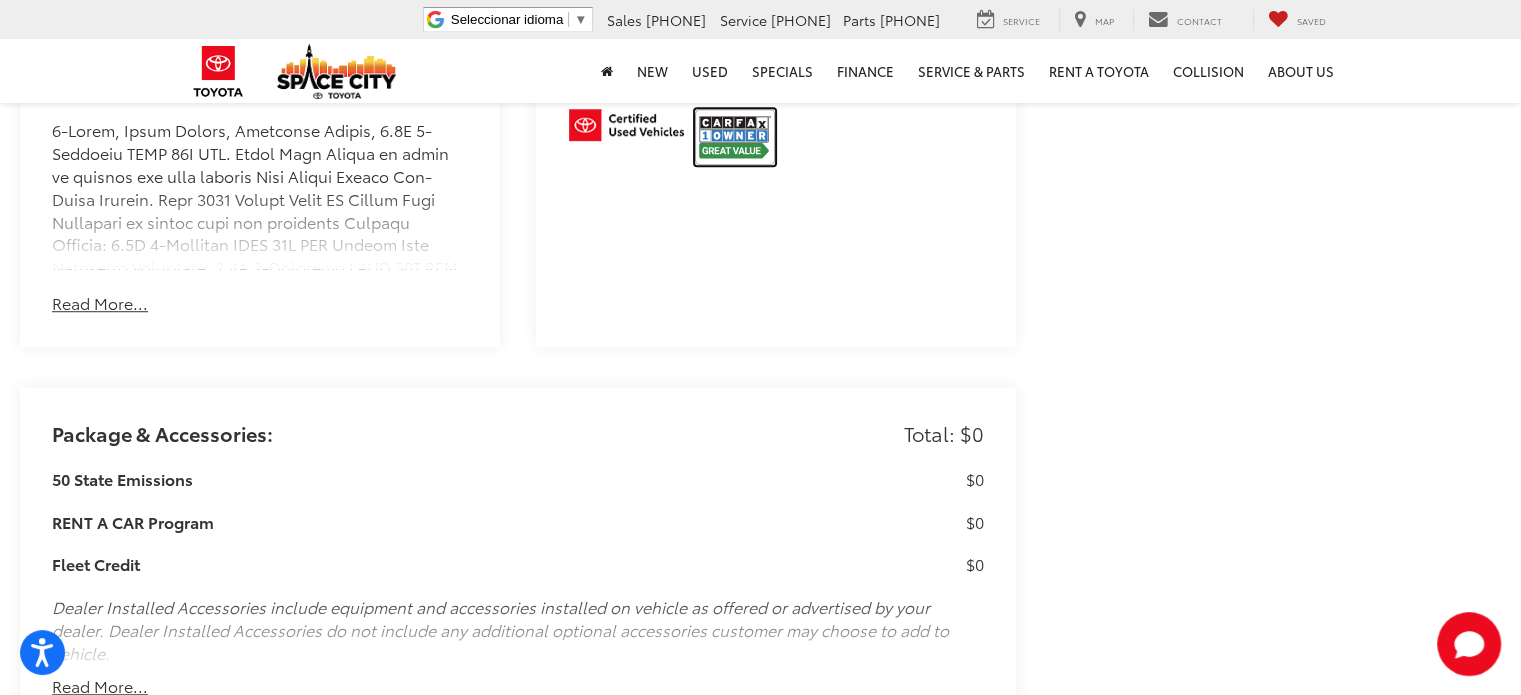 scroll, scrollTop: 1400, scrollLeft: 0, axis: vertical 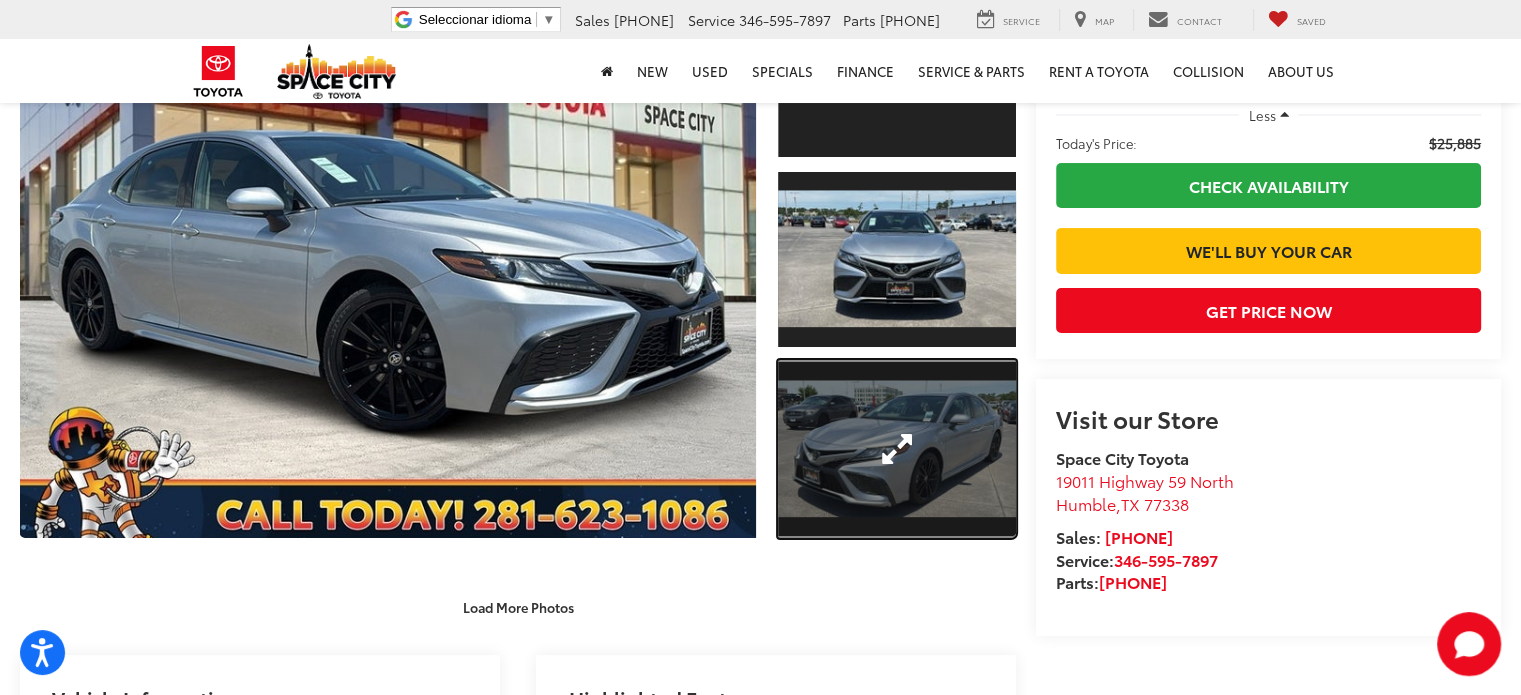 click at bounding box center [897, 449] 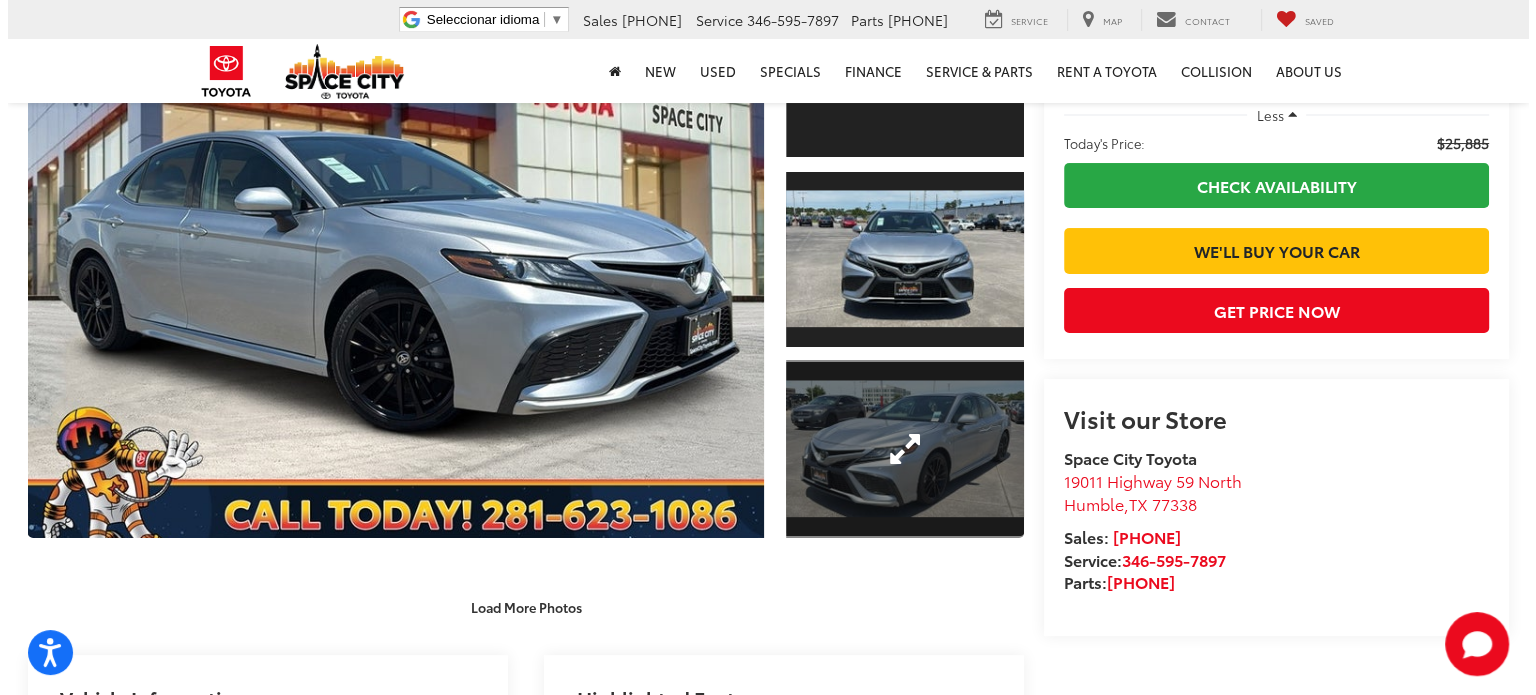 scroll, scrollTop: 511, scrollLeft: 0, axis: vertical 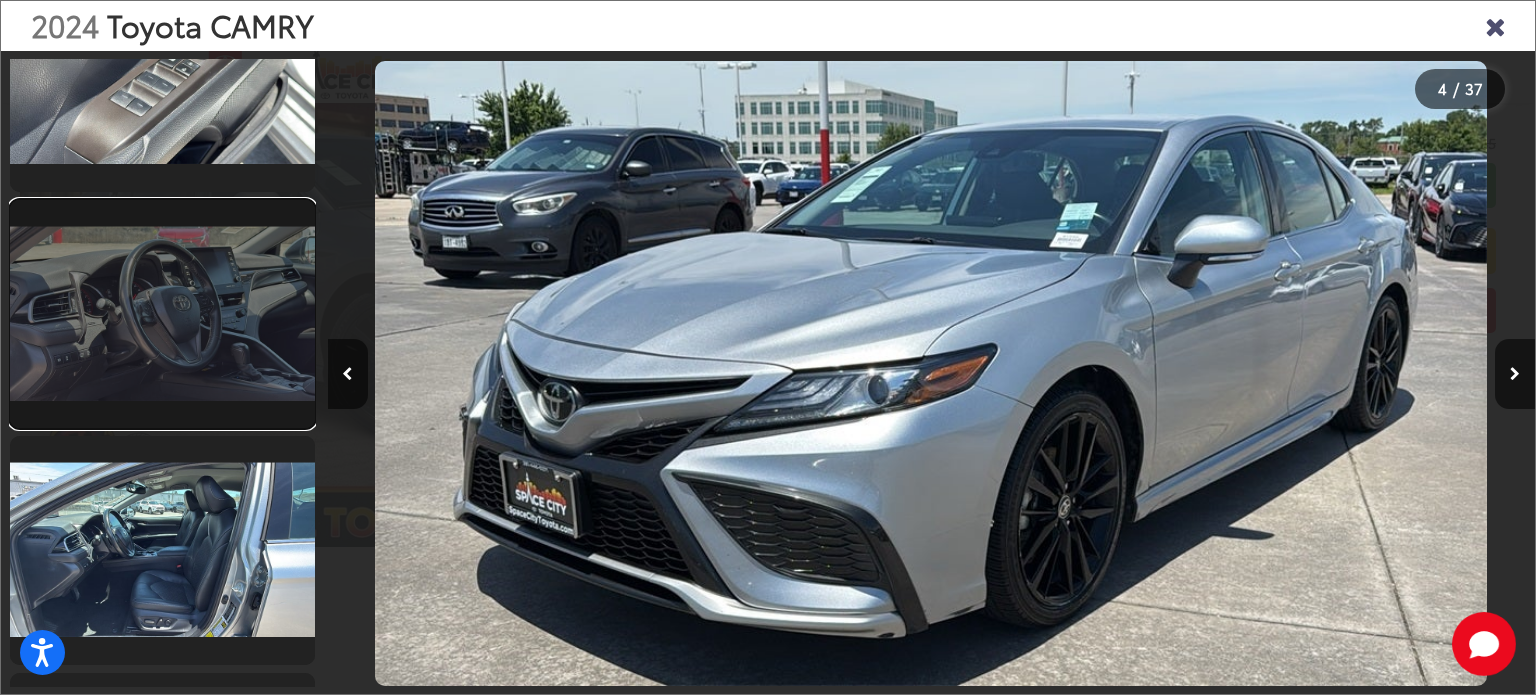 click at bounding box center [162, 314] 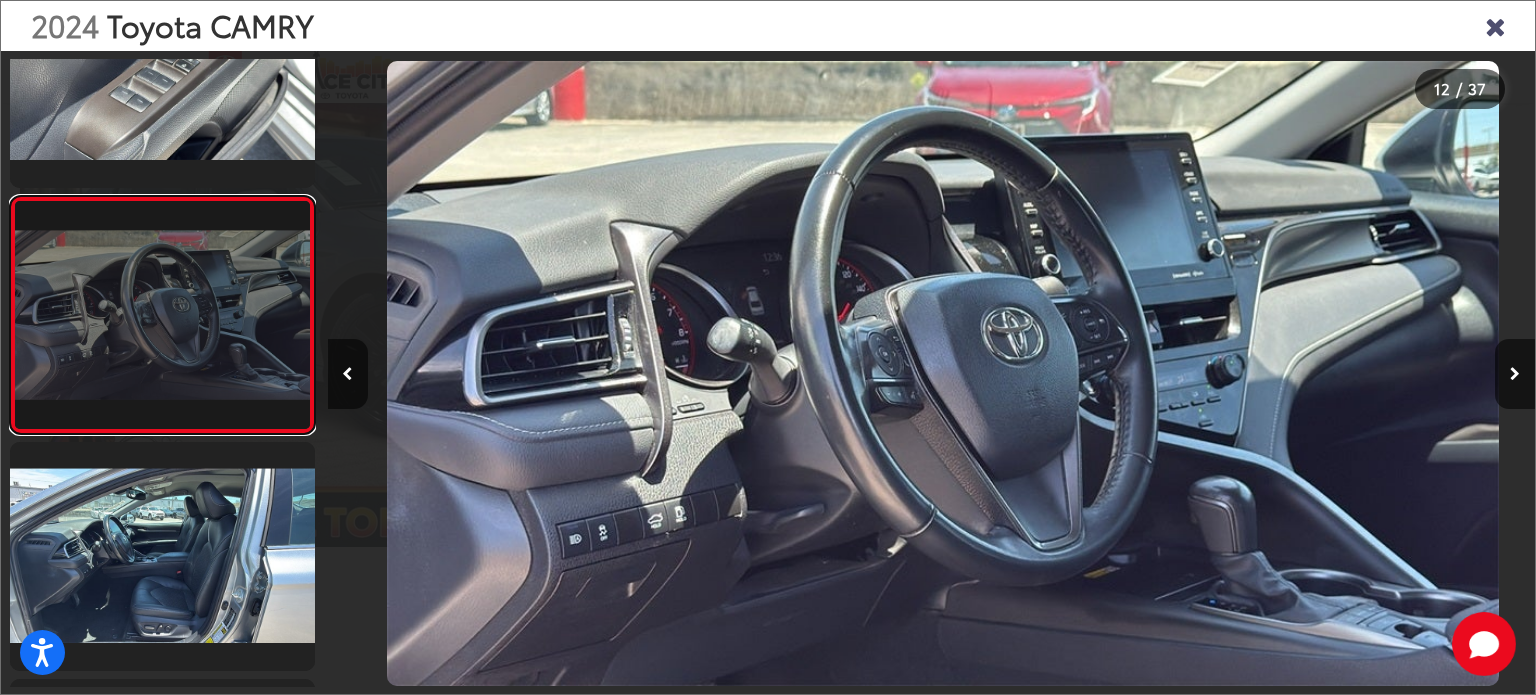scroll, scrollTop: 0, scrollLeft: 13282, axis: horizontal 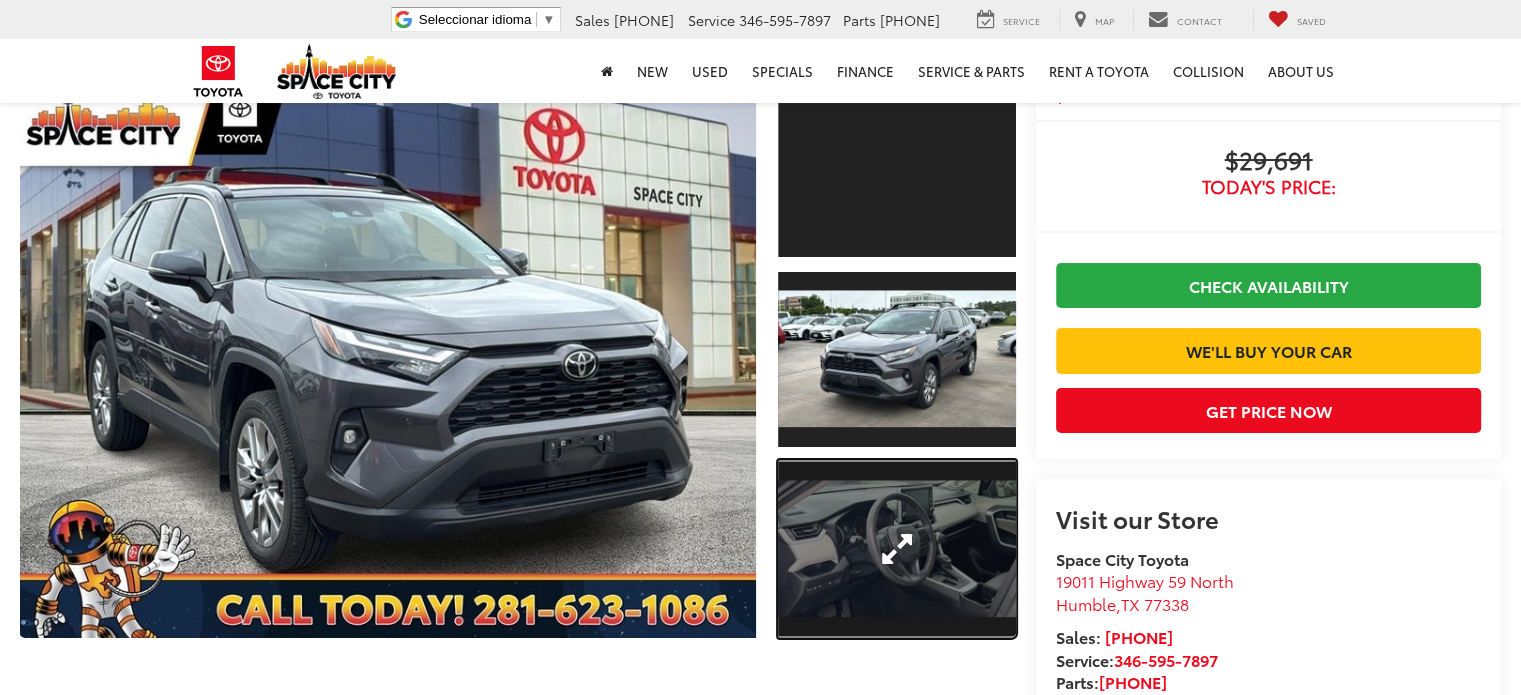 click at bounding box center (897, 549) 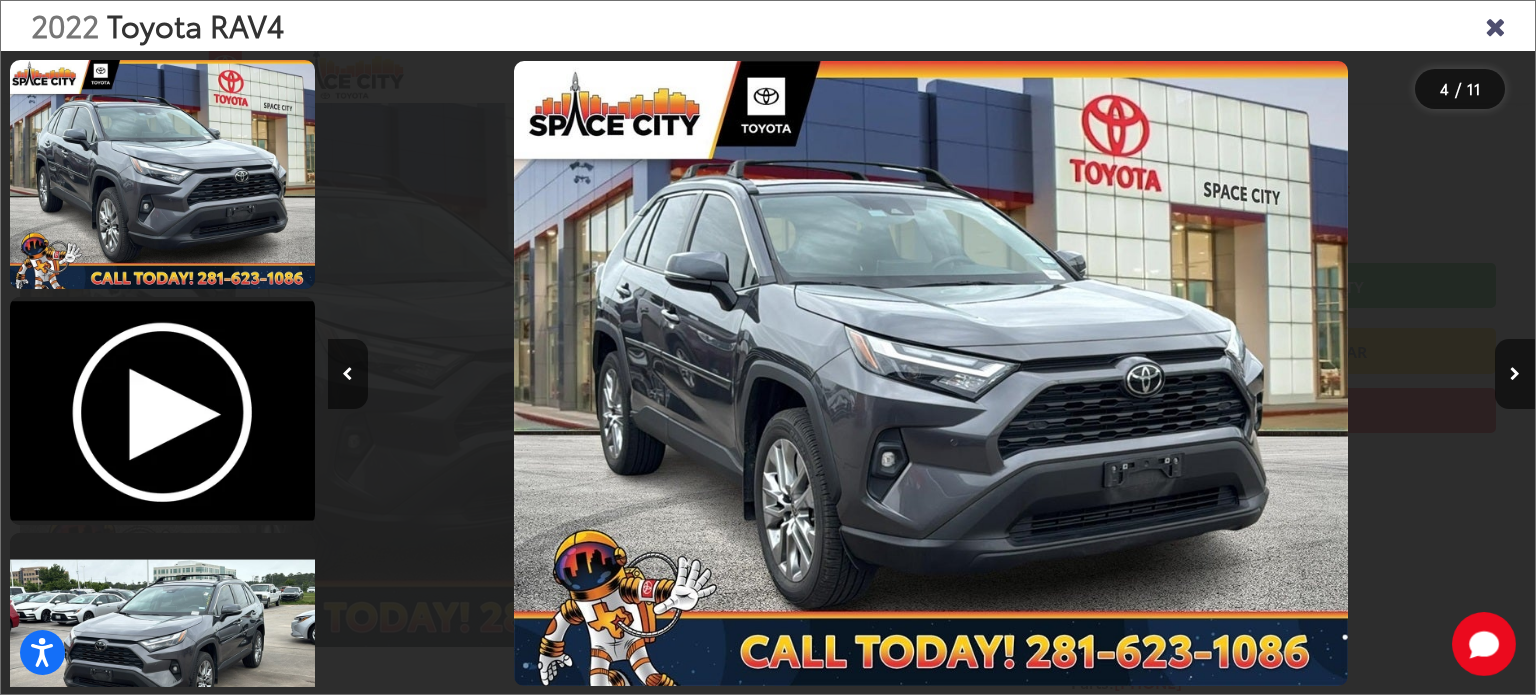 scroll, scrollTop: 539, scrollLeft: 0, axis: vertical 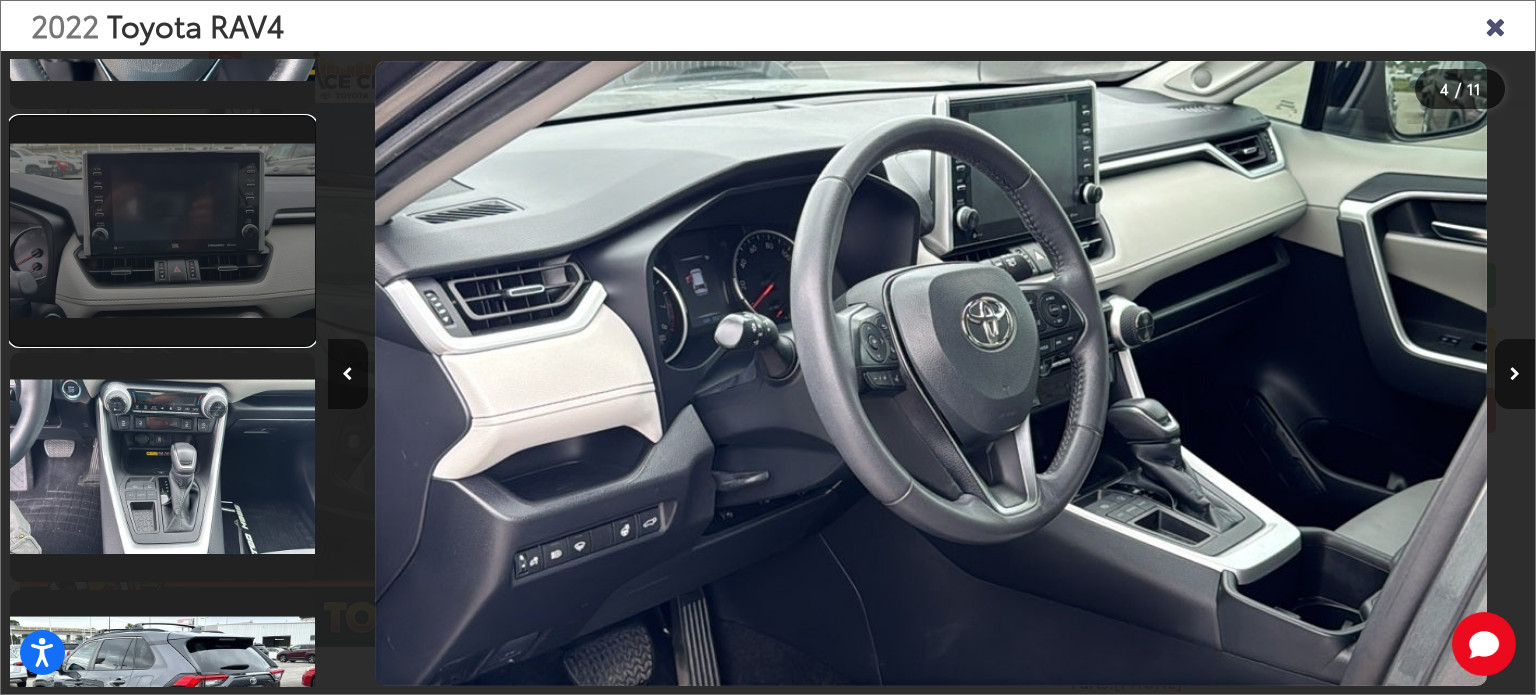 click at bounding box center (162, 231) 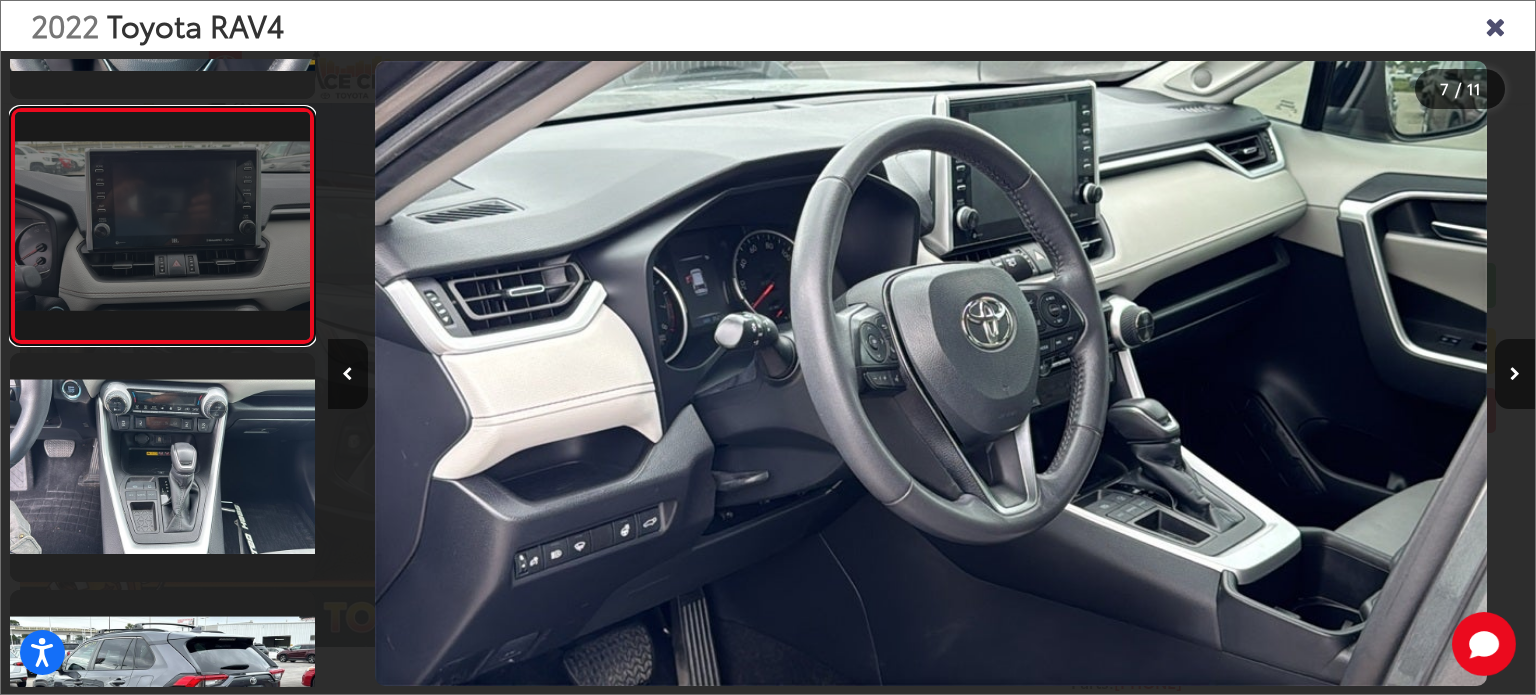 scroll, scrollTop: 1286, scrollLeft: 0, axis: vertical 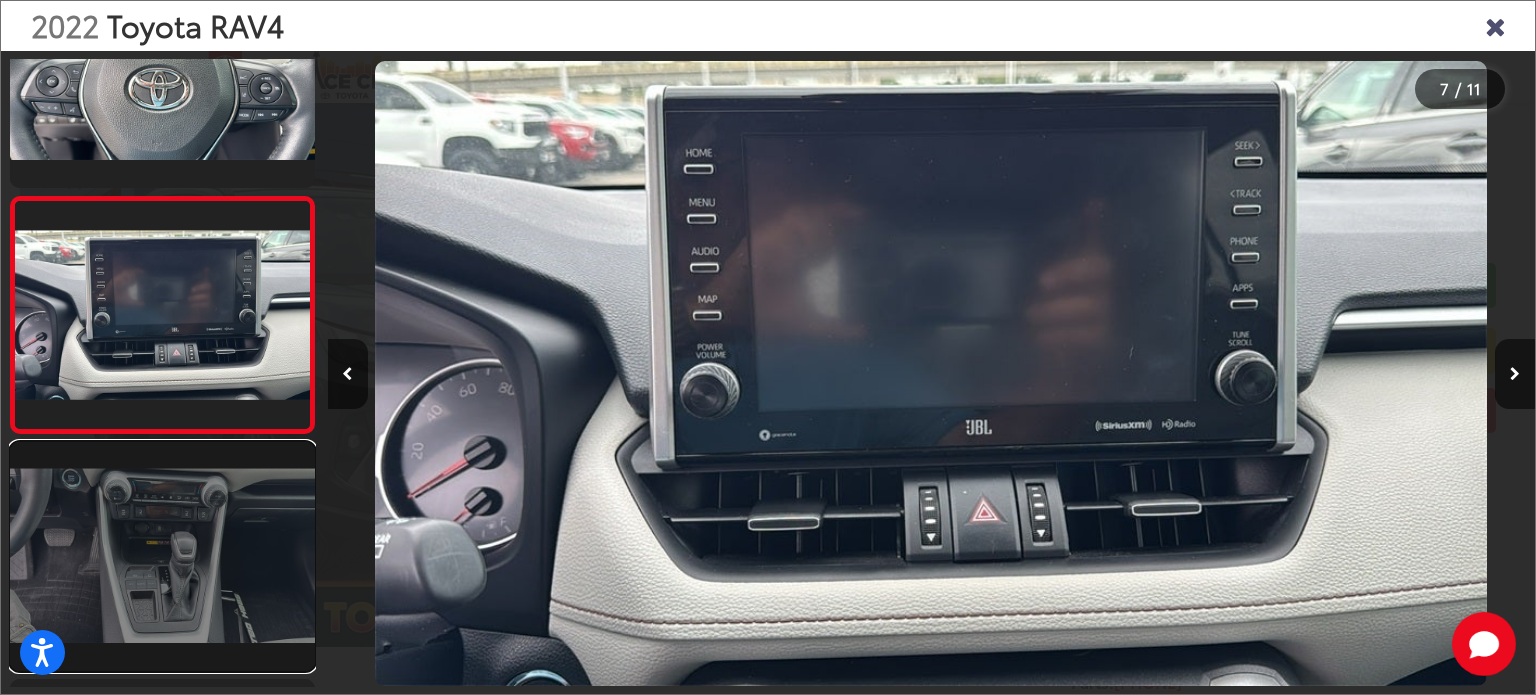 click at bounding box center (162, 556) 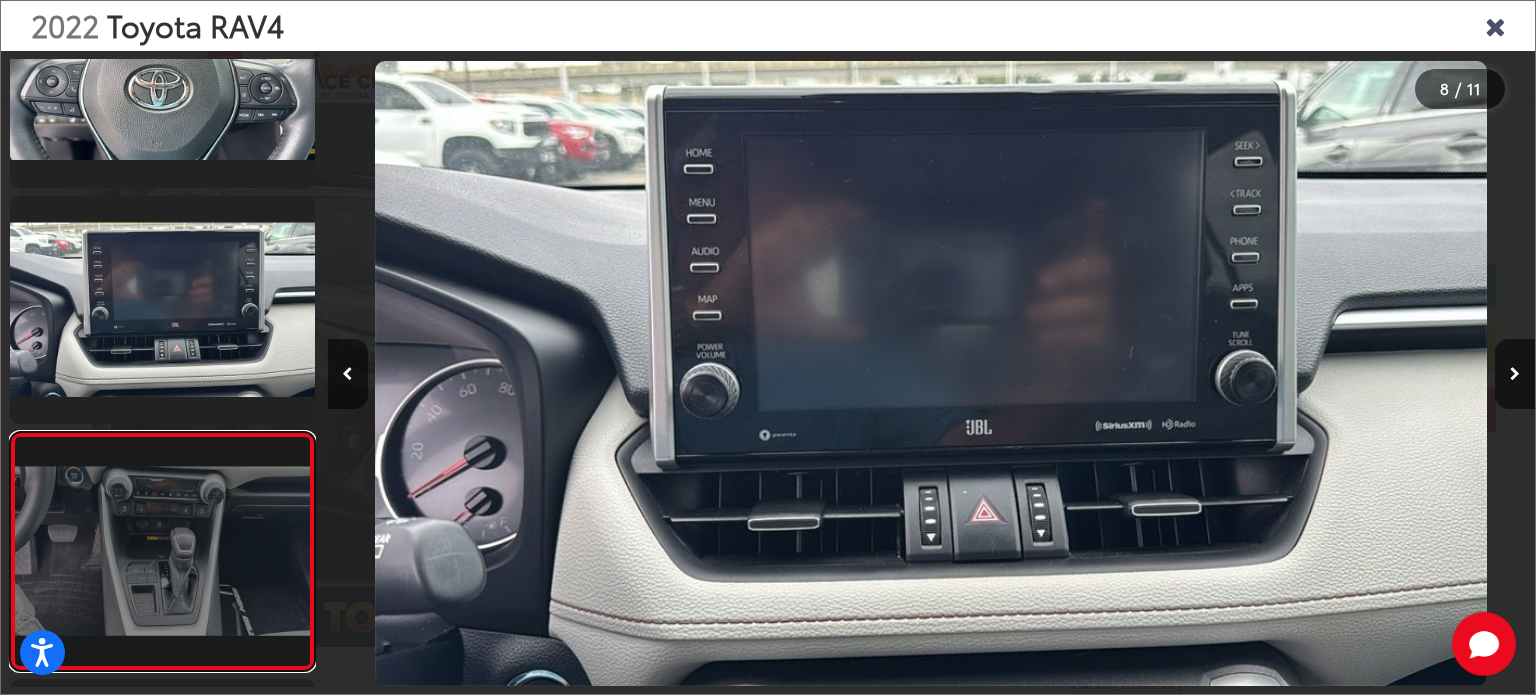 scroll, scrollTop: 0, scrollLeft: 7396, axis: horizontal 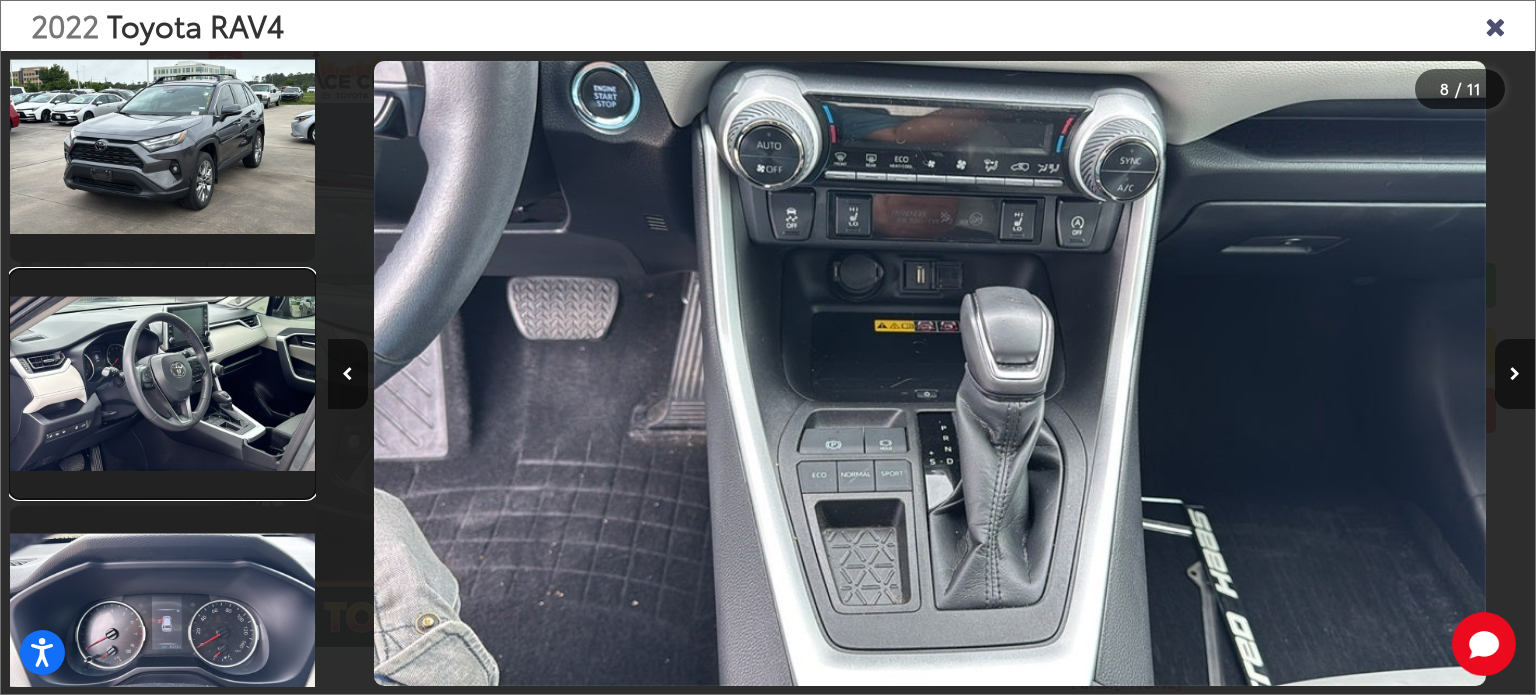 click at bounding box center [162, 384] 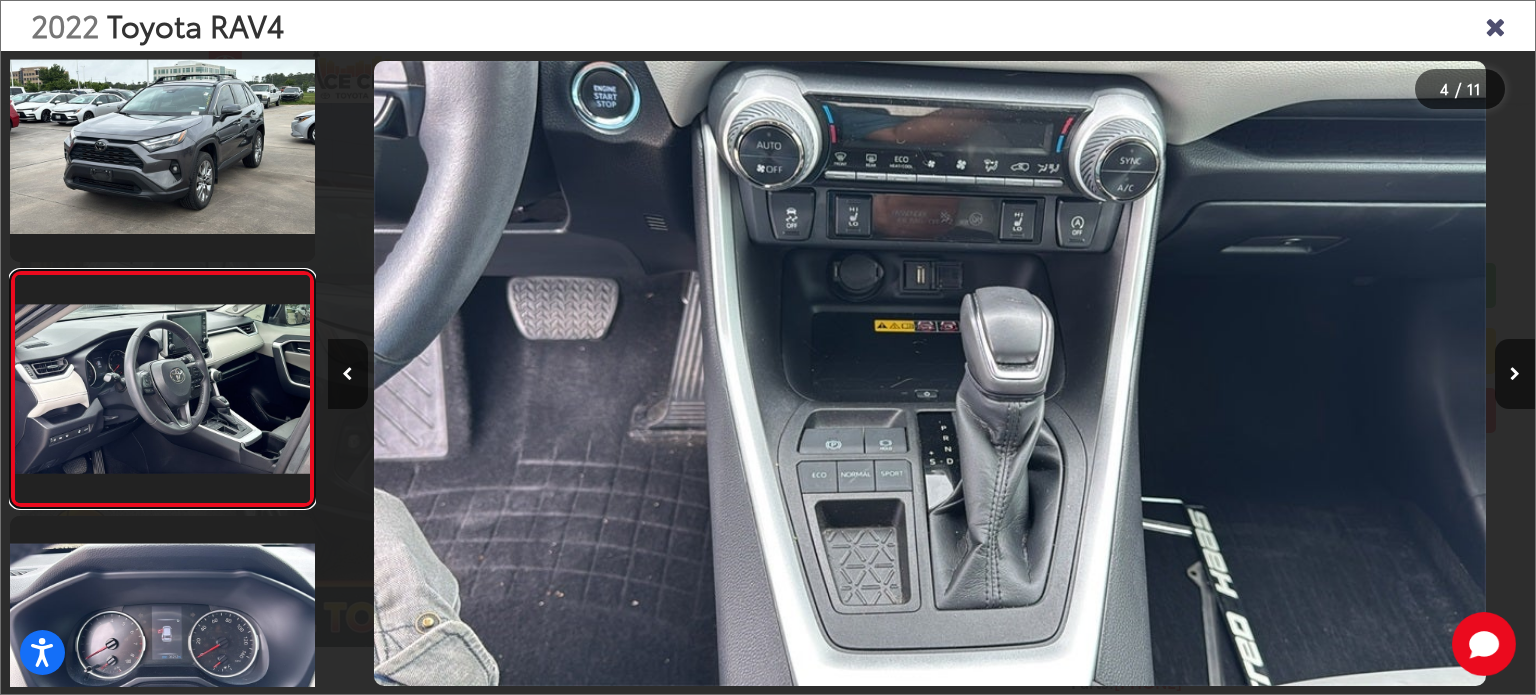 scroll, scrollTop: 0, scrollLeft: 8064, axis: horizontal 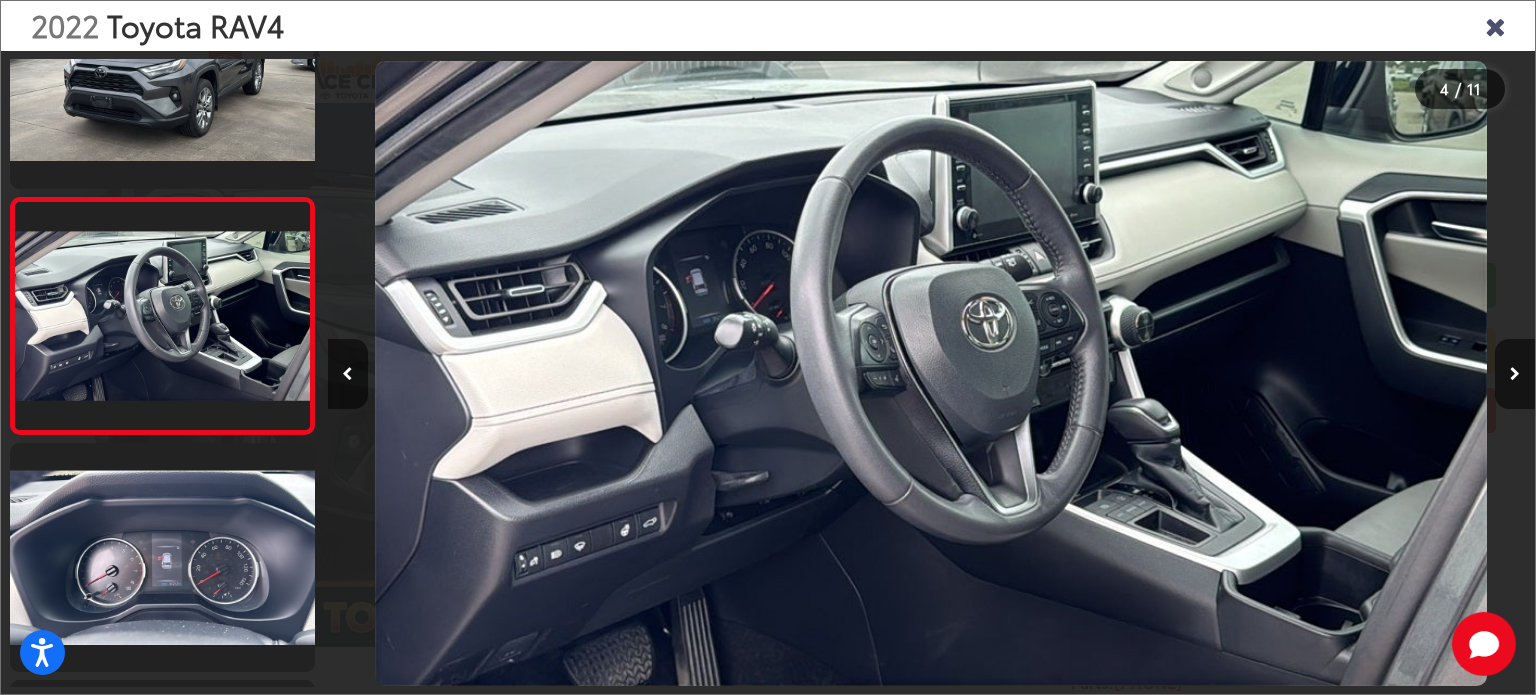 click at bounding box center (1495, 25) 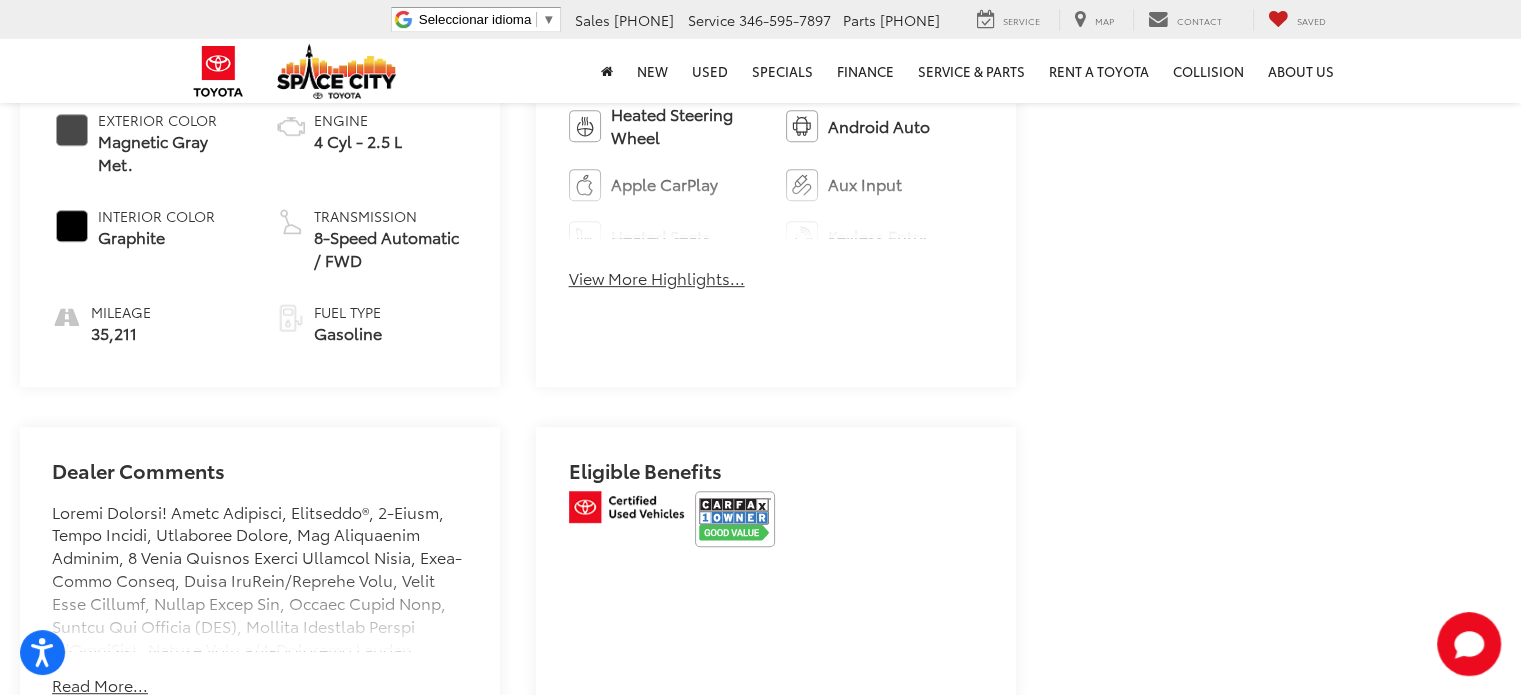 scroll, scrollTop: 1000, scrollLeft: 0, axis: vertical 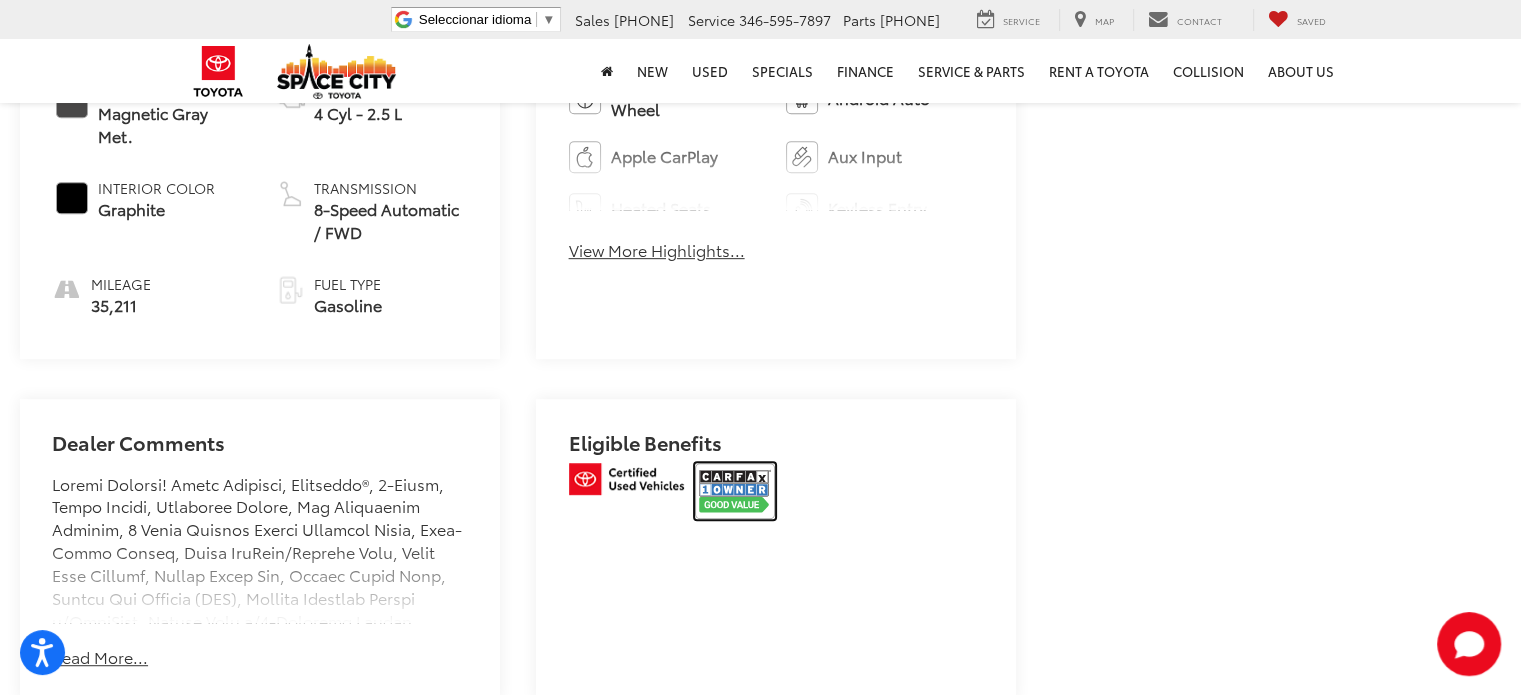 click at bounding box center (735, 491) 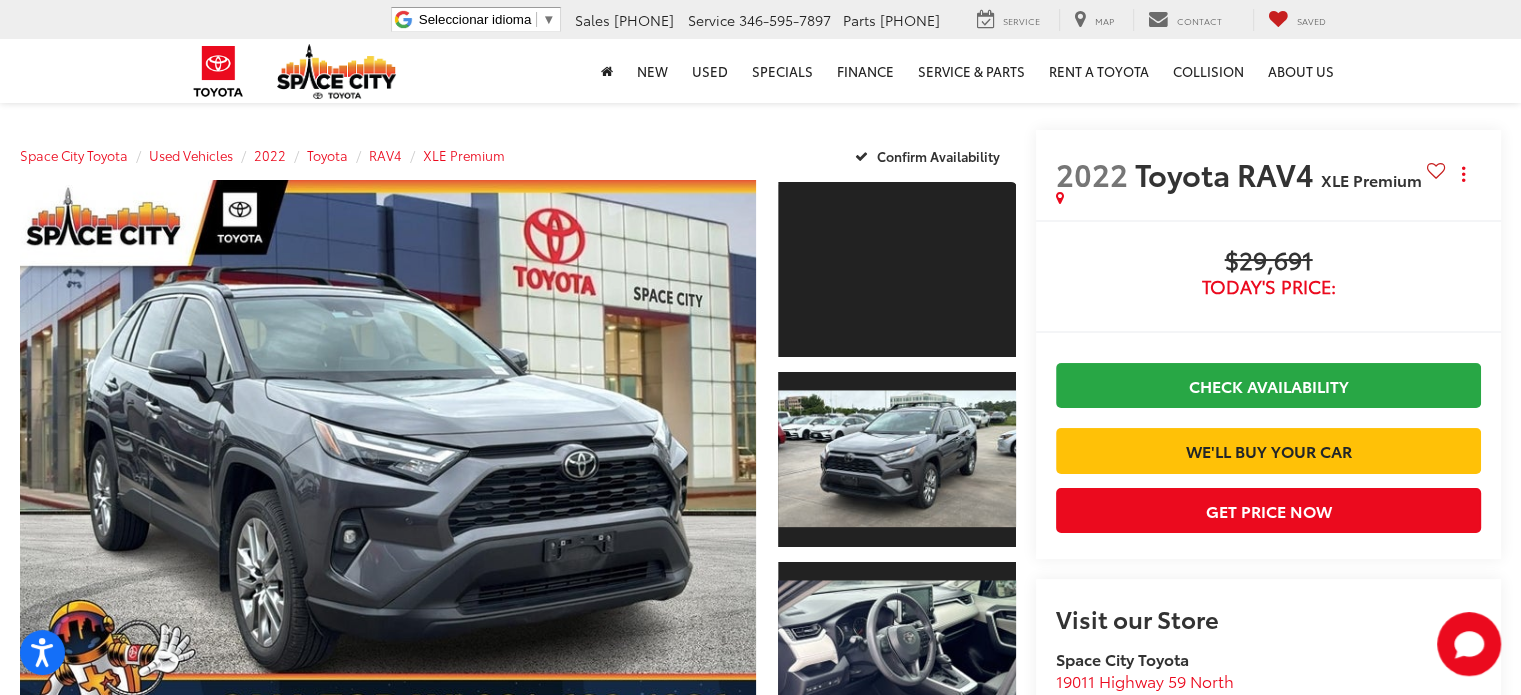 scroll, scrollTop: 0, scrollLeft: 0, axis: both 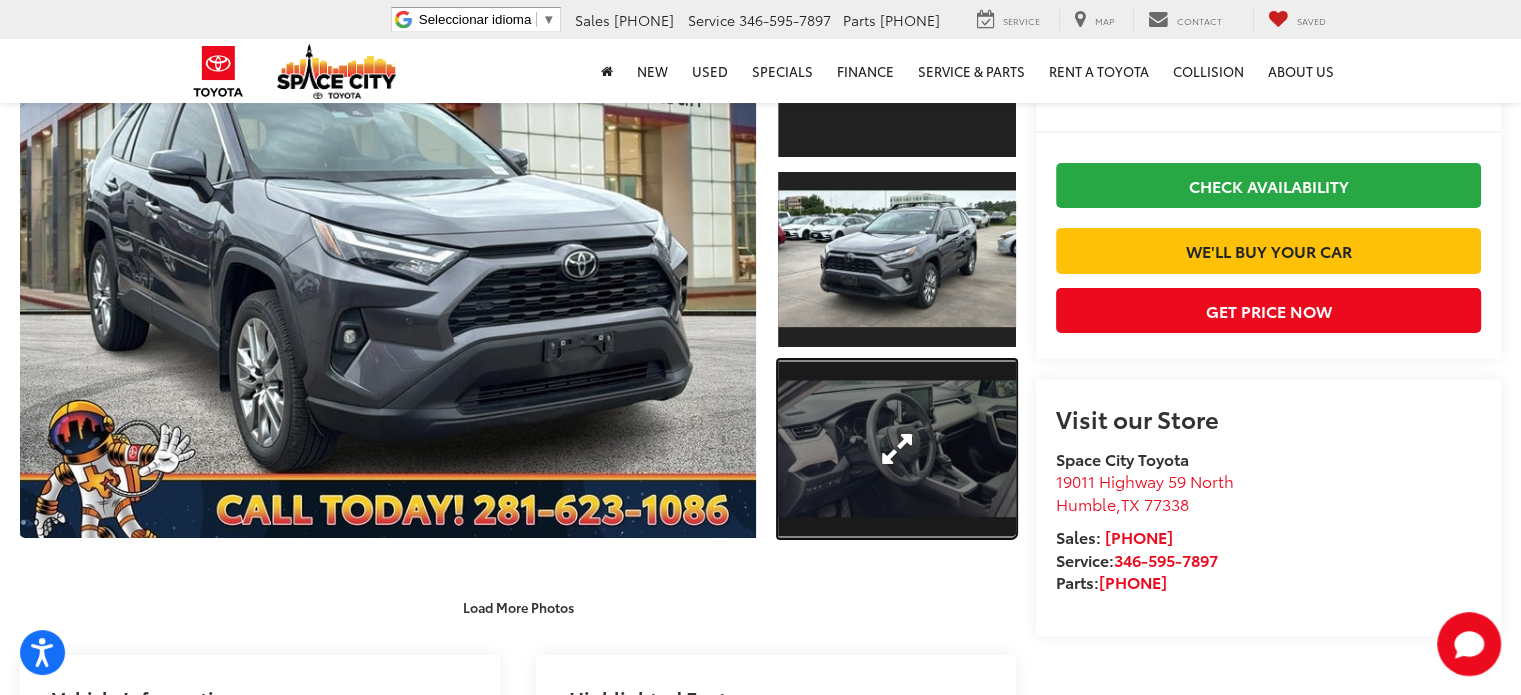 click at bounding box center (897, 449) 